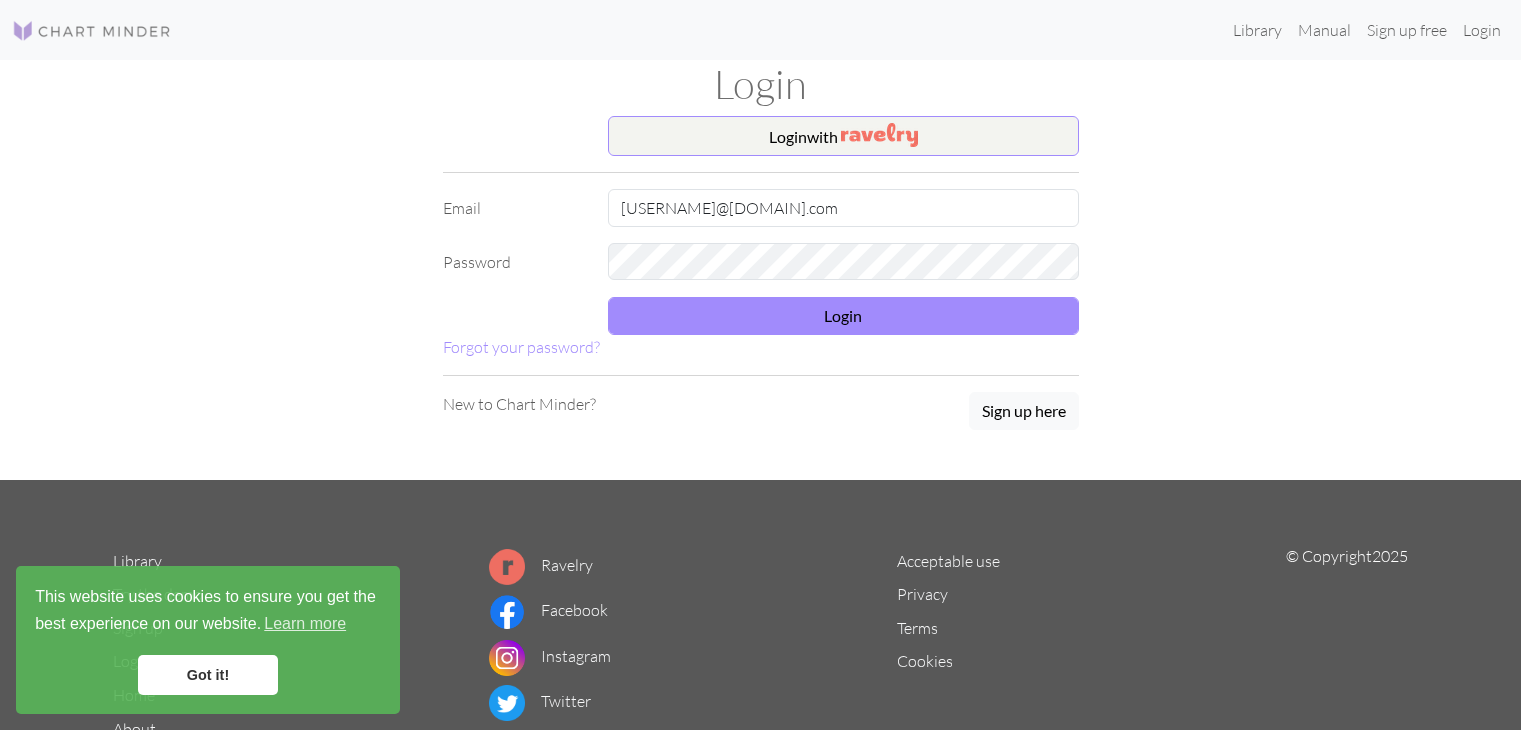 scroll, scrollTop: 0, scrollLeft: 0, axis: both 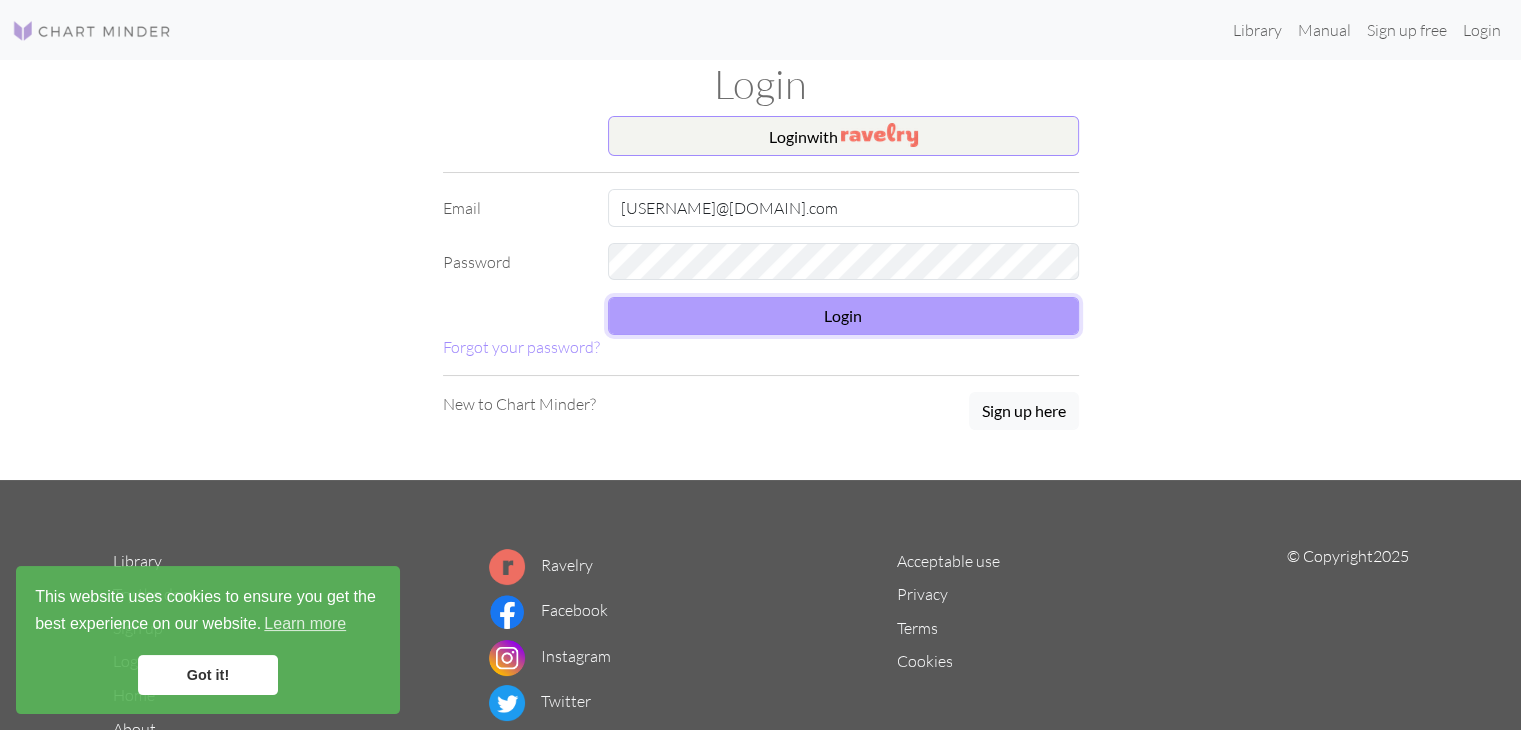 click on "Login" at bounding box center [843, 316] 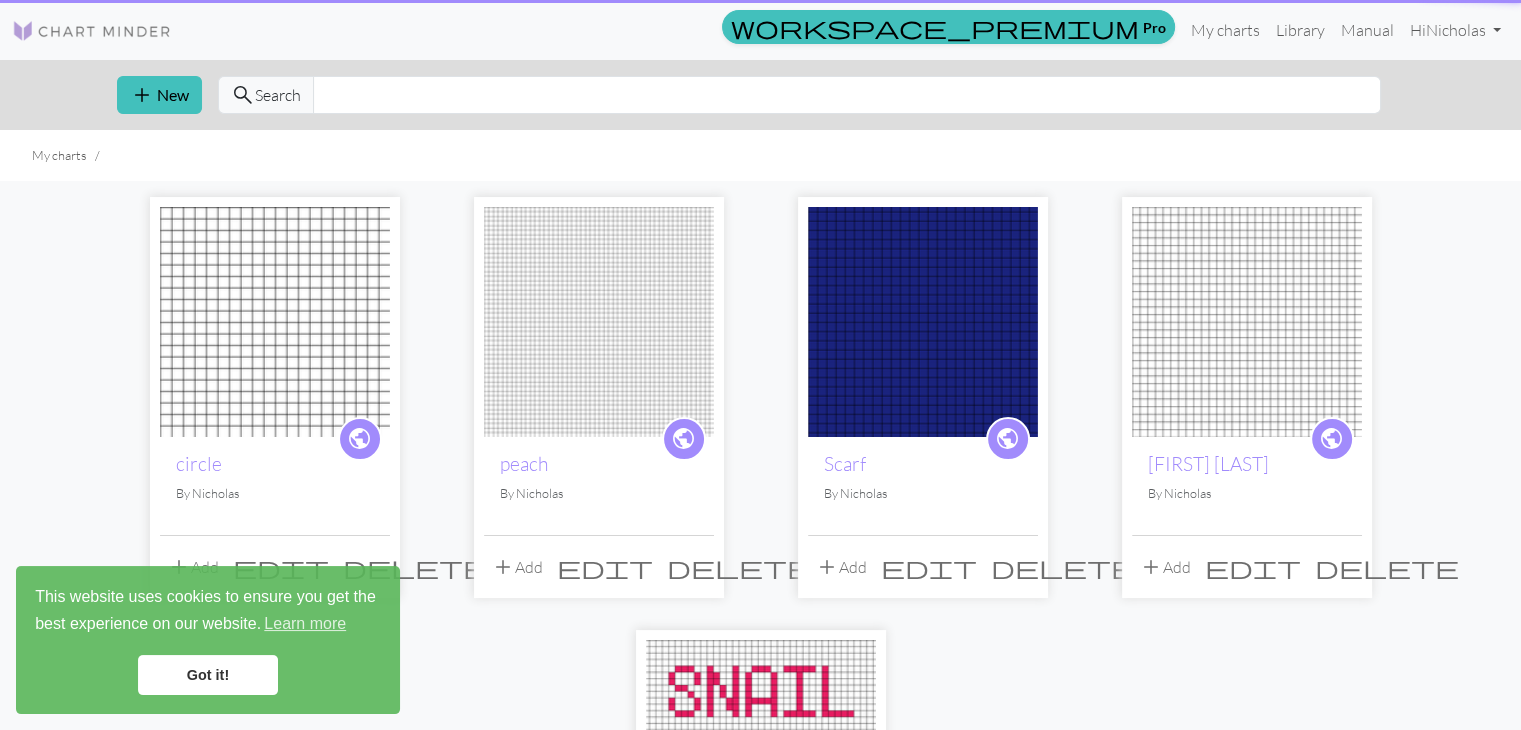 scroll, scrollTop: 0, scrollLeft: 0, axis: both 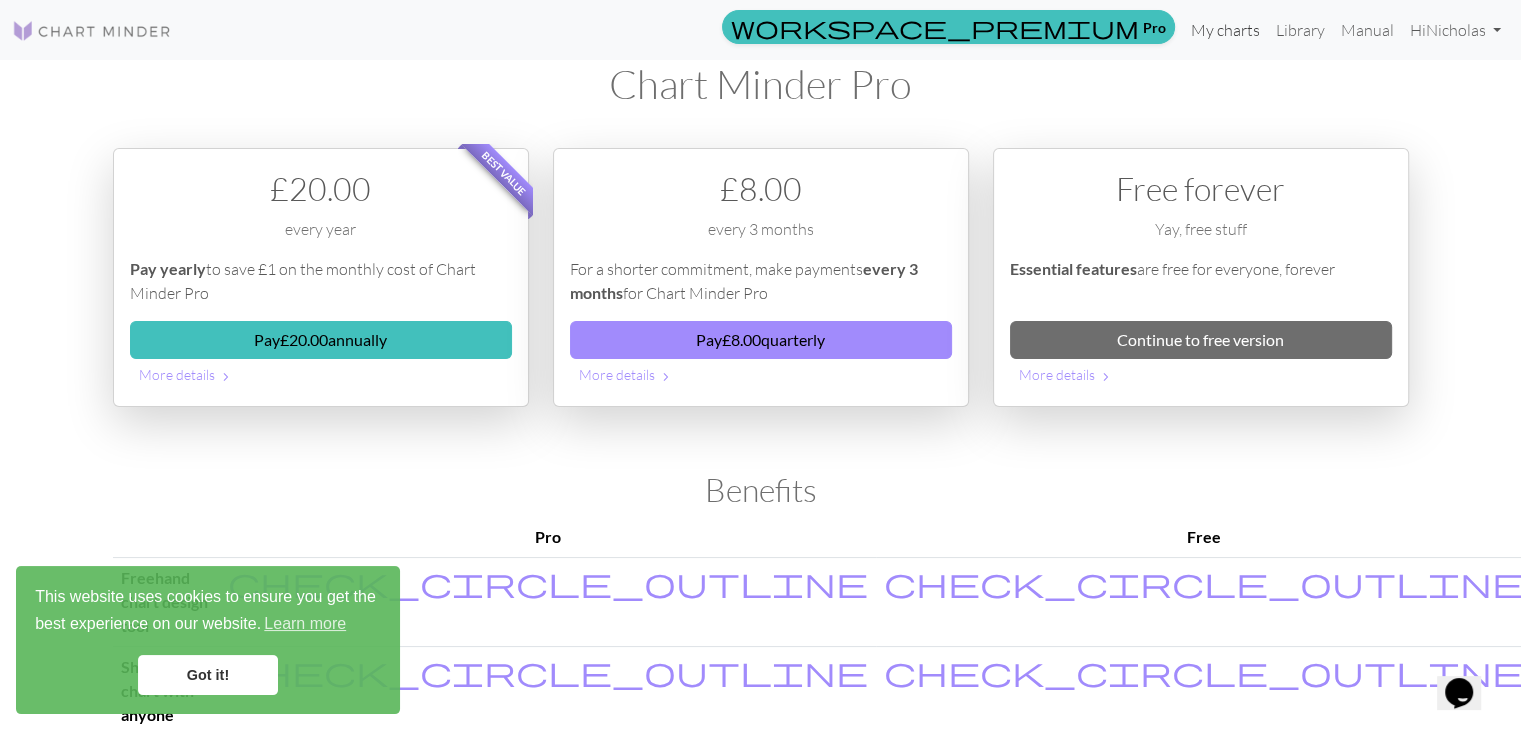 click on "My charts" at bounding box center (1225, 30) 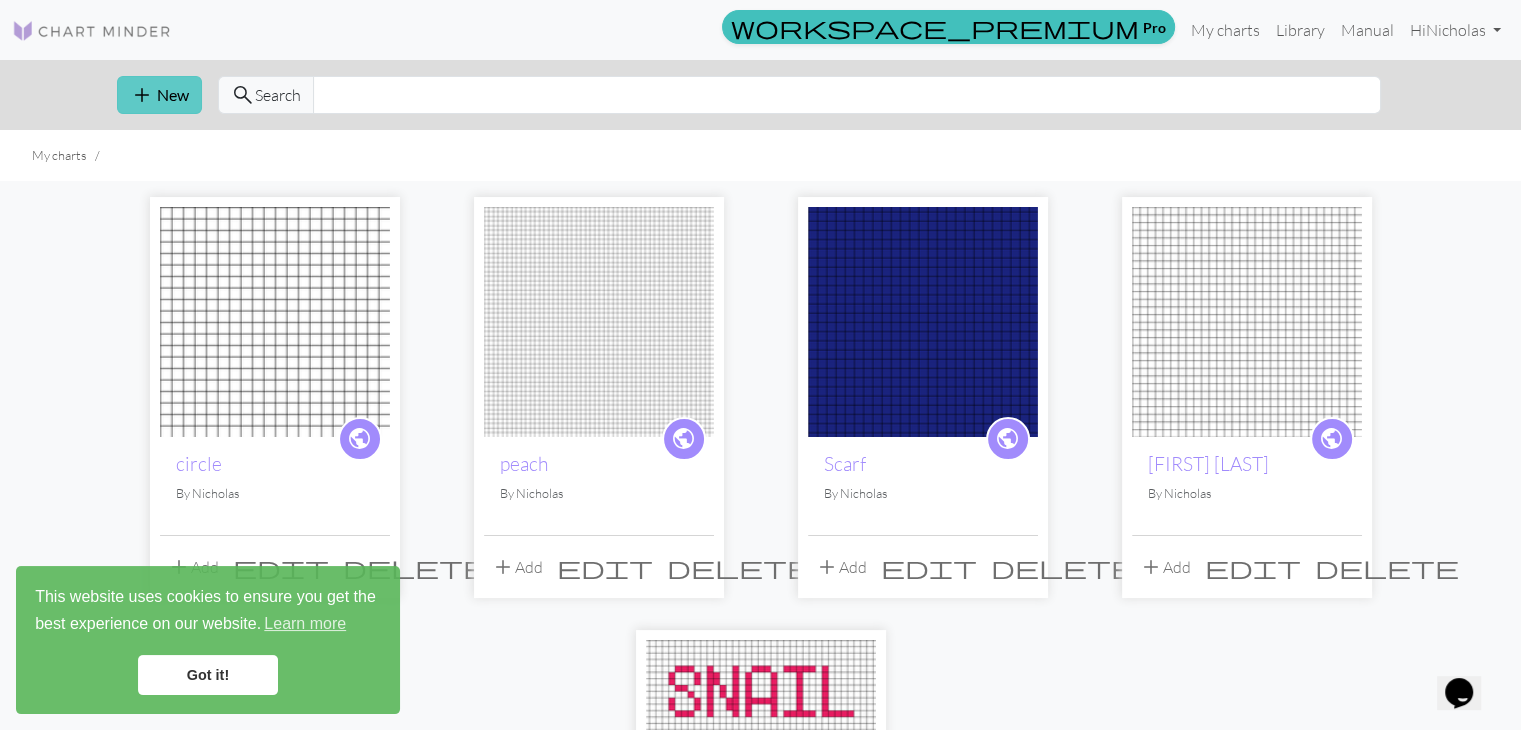 click on "add   New" at bounding box center (159, 95) 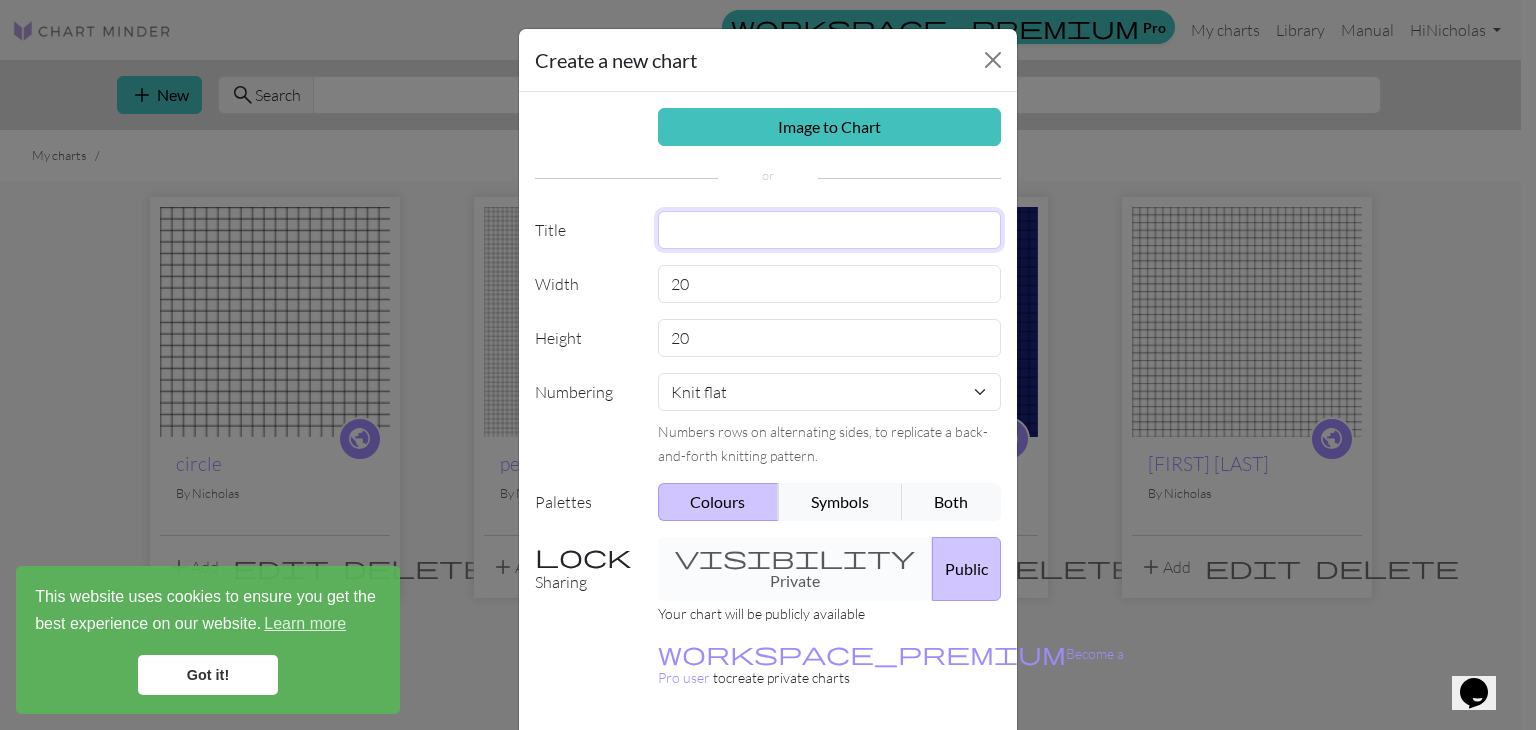 click at bounding box center (830, 230) 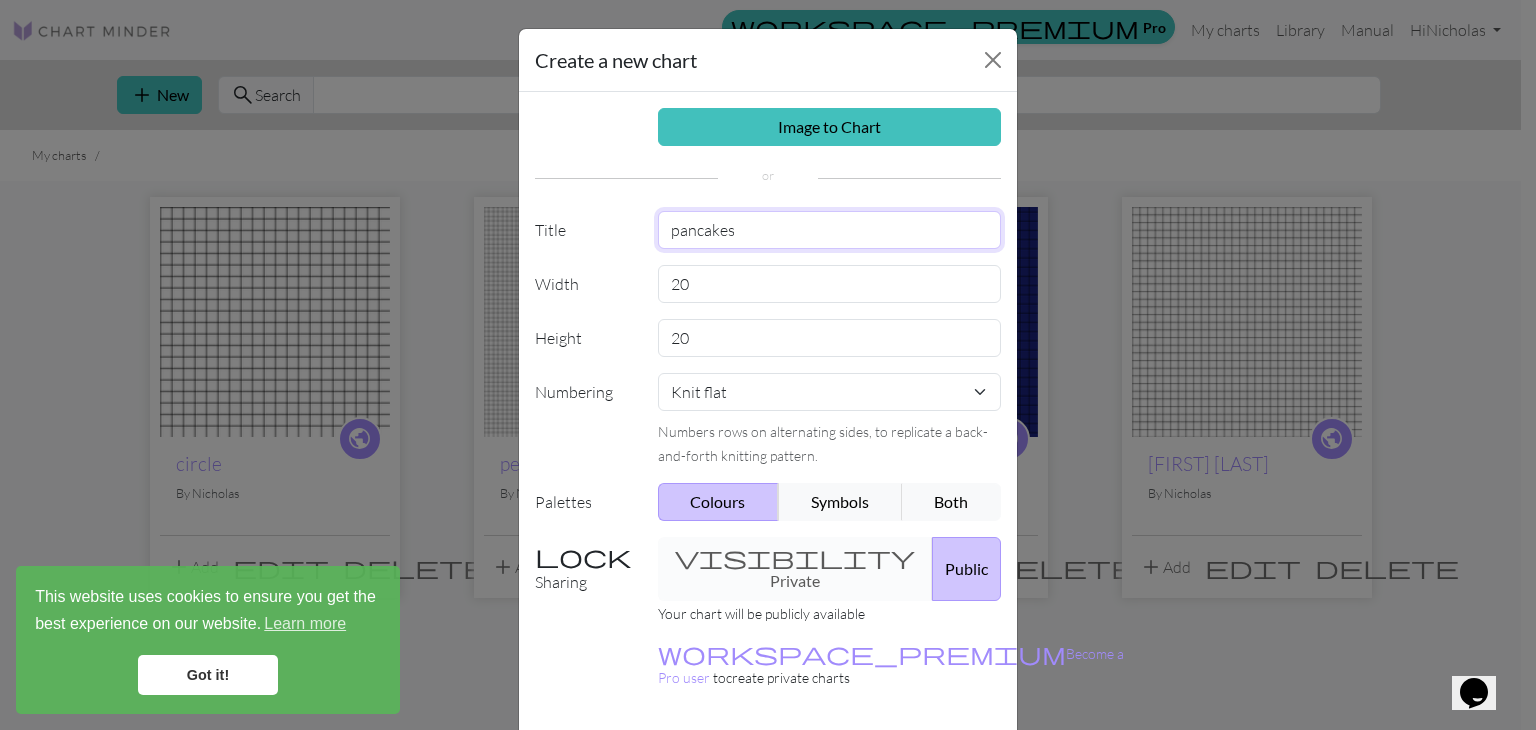 type on "pancakes" 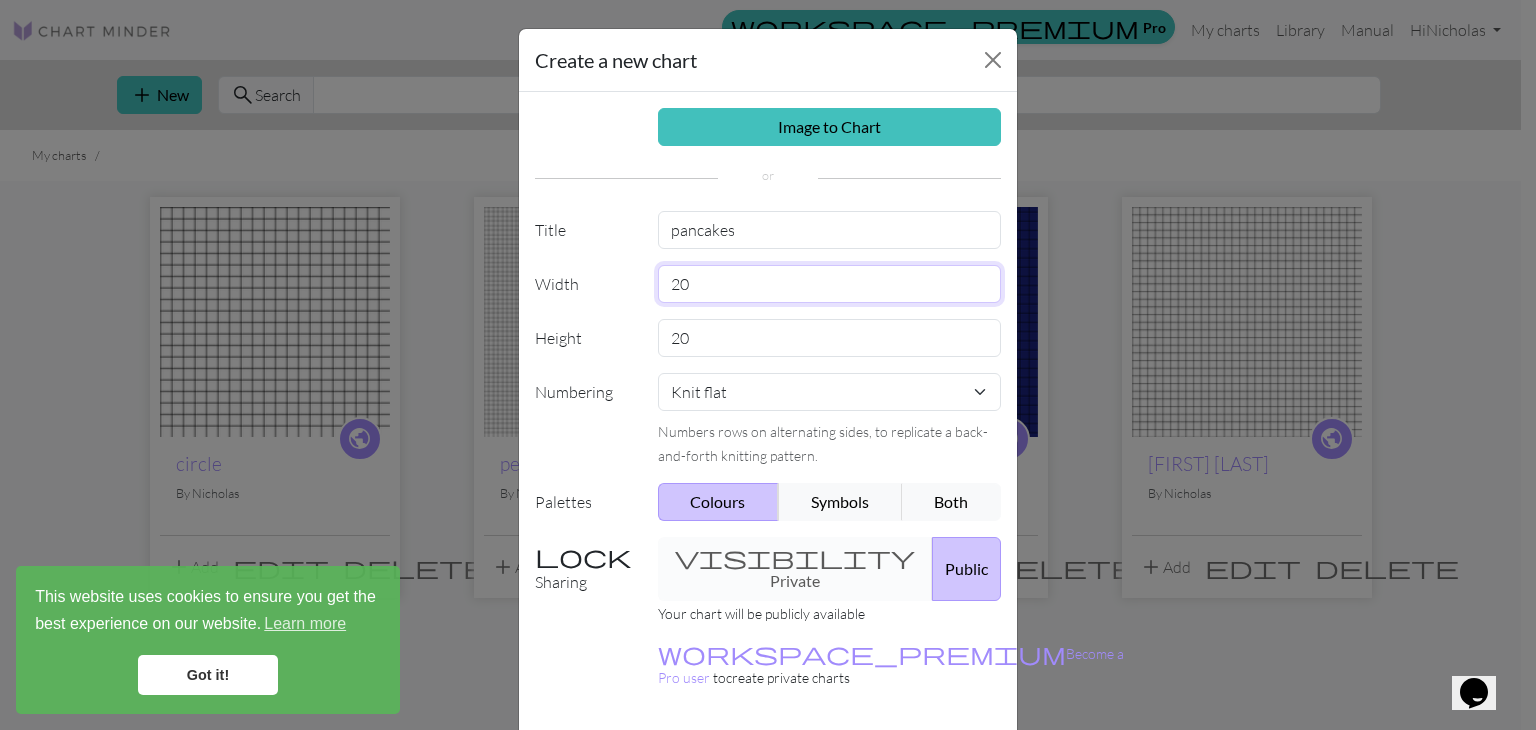 drag, startPoint x: 722, startPoint y: 284, endPoint x: 639, endPoint y: 285, distance: 83.00603 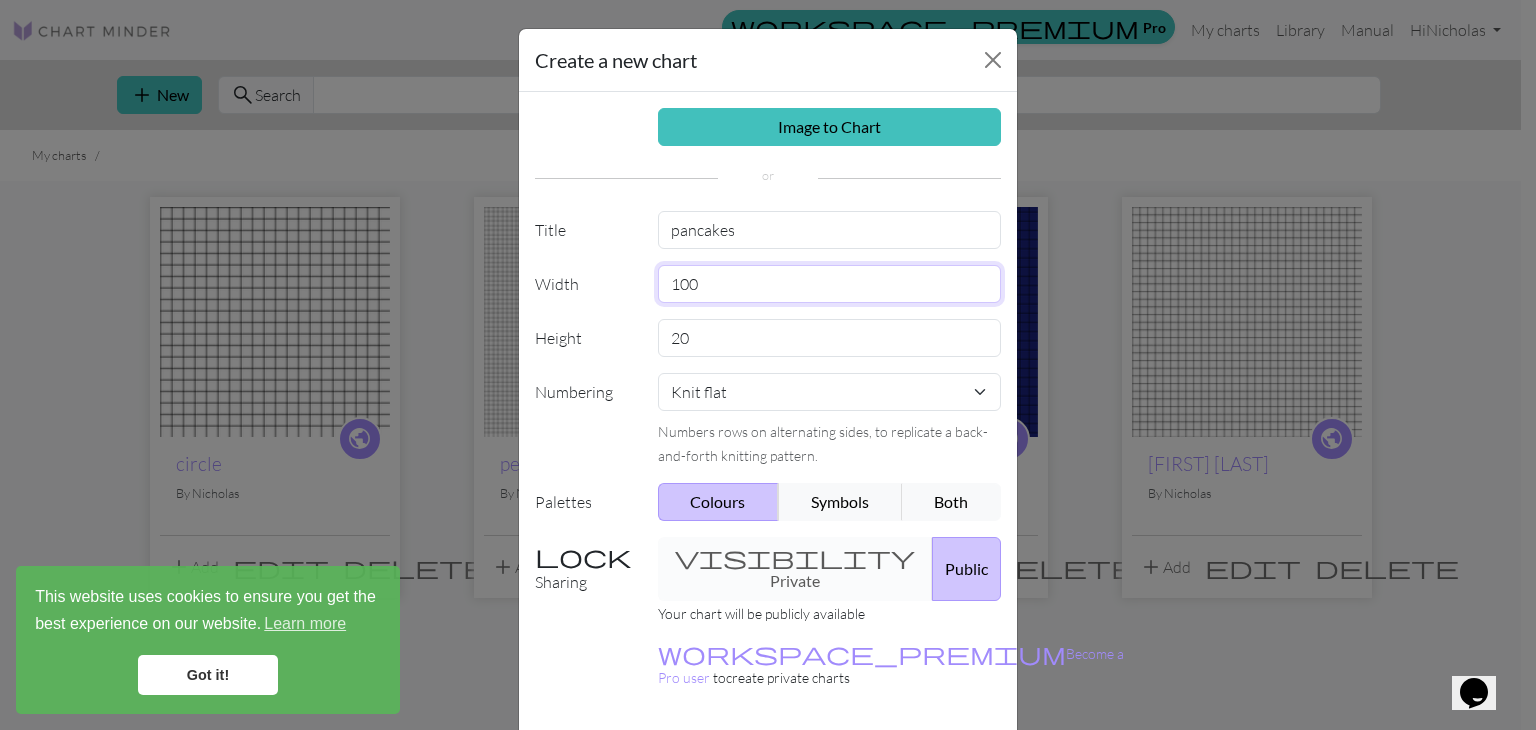 type on "100" 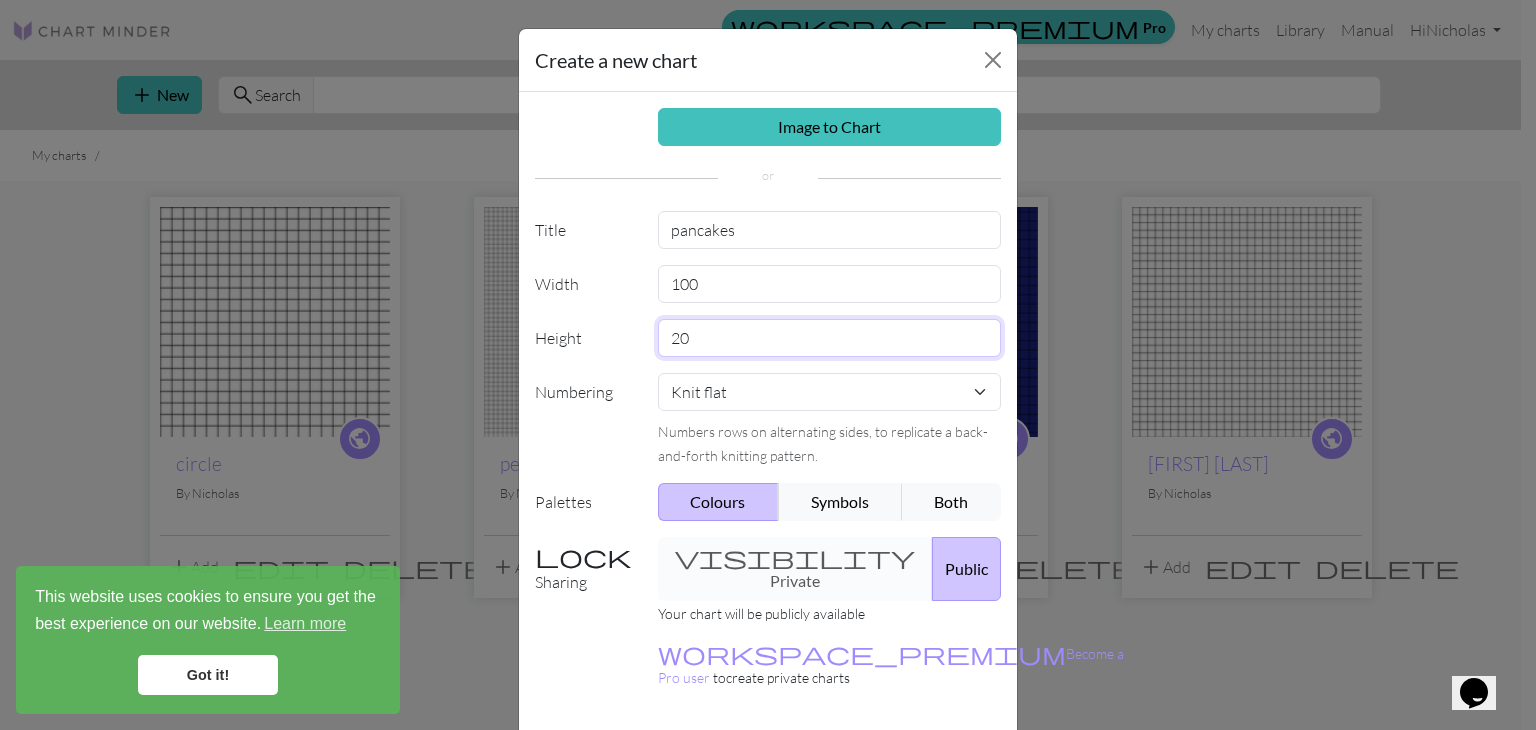 drag, startPoint x: 690, startPoint y: 347, endPoint x: 636, endPoint y: 344, distance: 54.08327 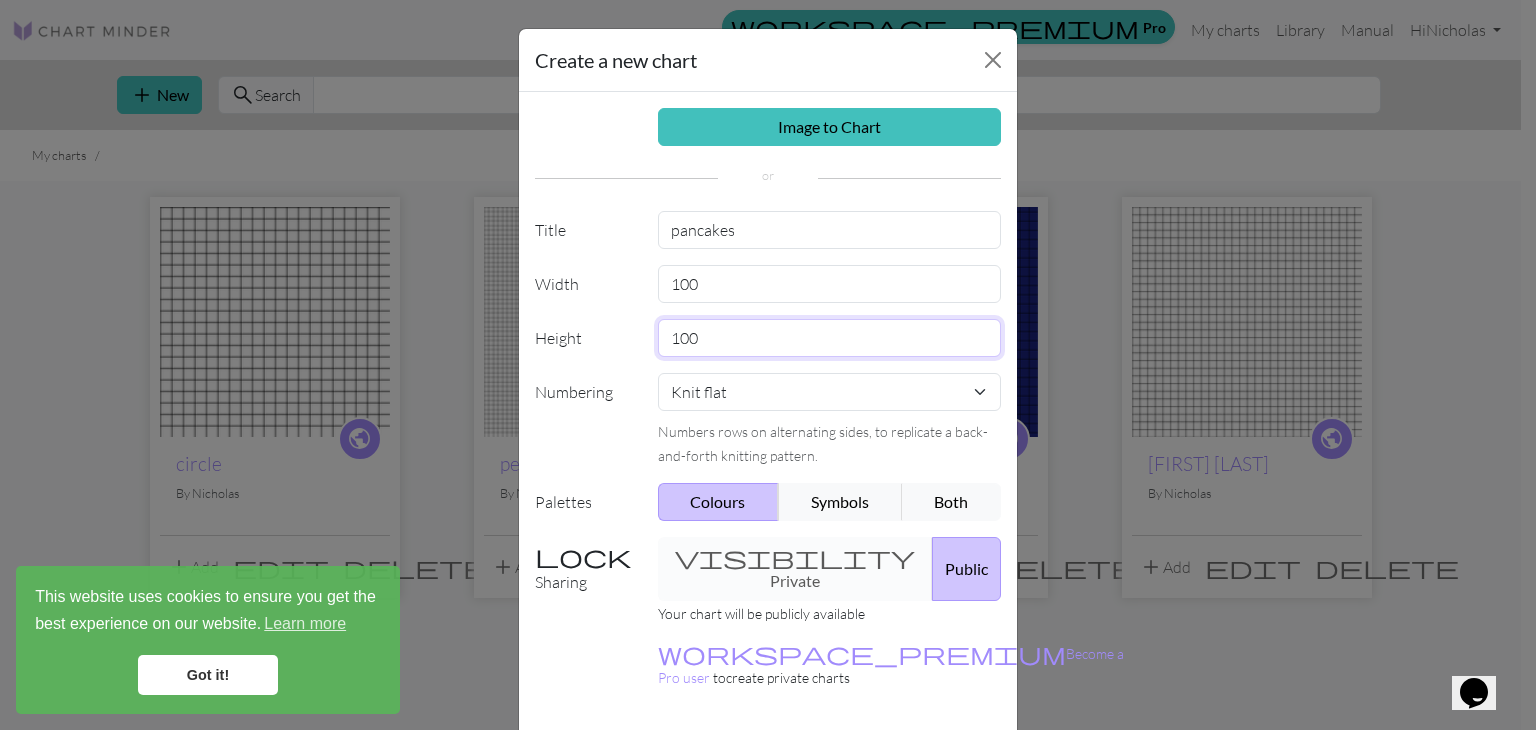 scroll, scrollTop: 58, scrollLeft: 0, axis: vertical 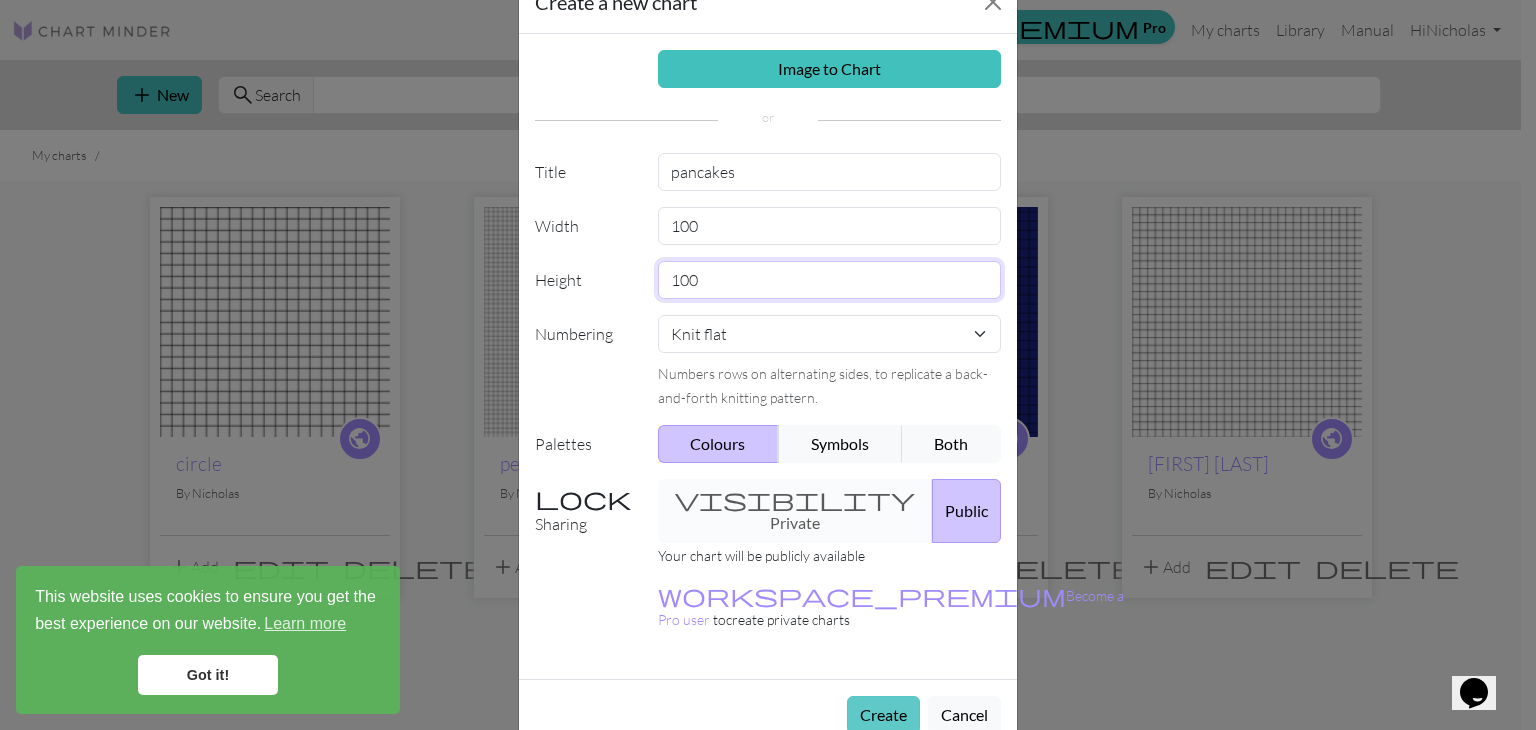 type on "100" 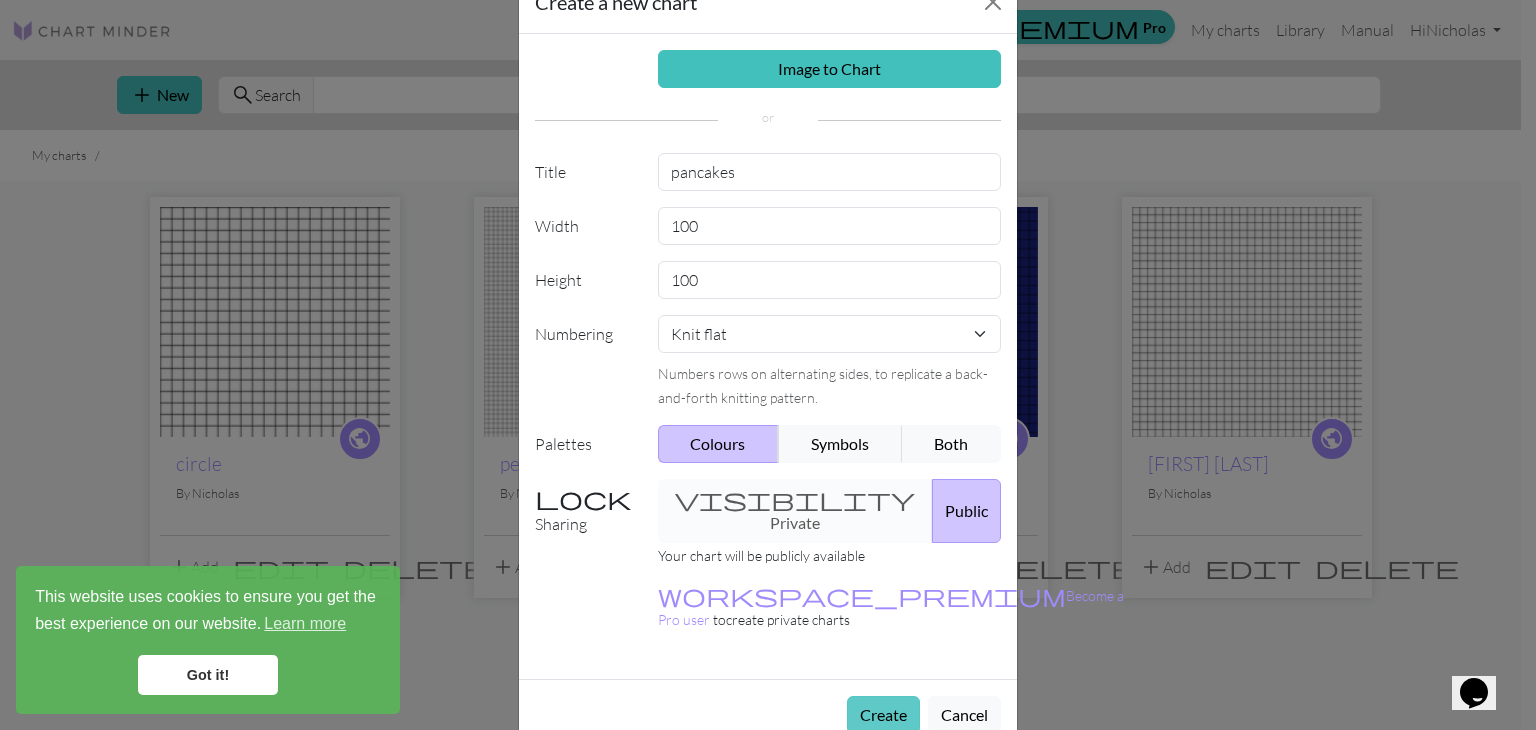 click on "Create" at bounding box center (883, 715) 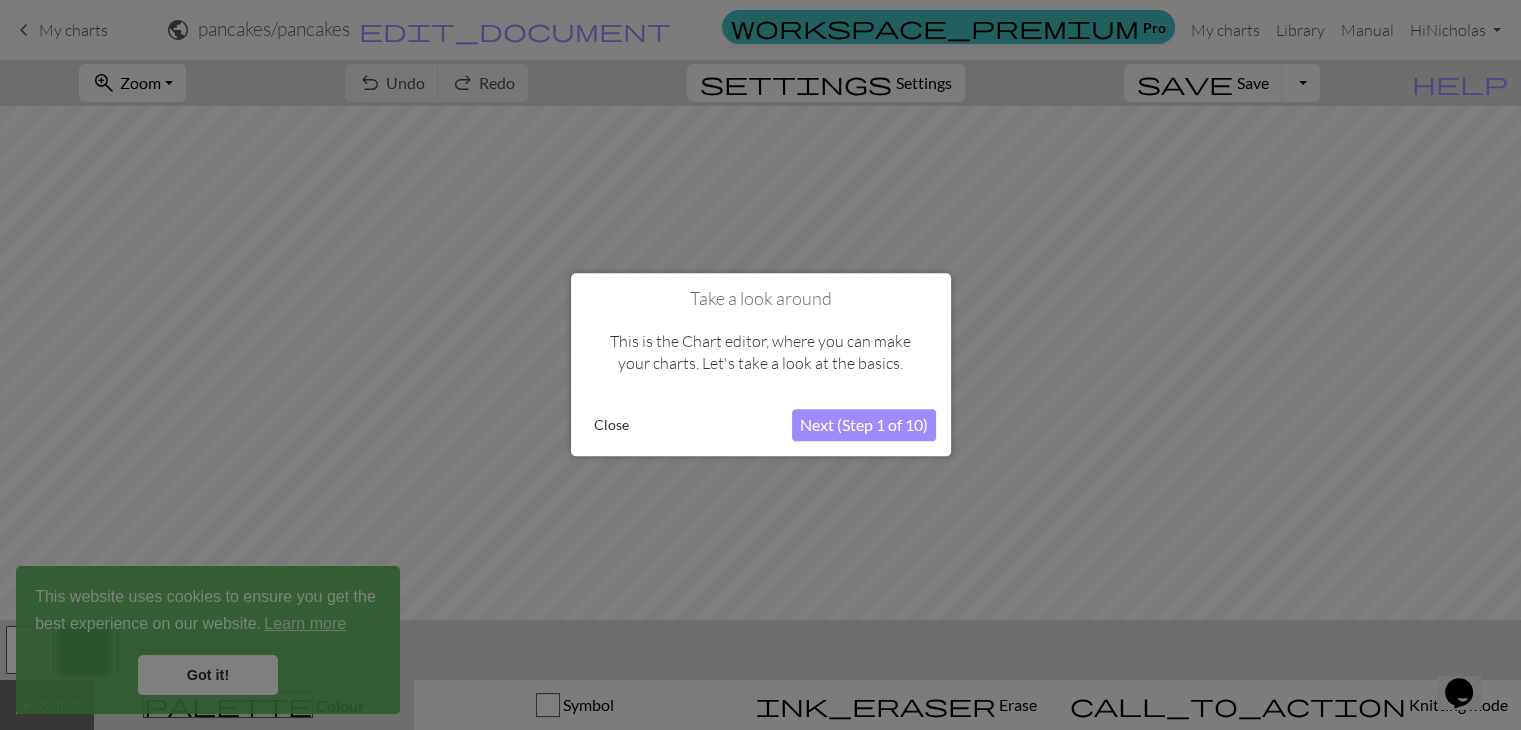 click on "Close" at bounding box center [611, 426] 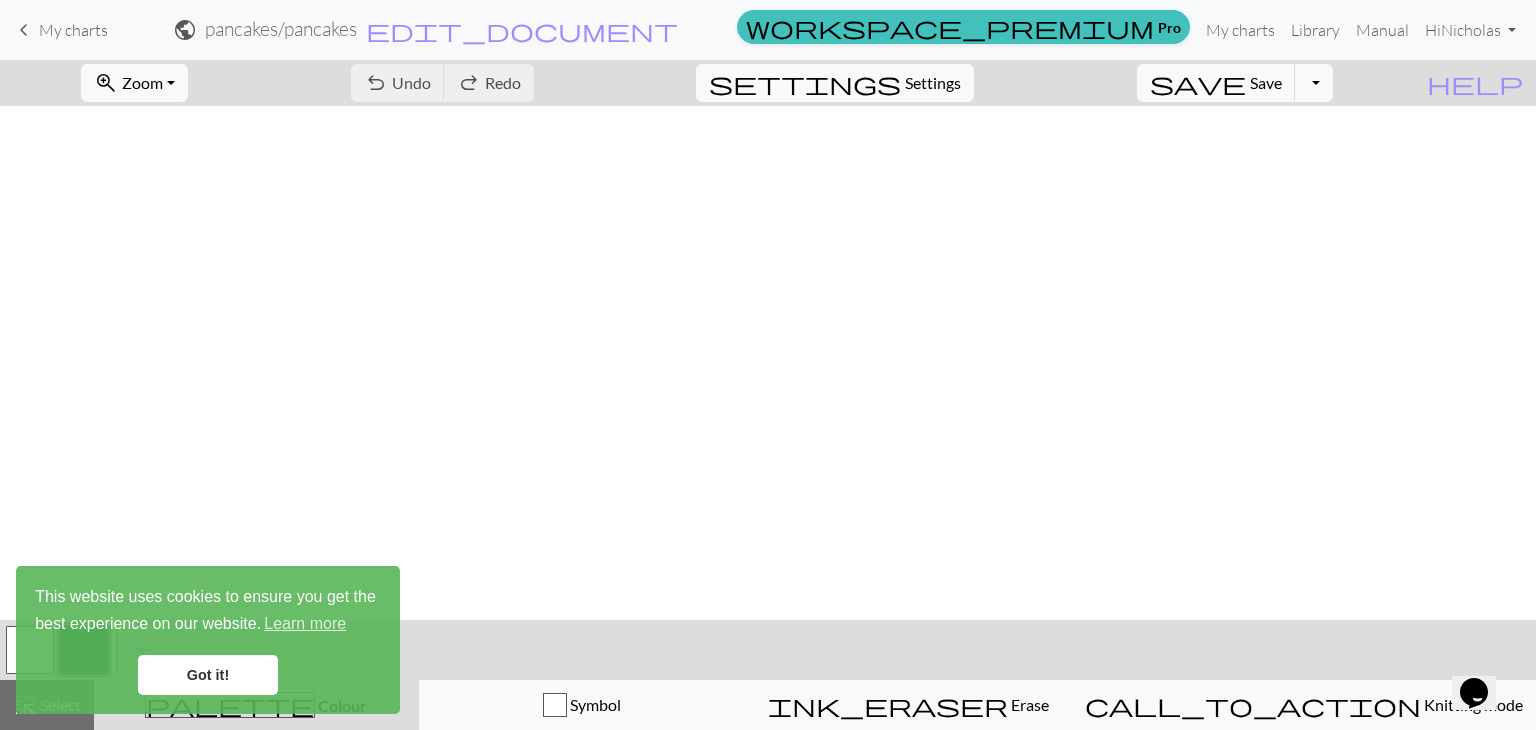 scroll, scrollTop: 1587, scrollLeft: 0, axis: vertical 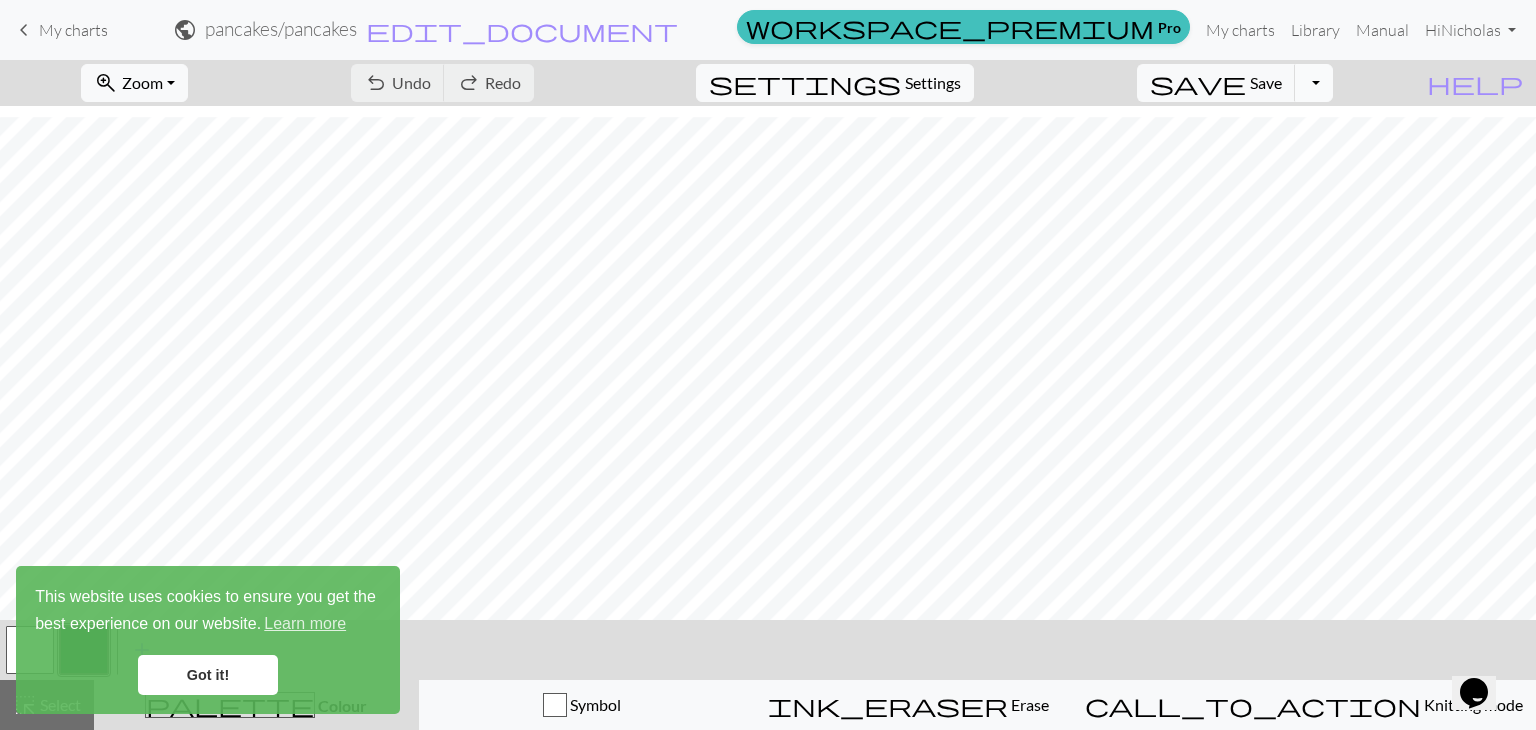 click on "Toggle Dropdown" at bounding box center [1314, 83] 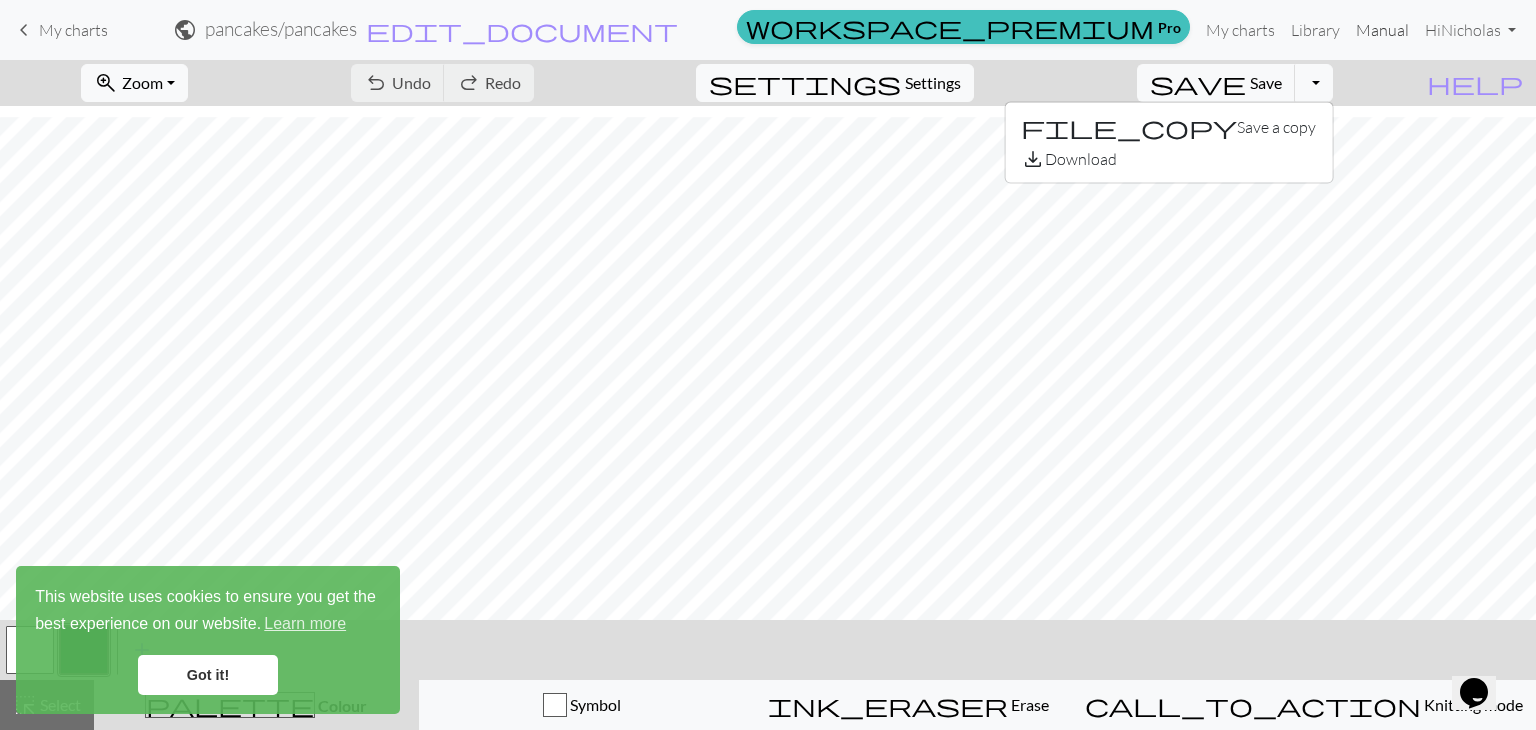 click on "Manual" at bounding box center [1382, 30] 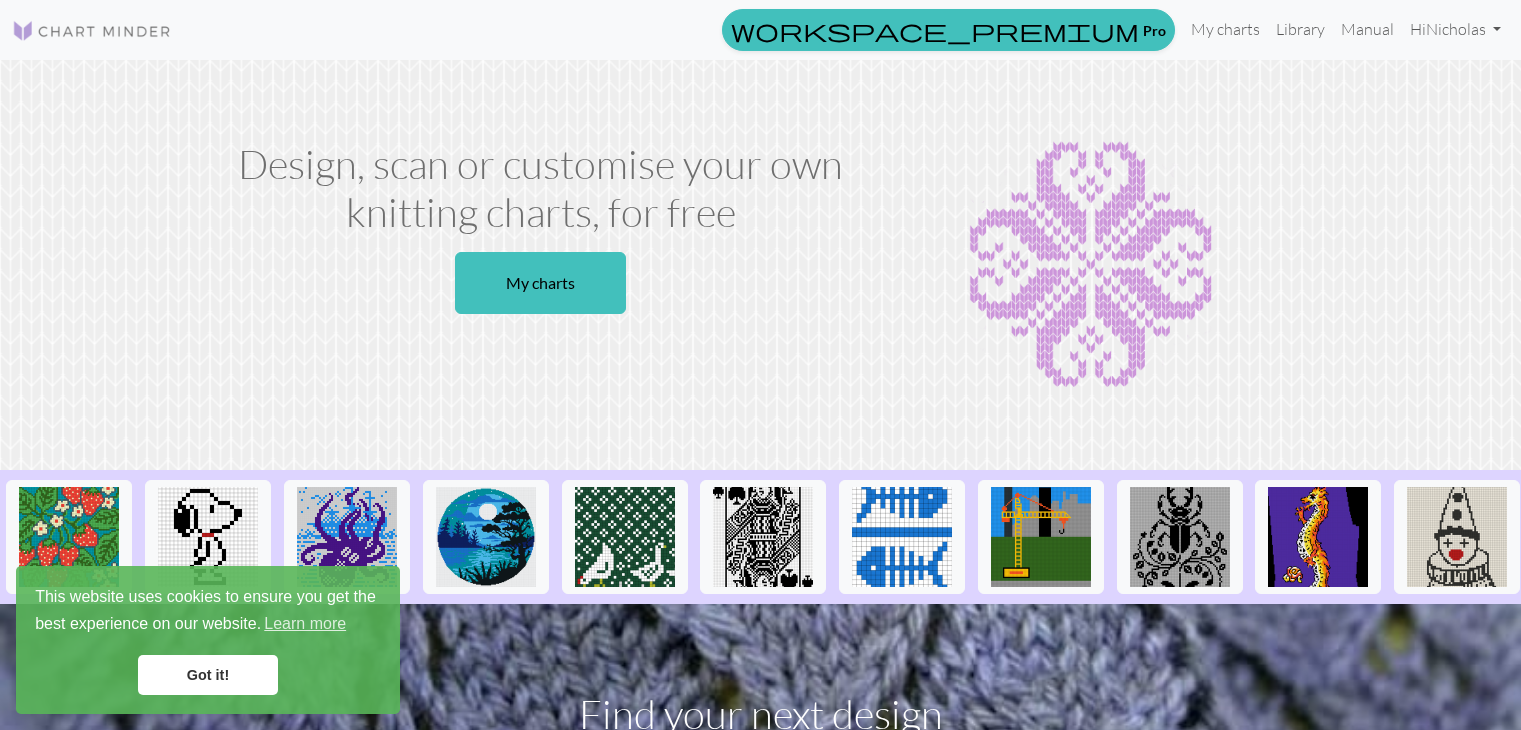 scroll, scrollTop: 0, scrollLeft: 0, axis: both 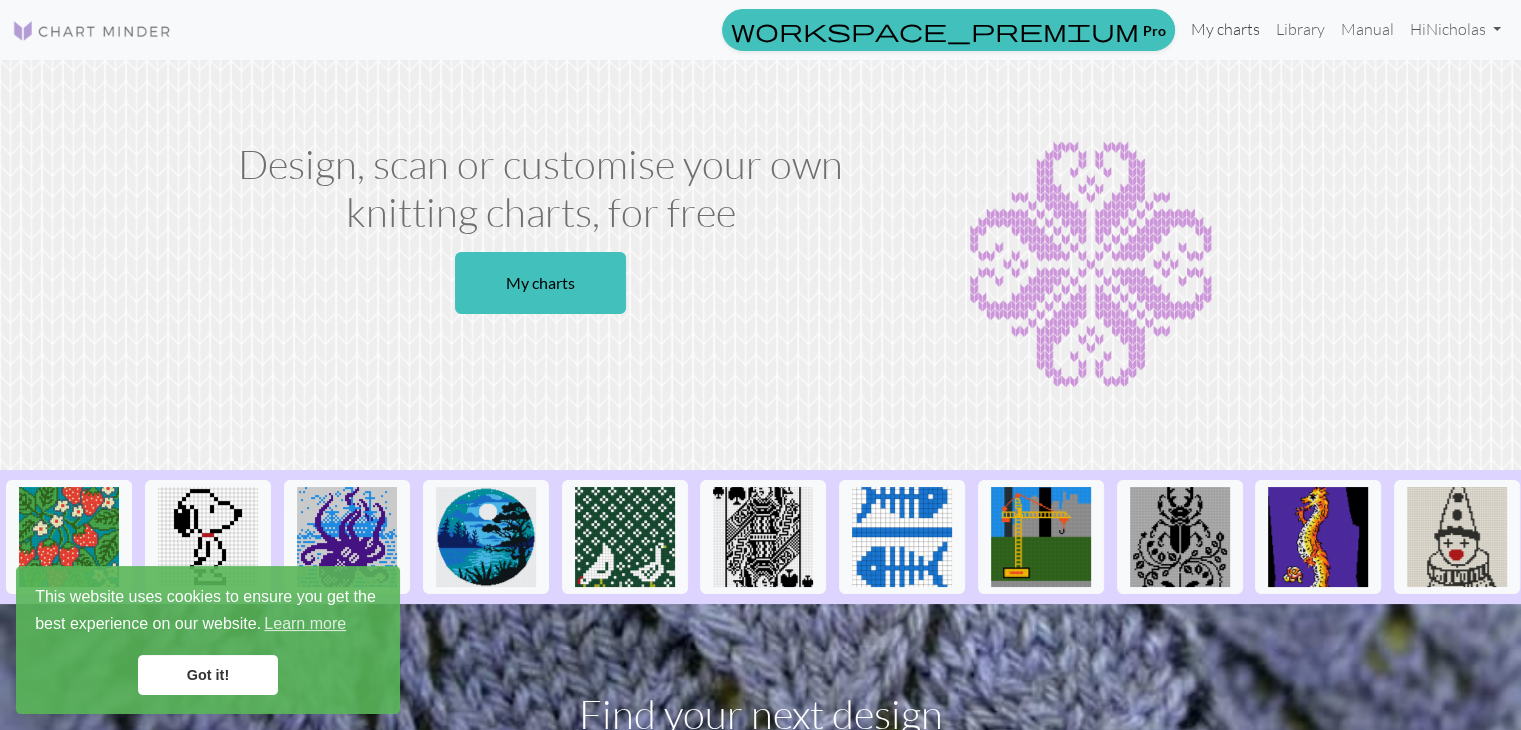 click on "My charts" at bounding box center (1225, 29) 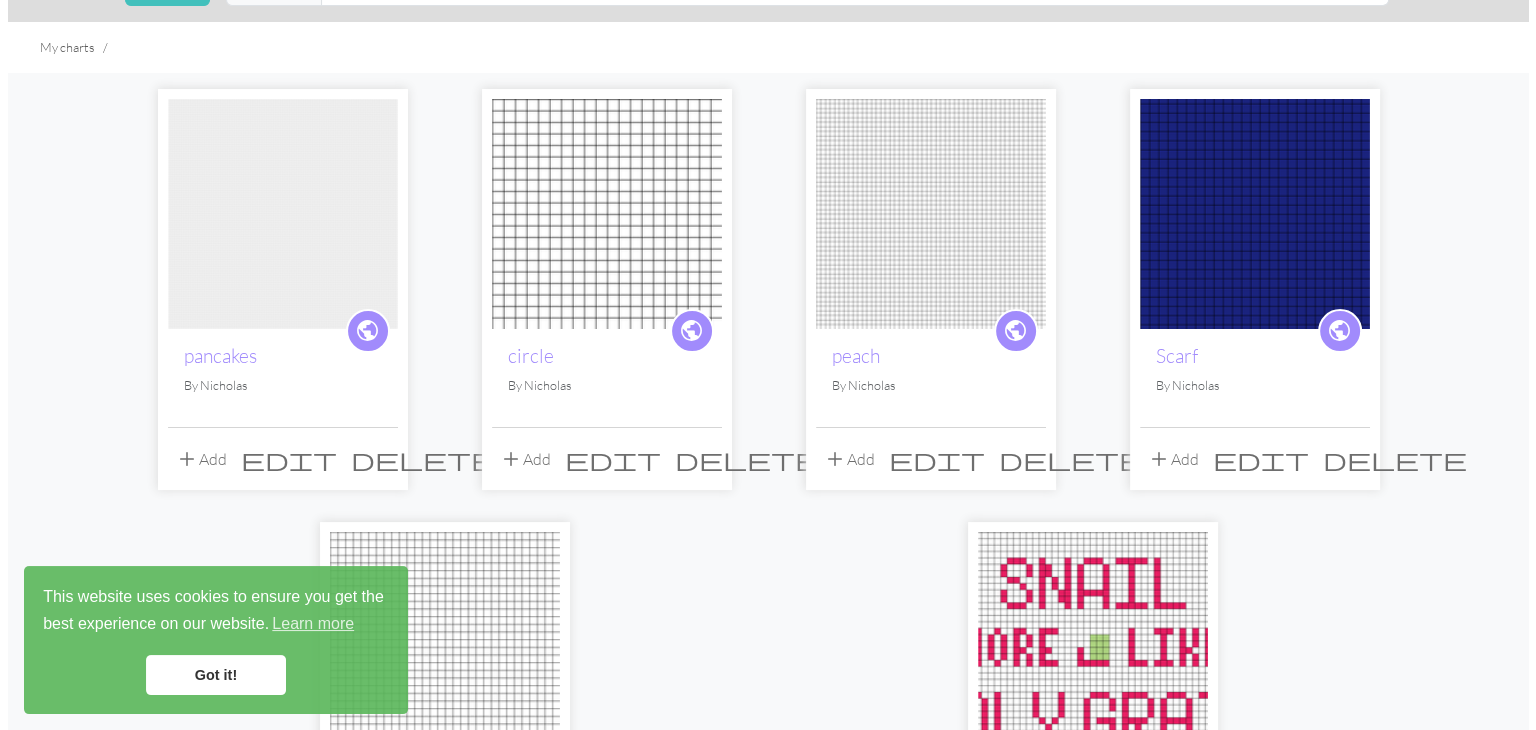 scroll, scrollTop: 112, scrollLeft: 0, axis: vertical 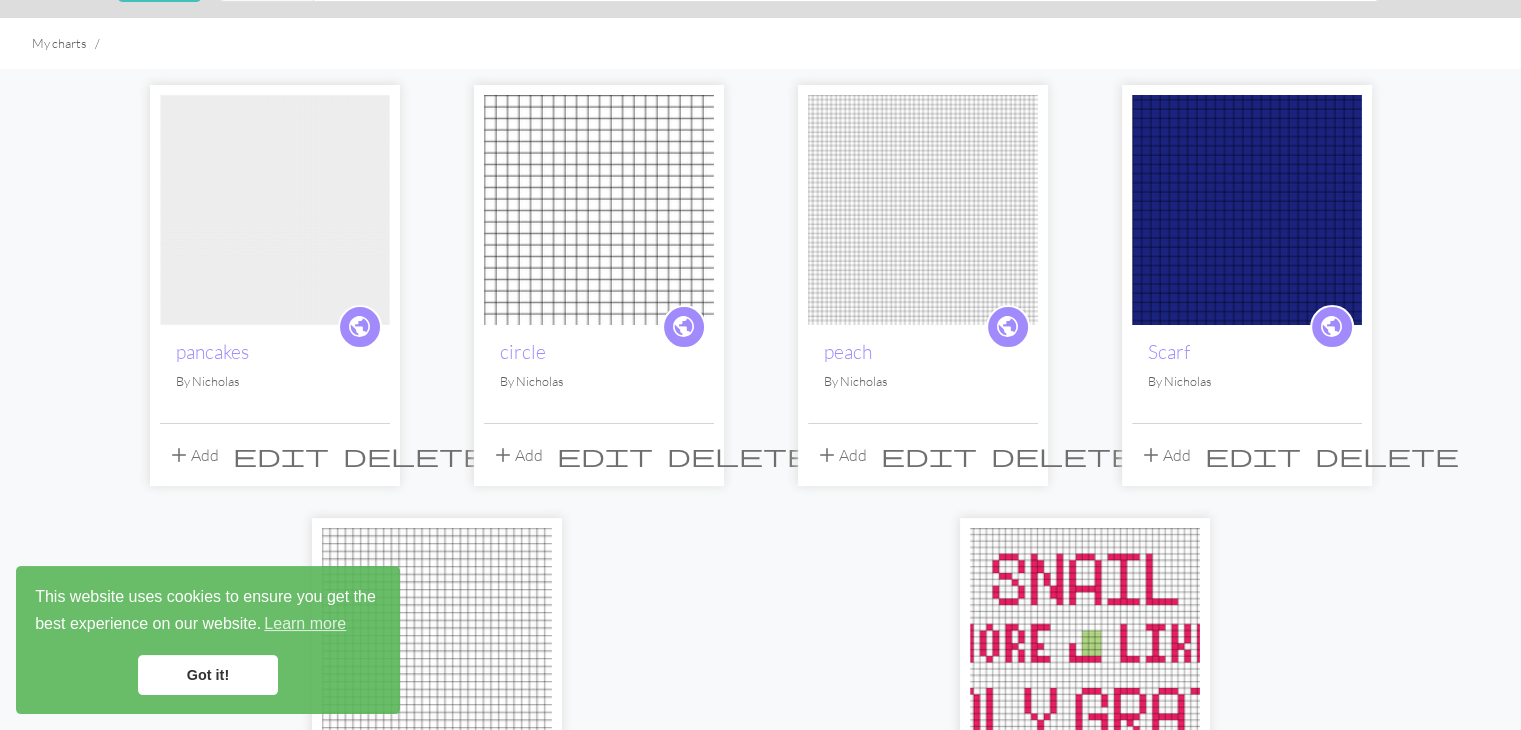 click on "add" at bounding box center (179, 455) 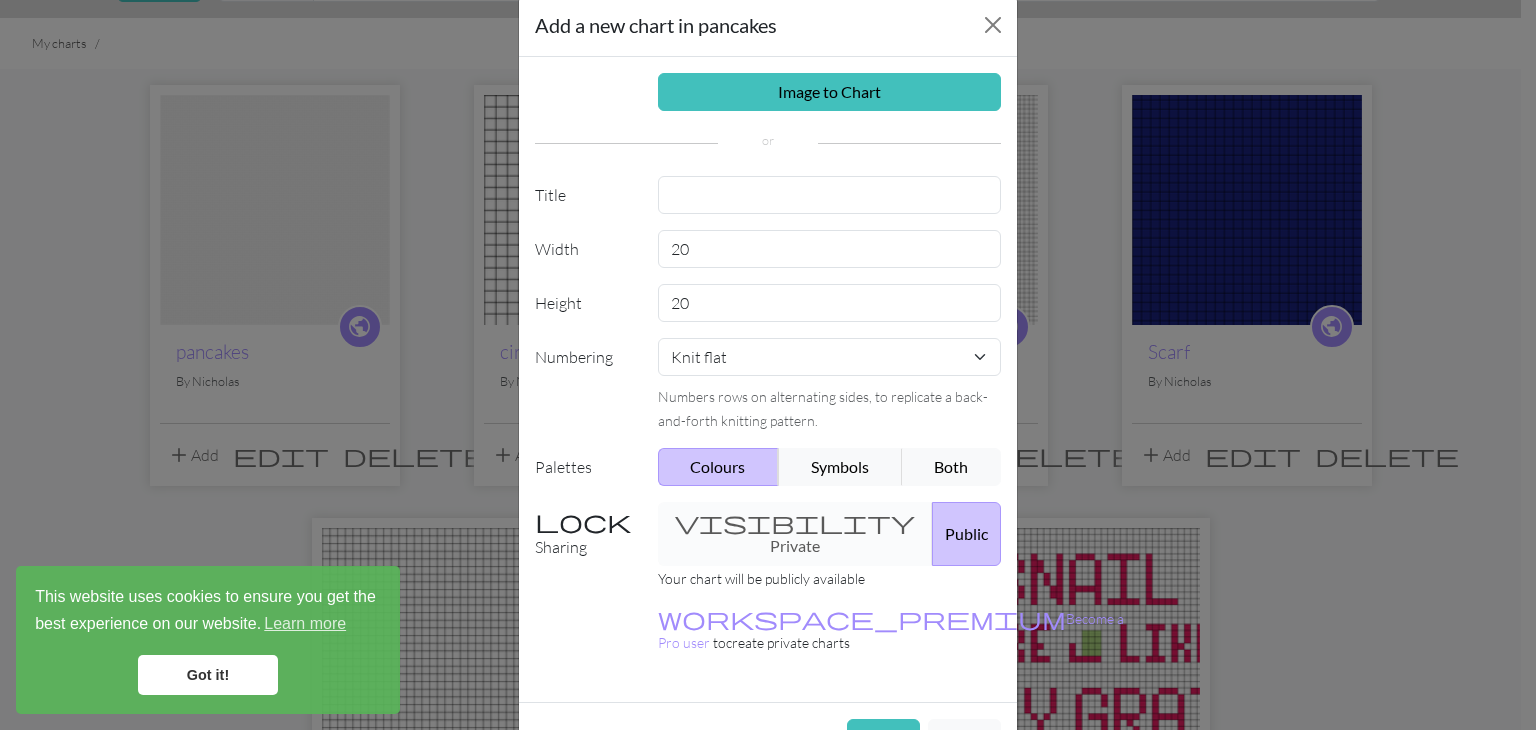 scroll, scrollTop: 38, scrollLeft: 0, axis: vertical 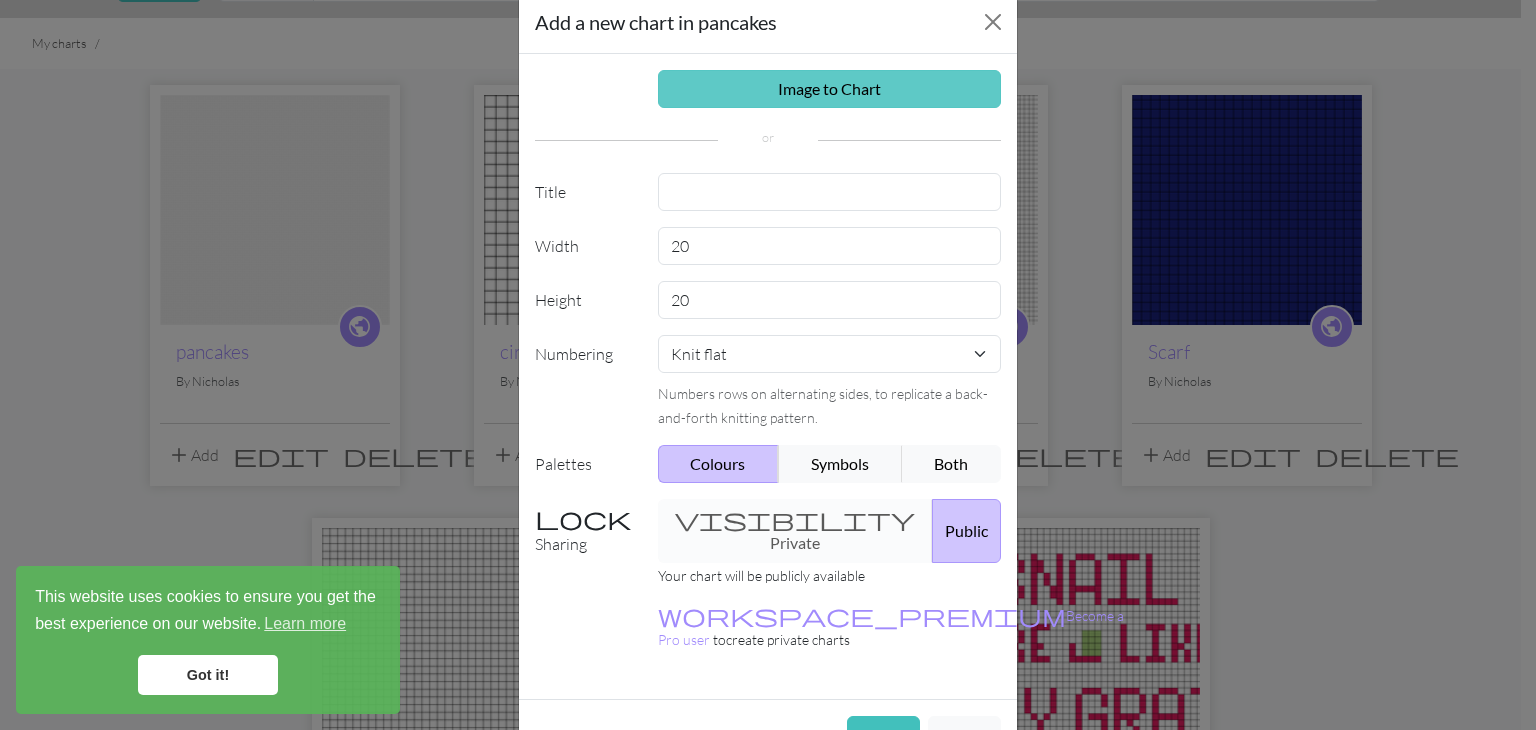 click on "Image to Chart" at bounding box center [830, 89] 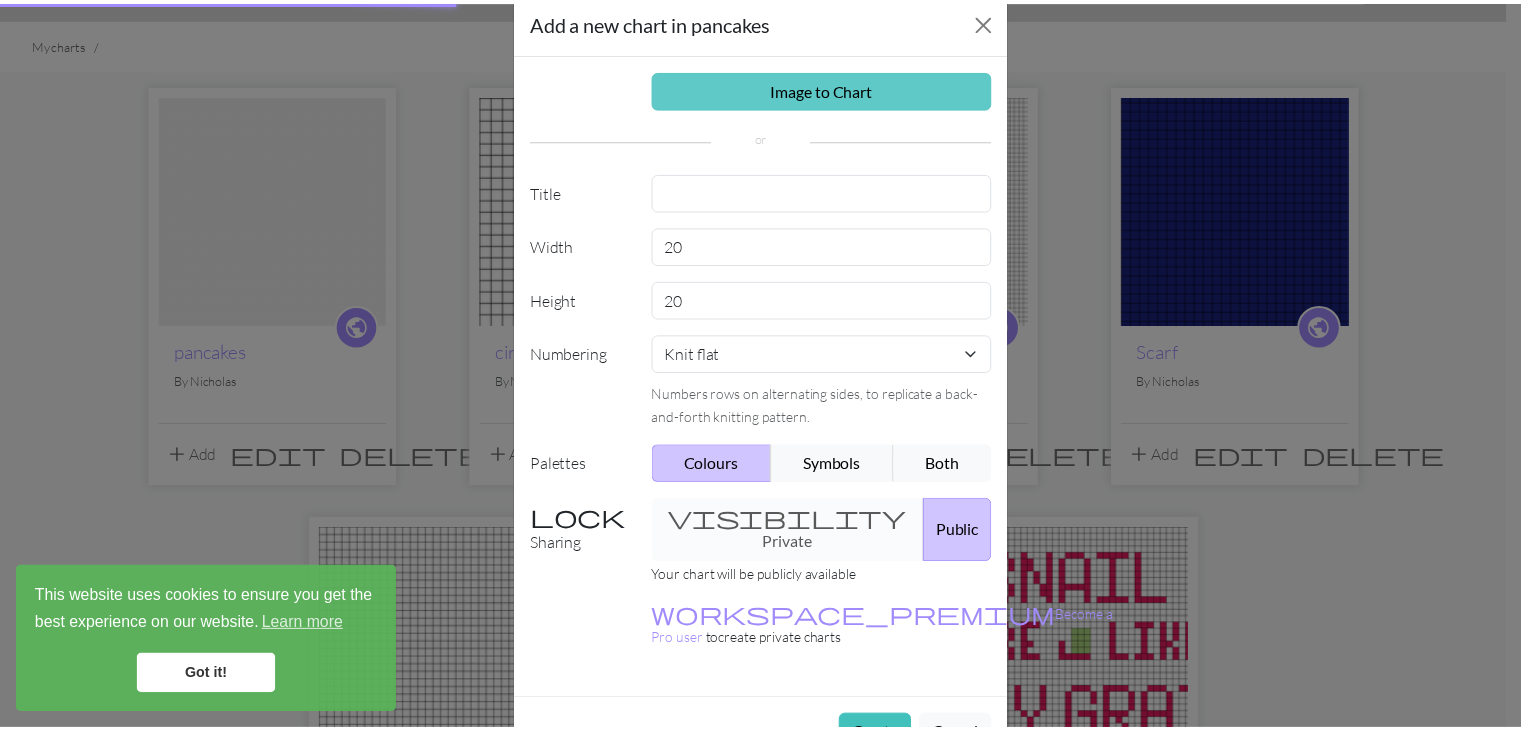 scroll, scrollTop: 0, scrollLeft: 0, axis: both 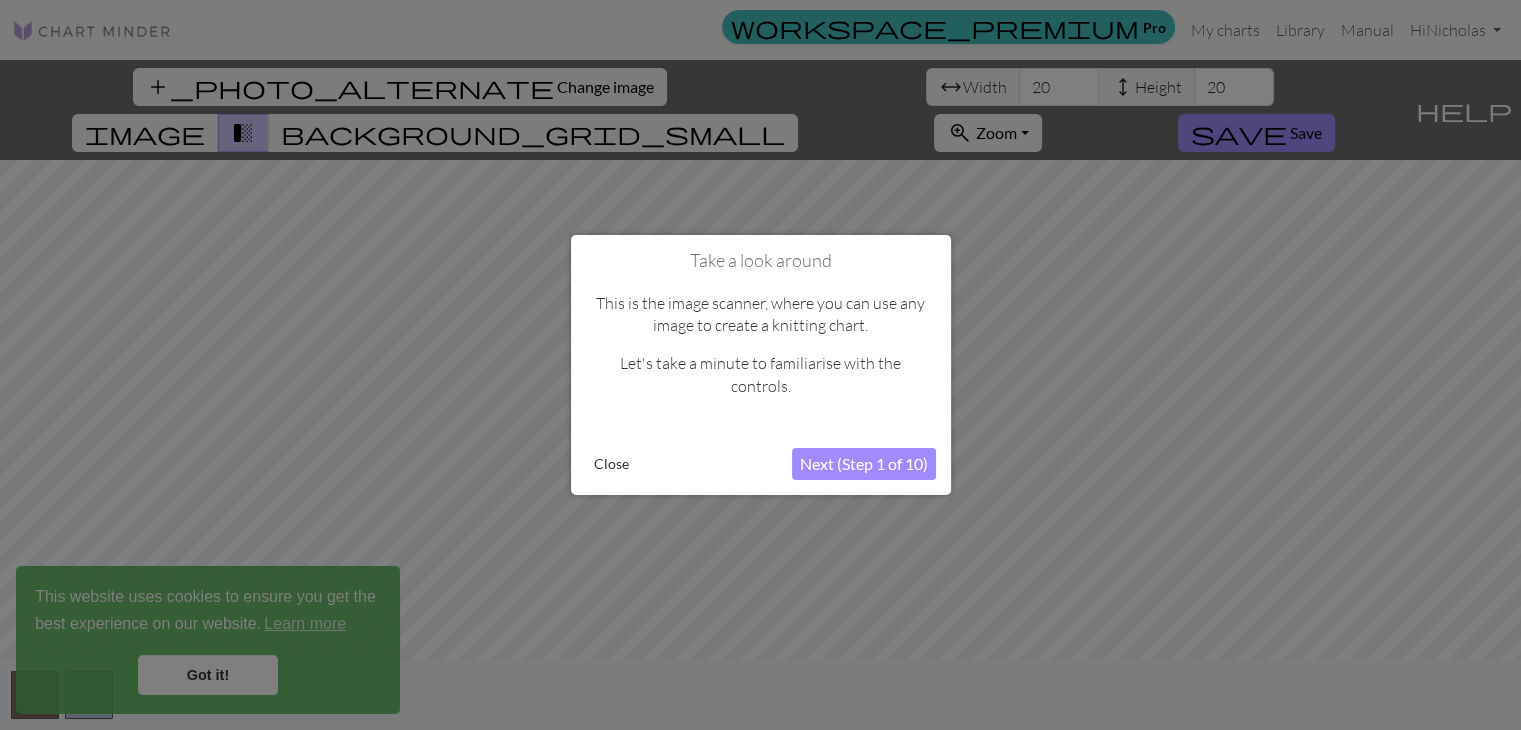 click on "Next (Step 1 of 10)" at bounding box center (864, 464) 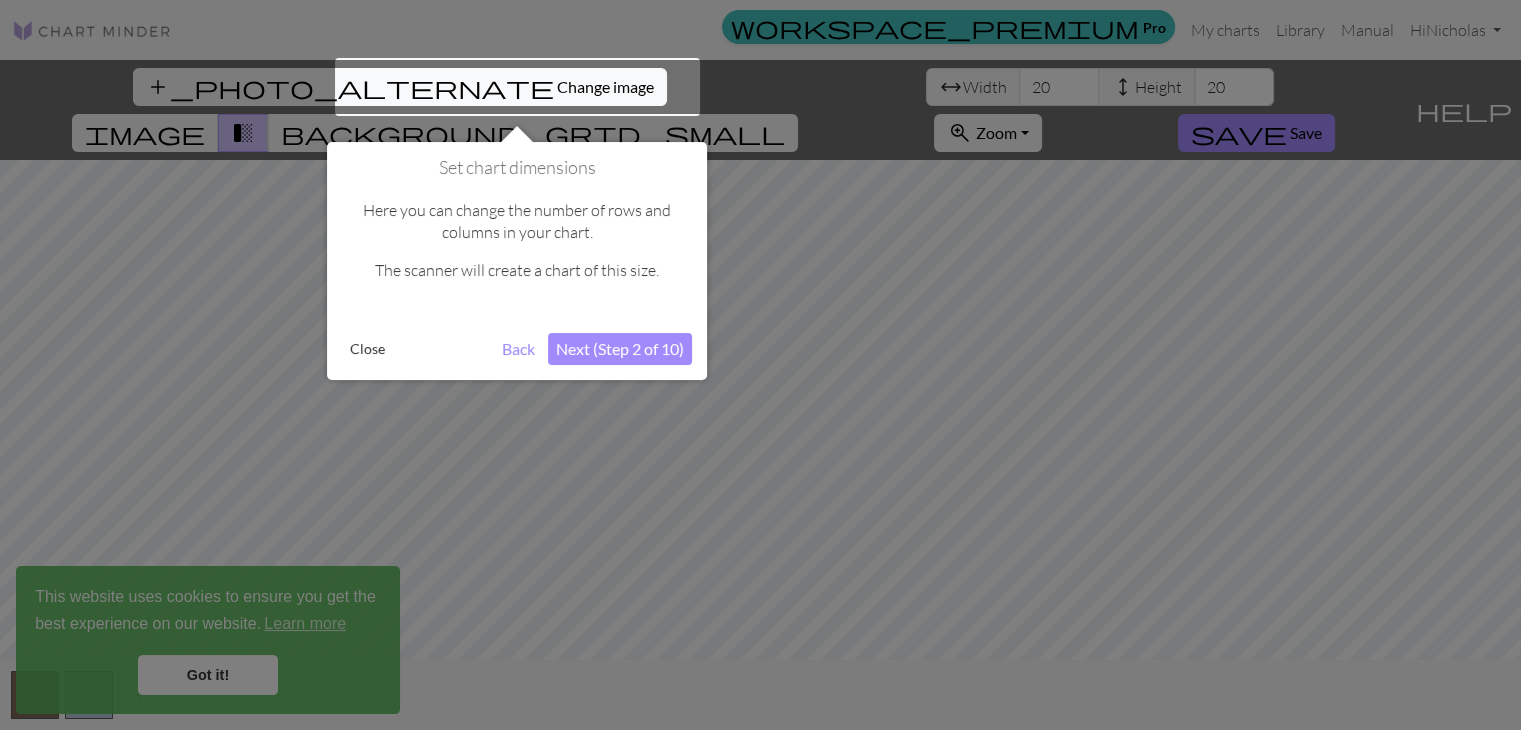 scroll, scrollTop: 0, scrollLeft: 0, axis: both 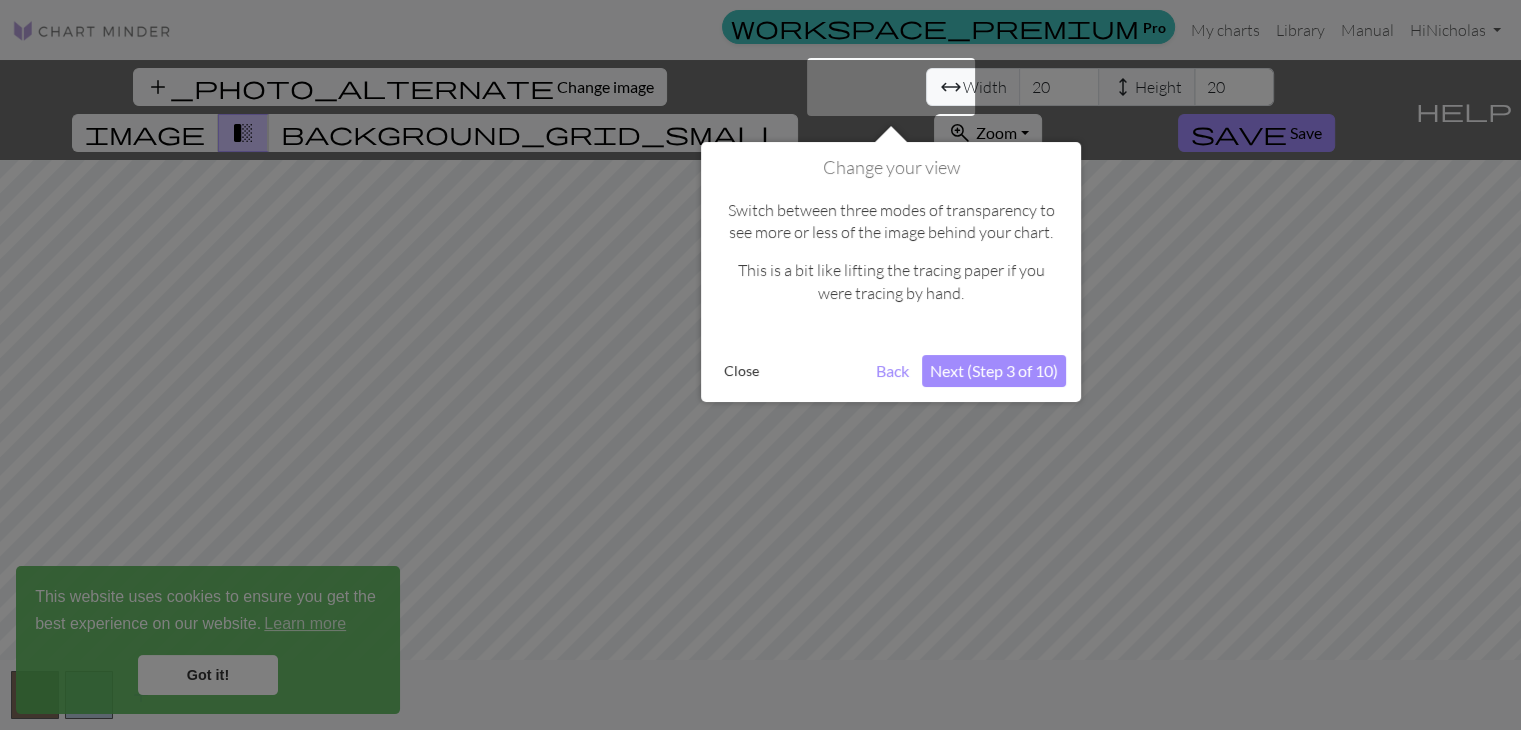click on "Next (Step 3 of 10)" at bounding box center [994, 371] 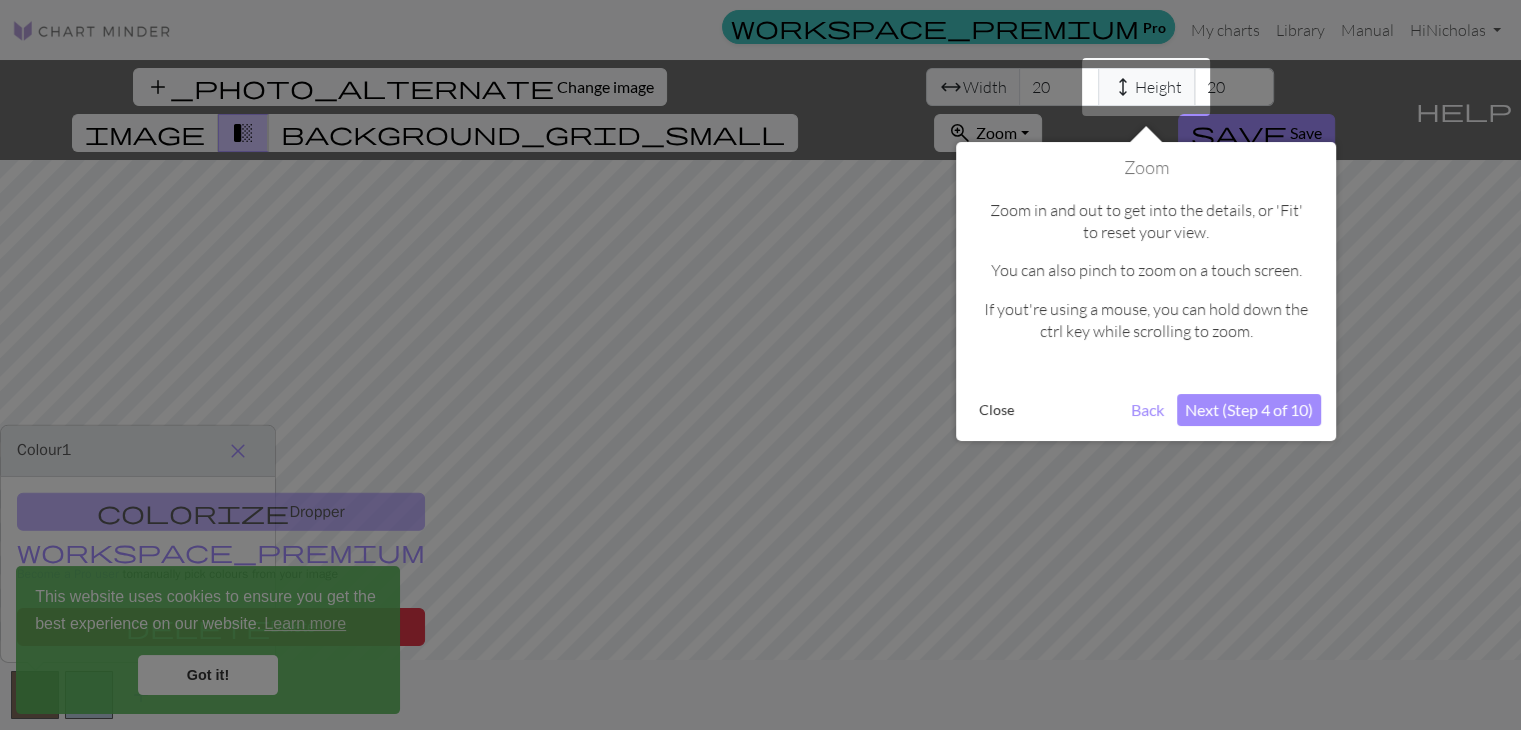 click on "Next (Step 4 of 10)" at bounding box center [1249, 410] 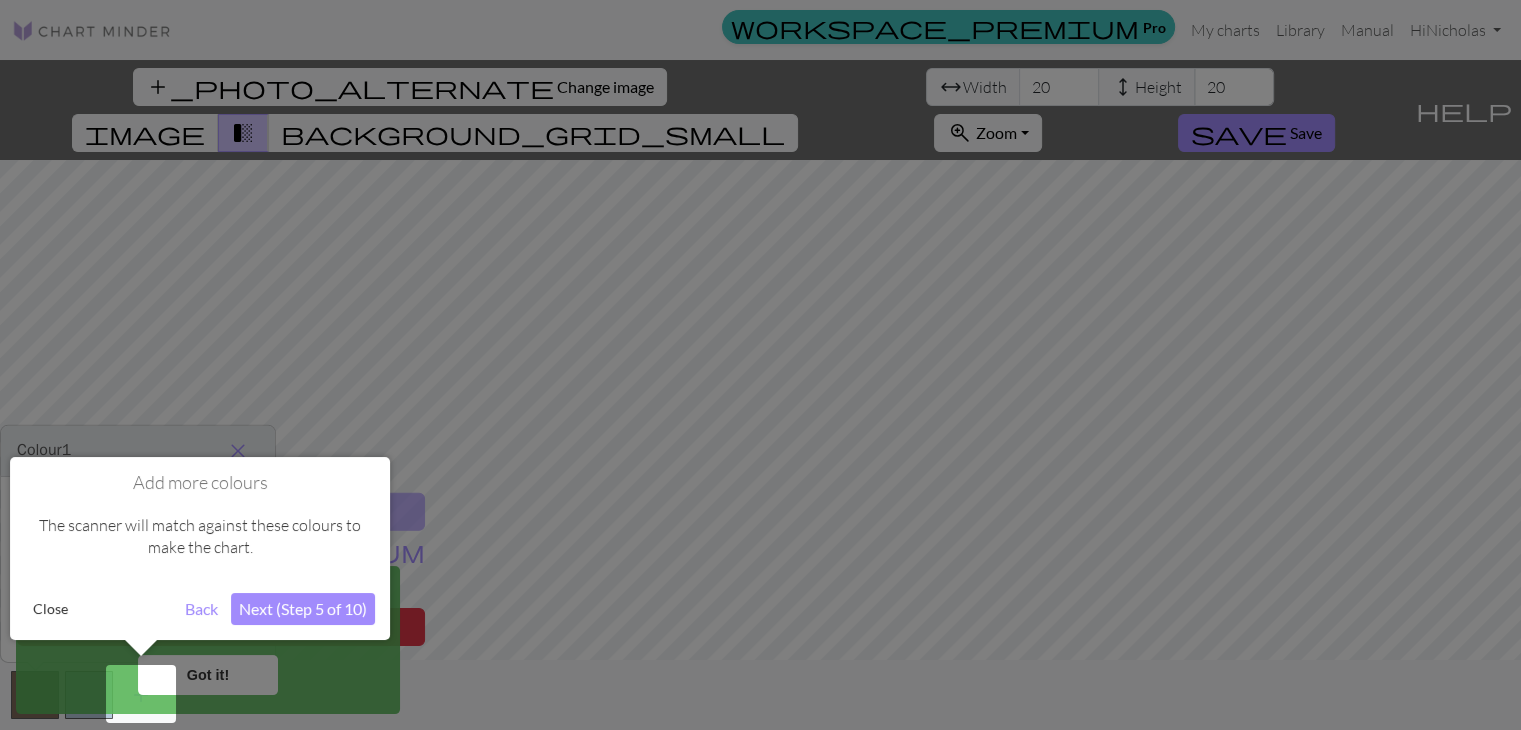 click on "Next (Step 5 of 10)" at bounding box center [303, 609] 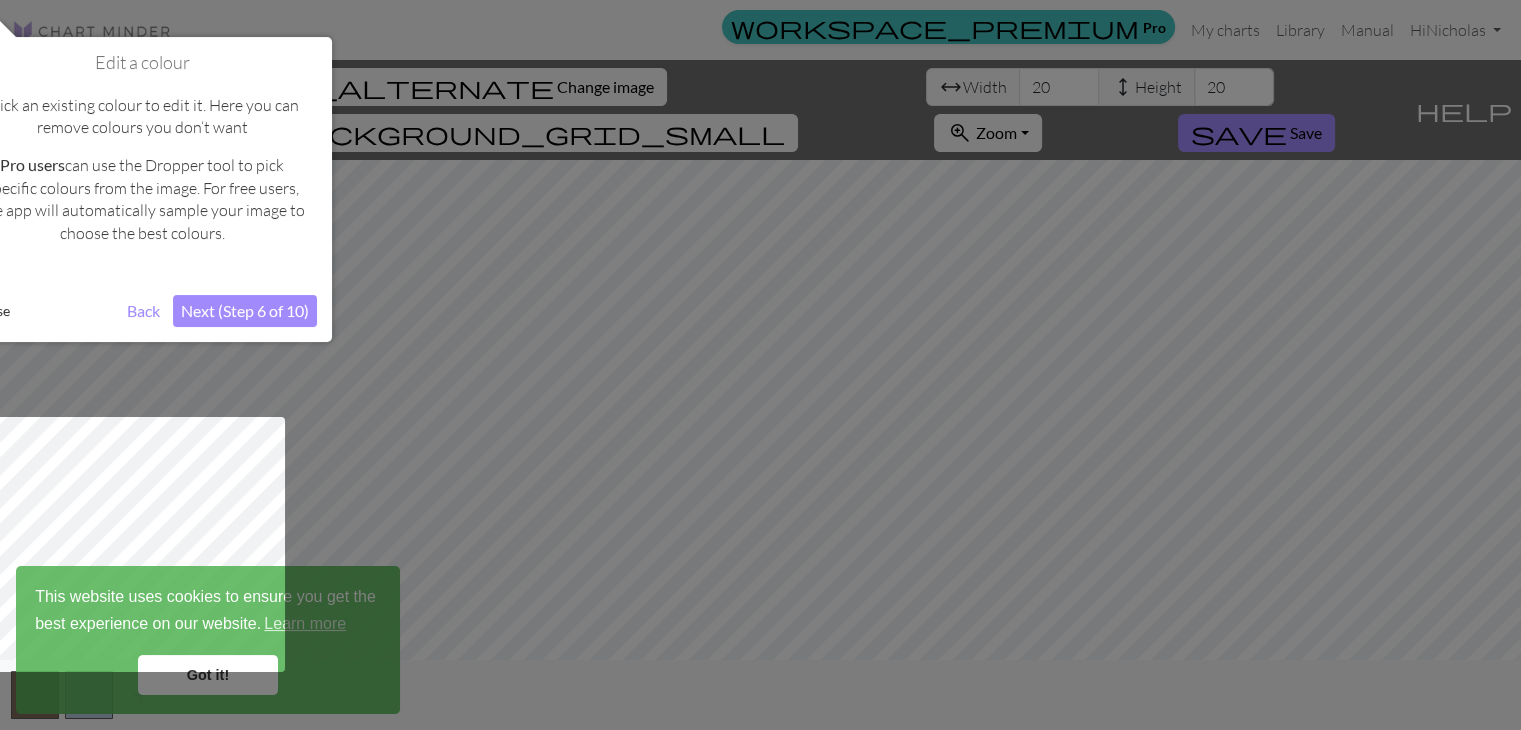 click on "Next (Step 6 of 10)" at bounding box center (245, 311) 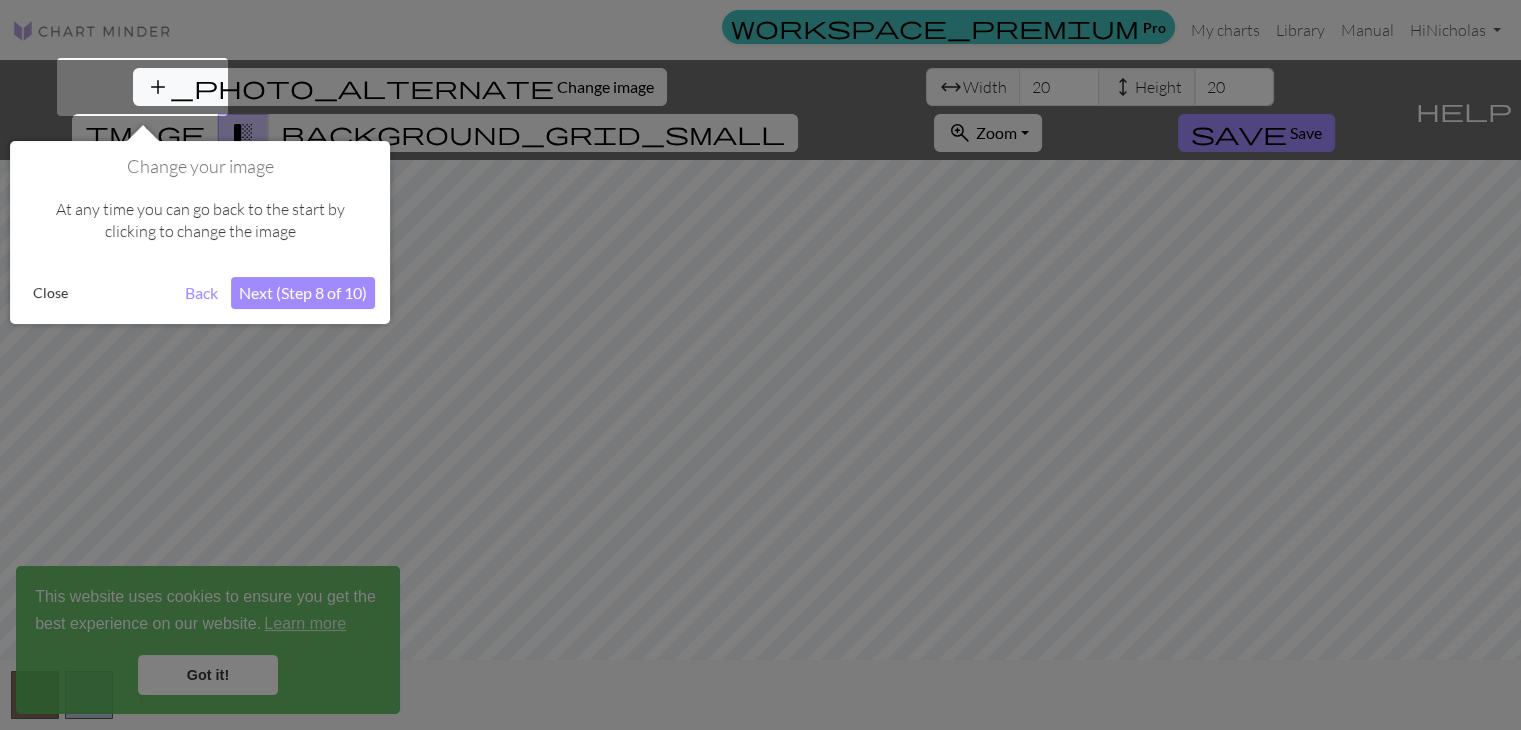 click on "Next (Step 8 of 10)" at bounding box center (303, 293) 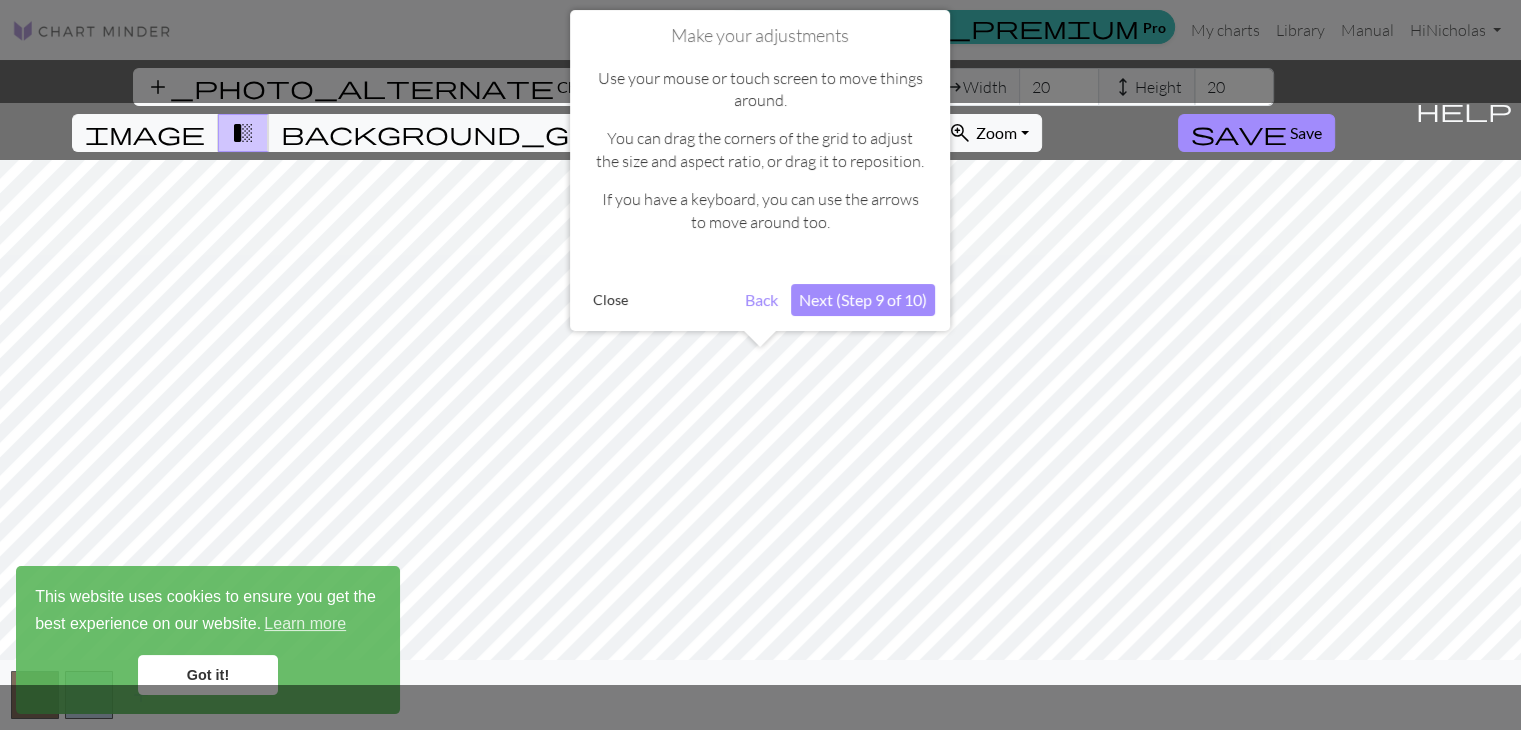 click on "Next (Step 9 of 10)" at bounding box center [863, 300] 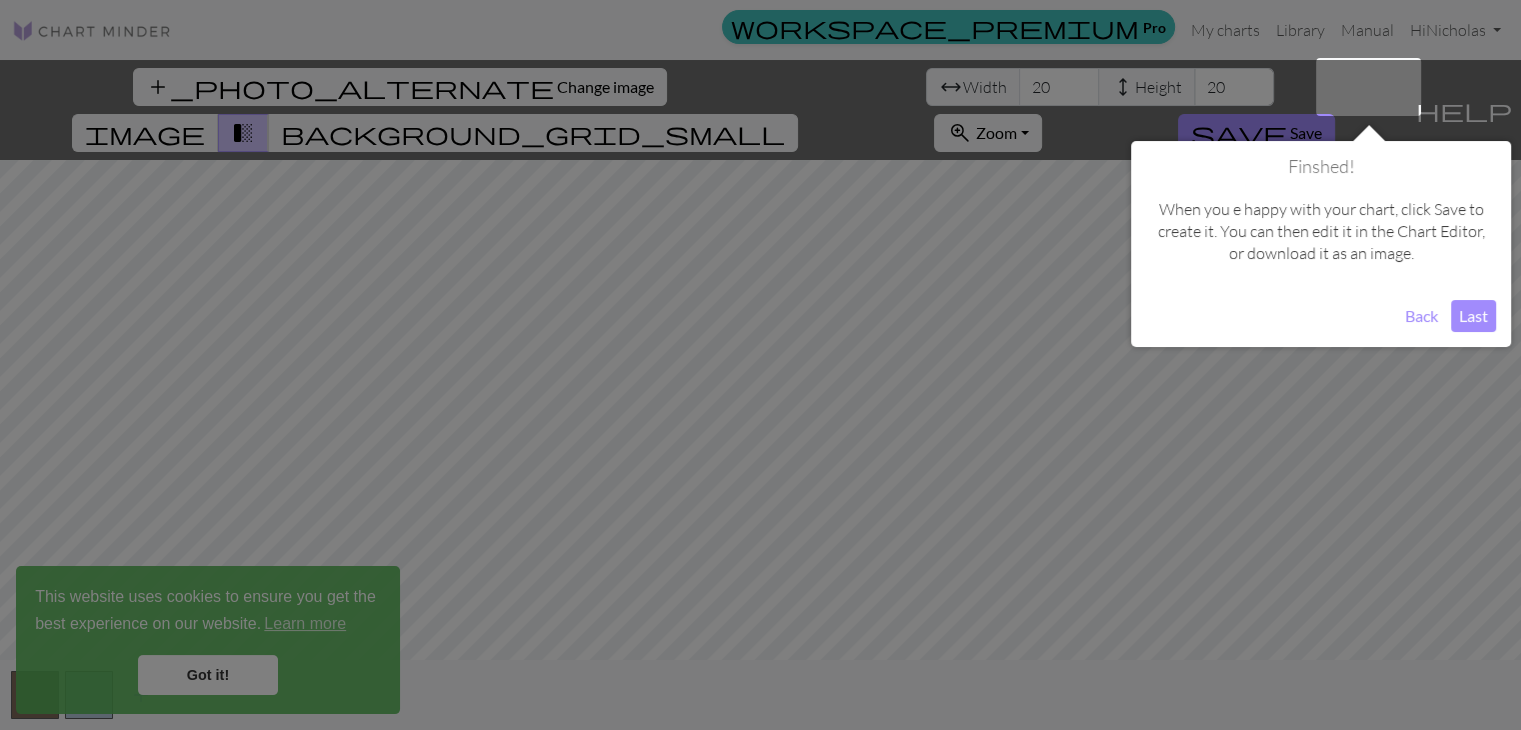 click on "Last" at bounding box center [1473, 316] 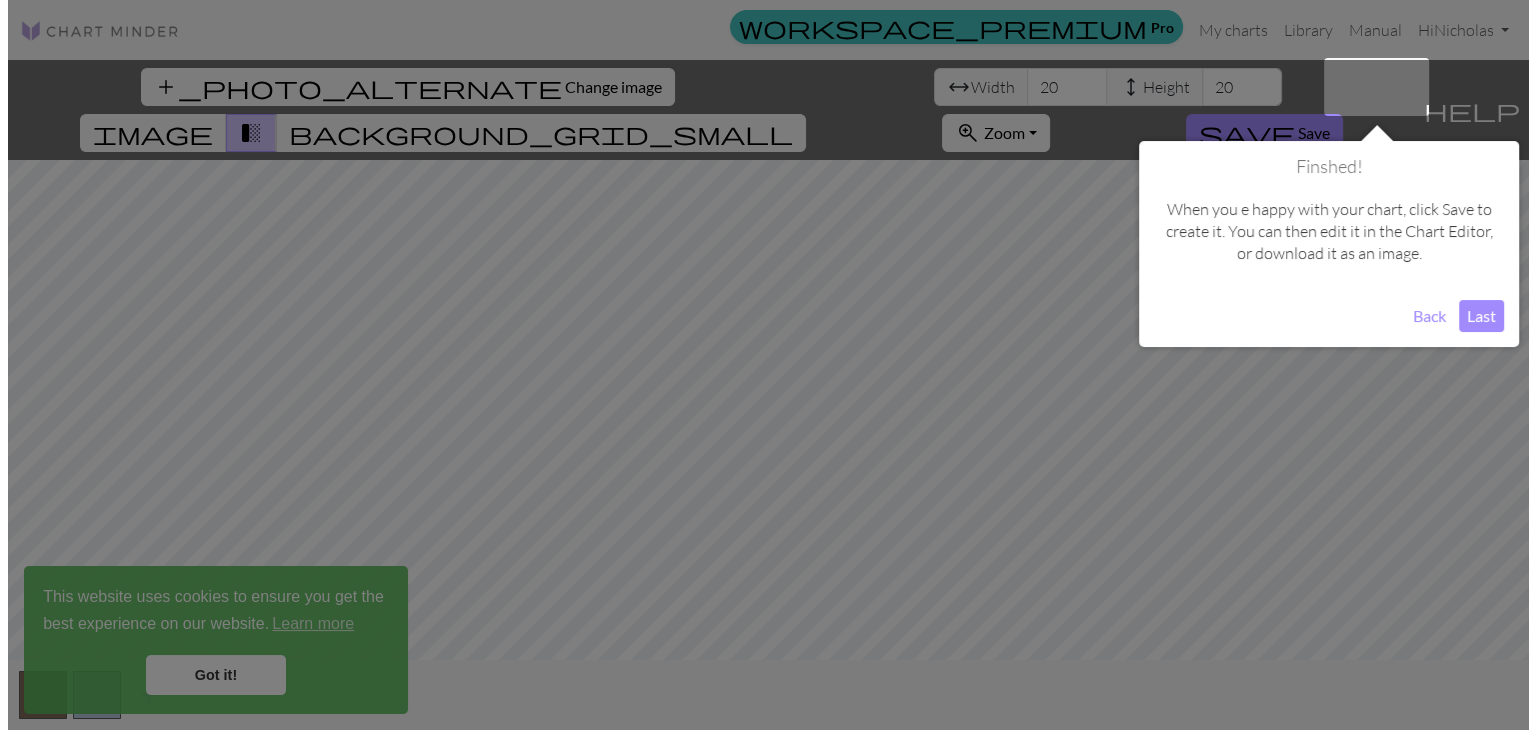 scroll, scrollTop: 0, scrollLeft: 0, axis: both 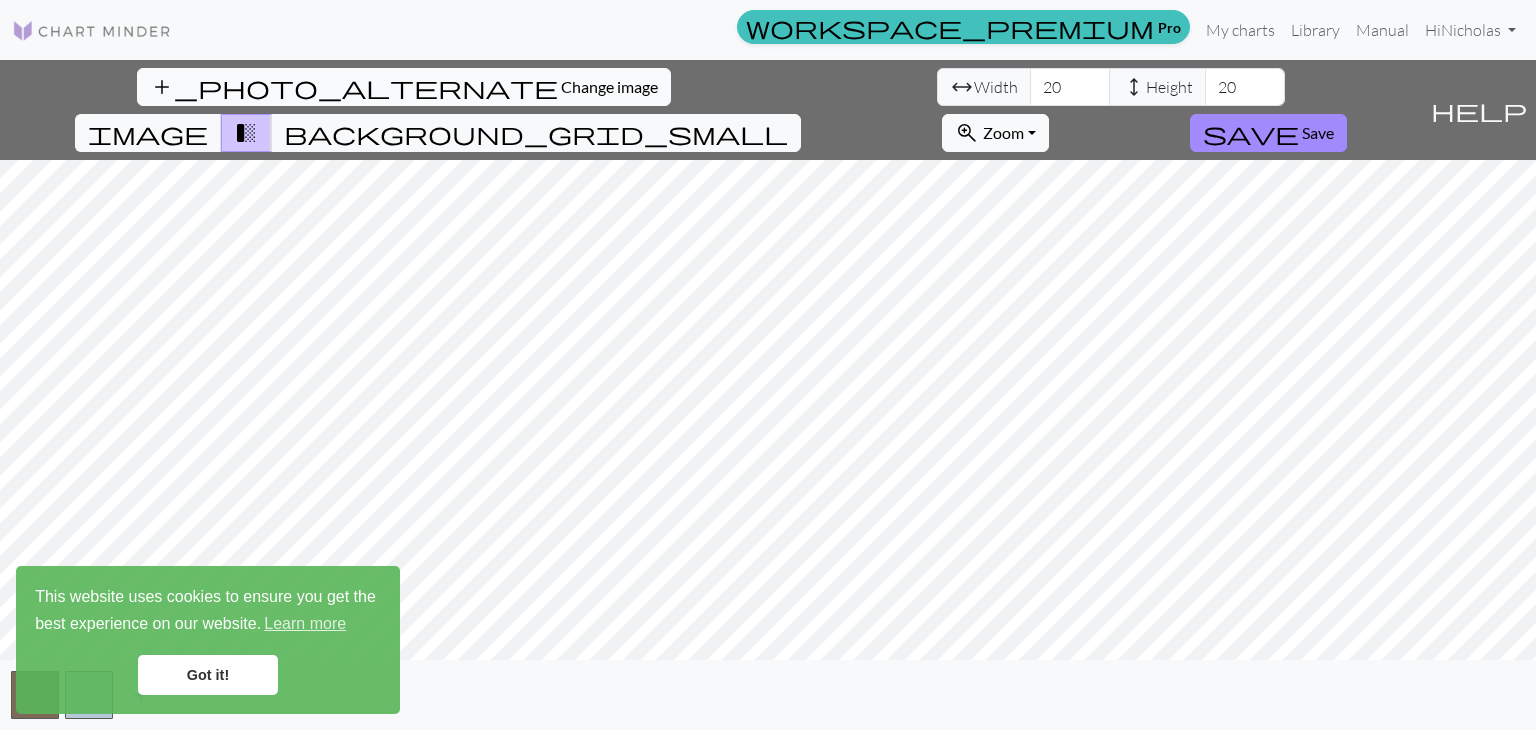 click on "Change image" at bounding box center [609, 86] 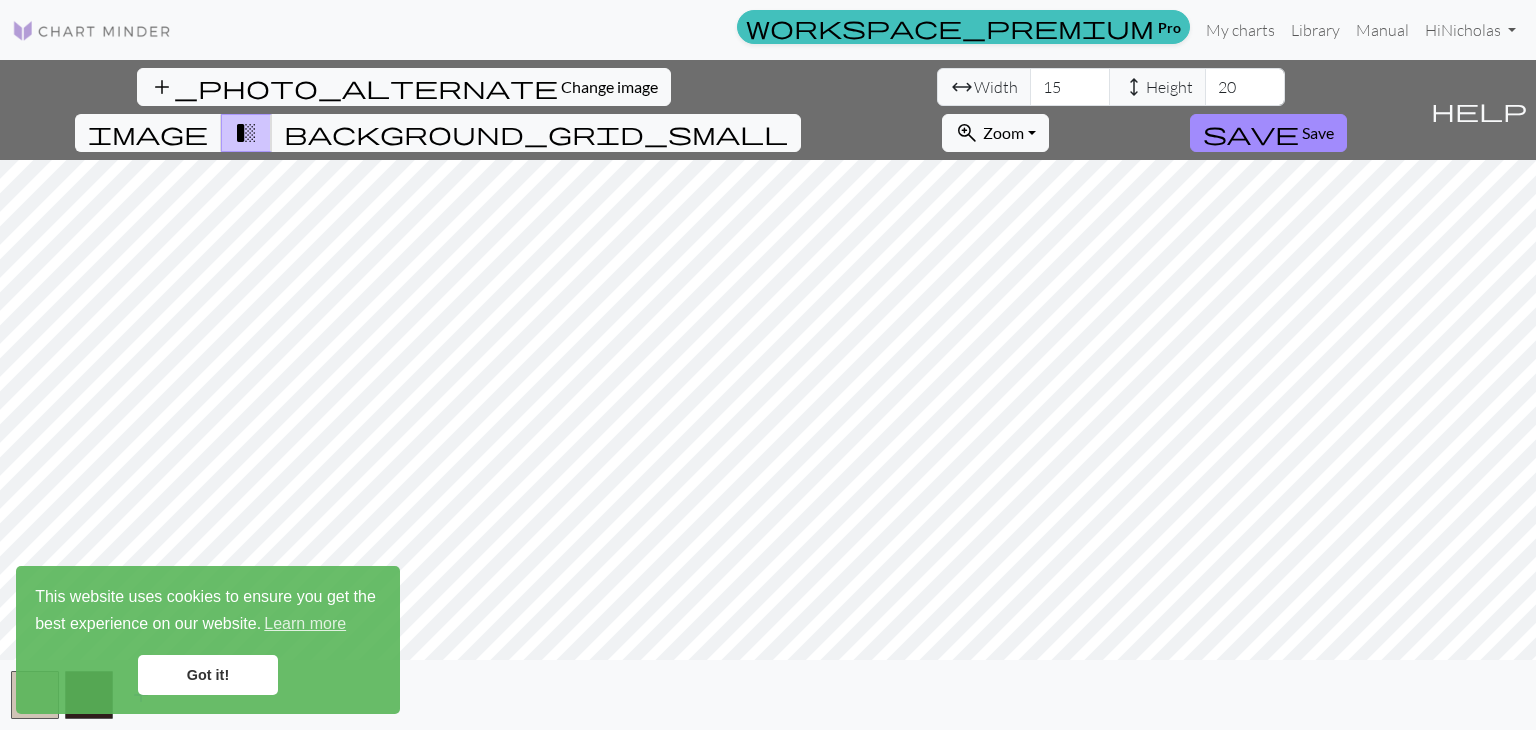 click on "Got it!" at bounding box center [208, 675] 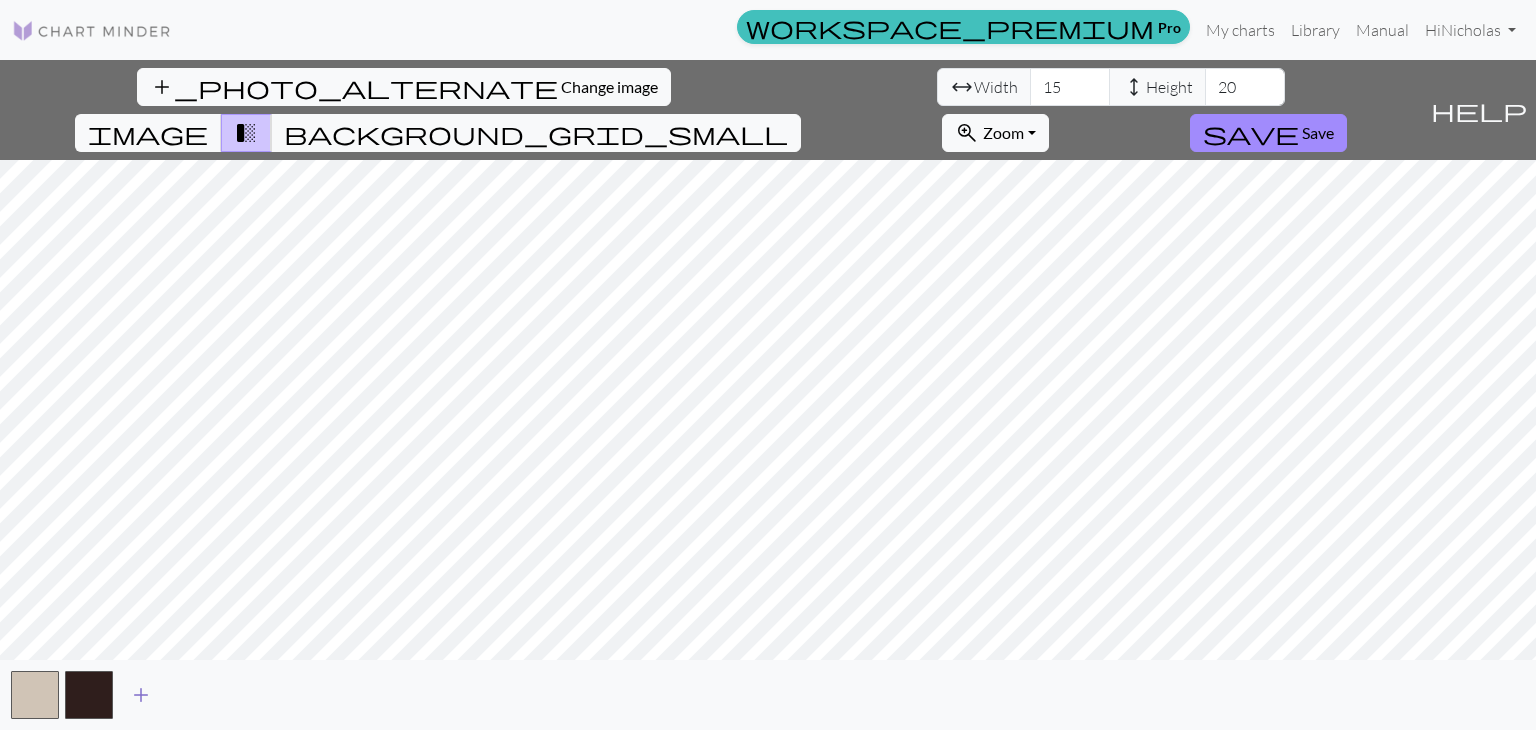 click on "add" at bounding box center [141, 695] 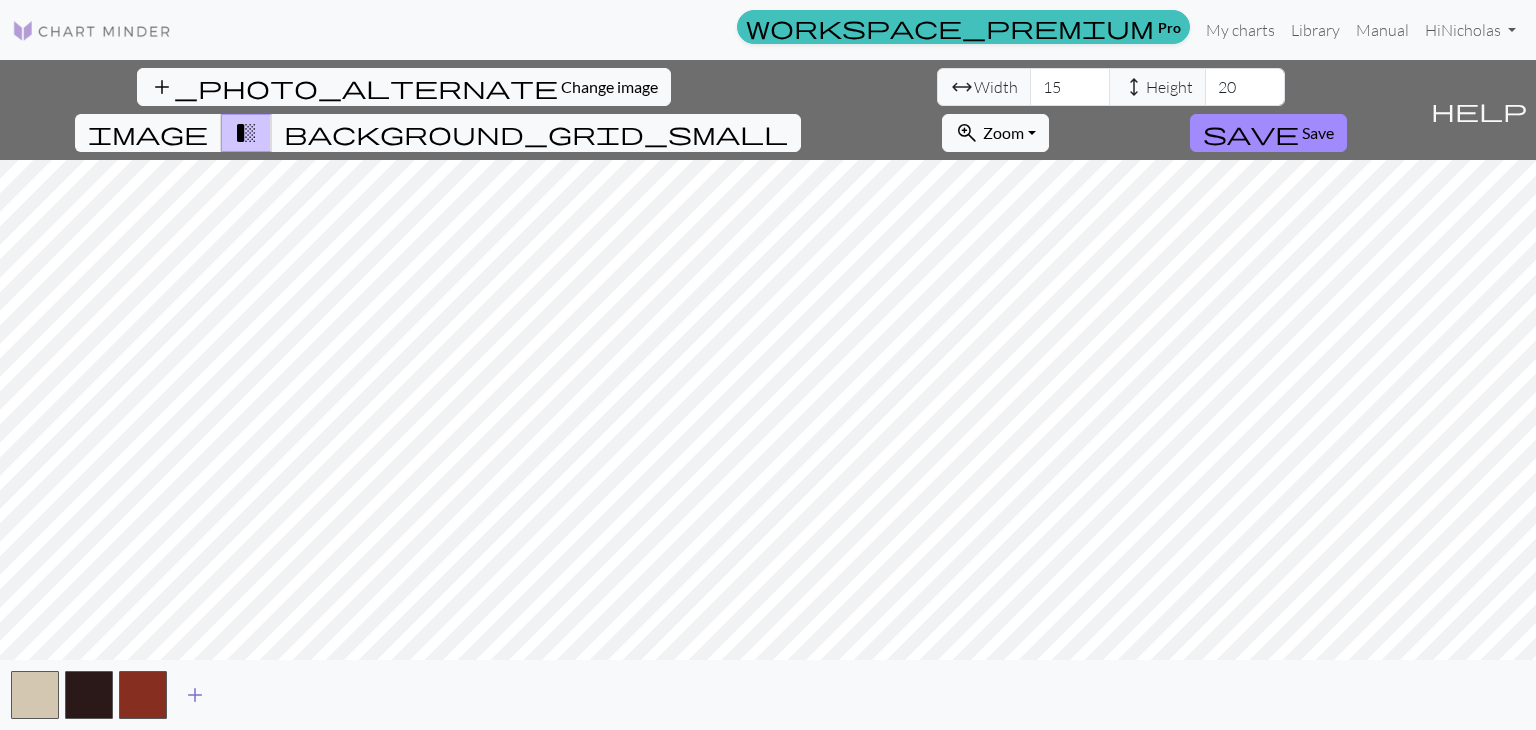 click on "add" at bounding box center (195, 695) 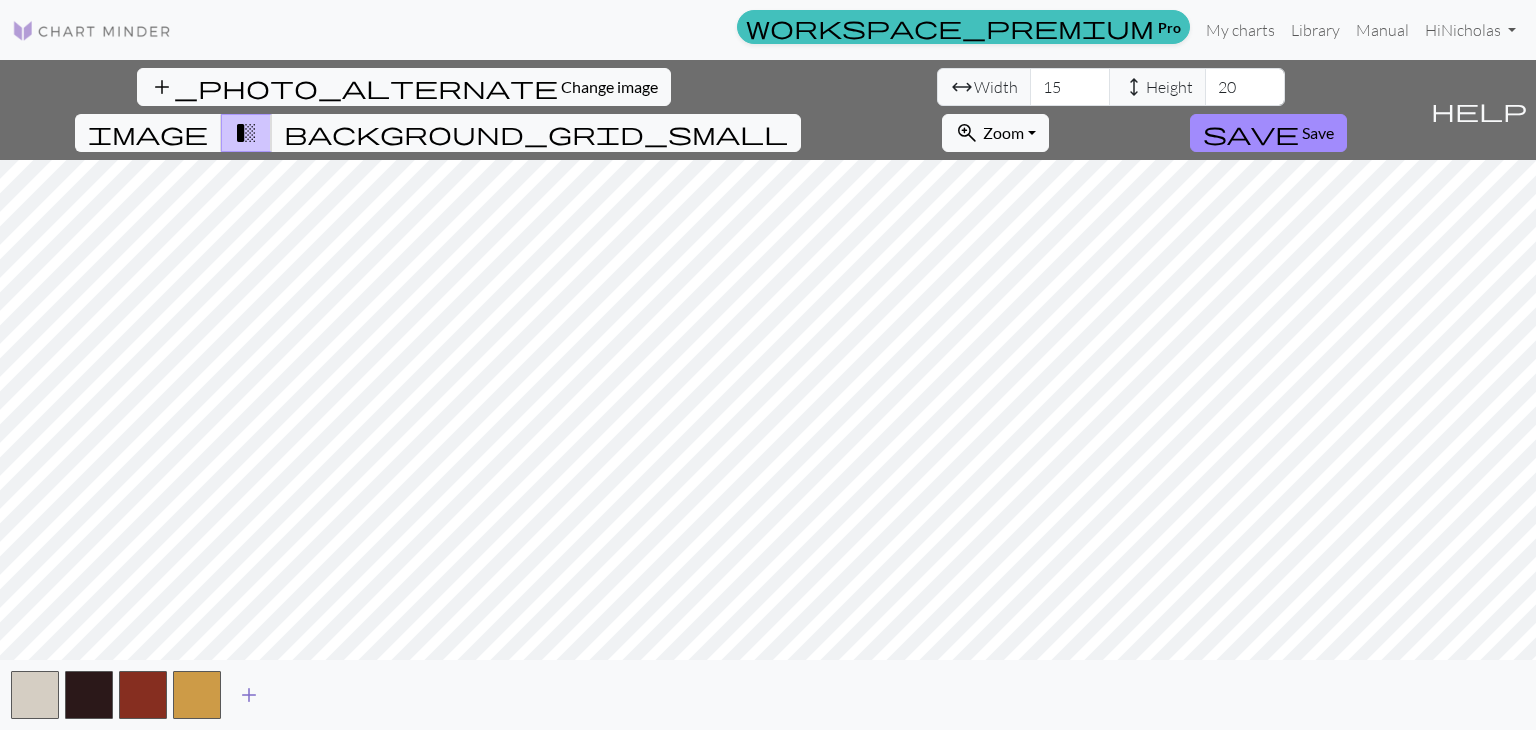 click on "add" at bounding box center [249, 695] 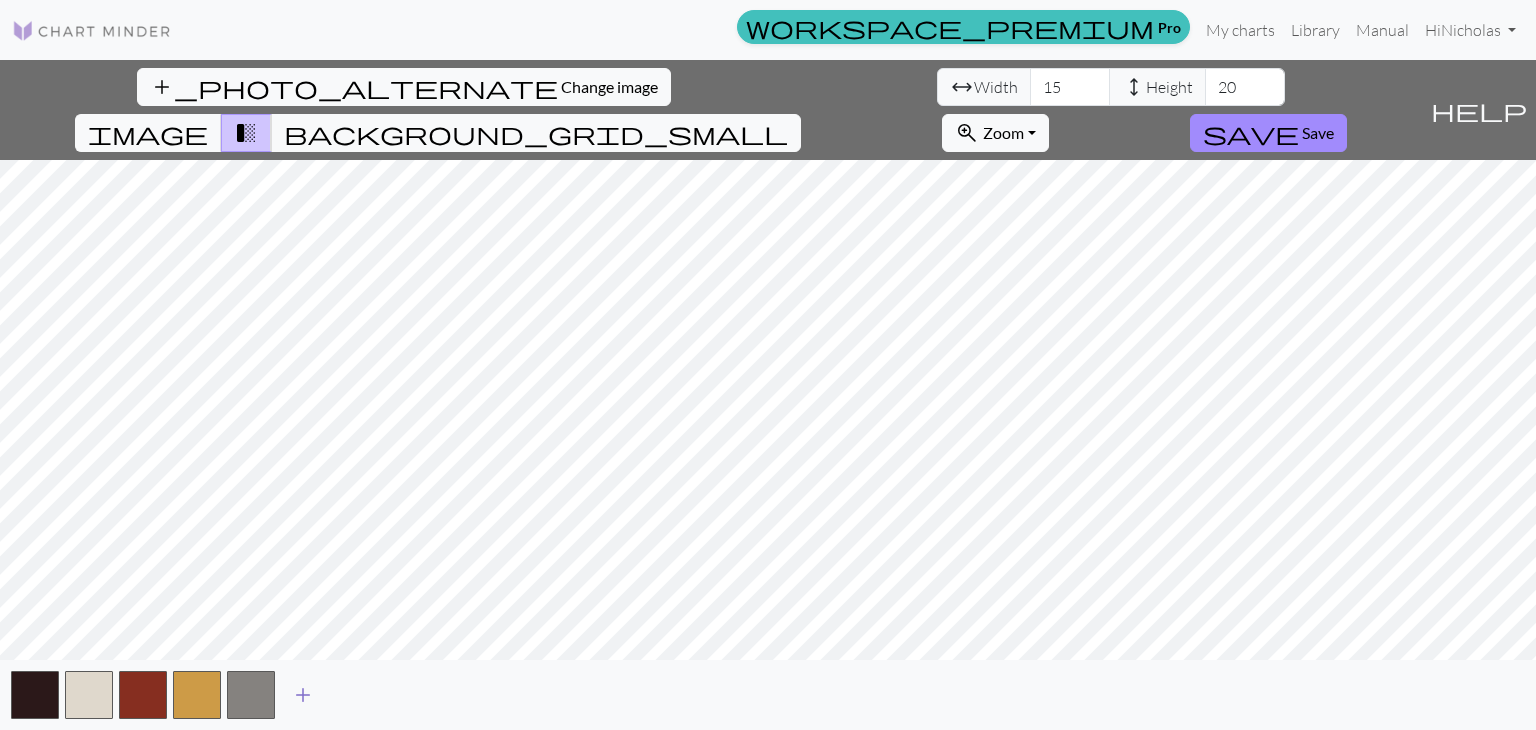 click on "add" at bounding box center [303, 695] 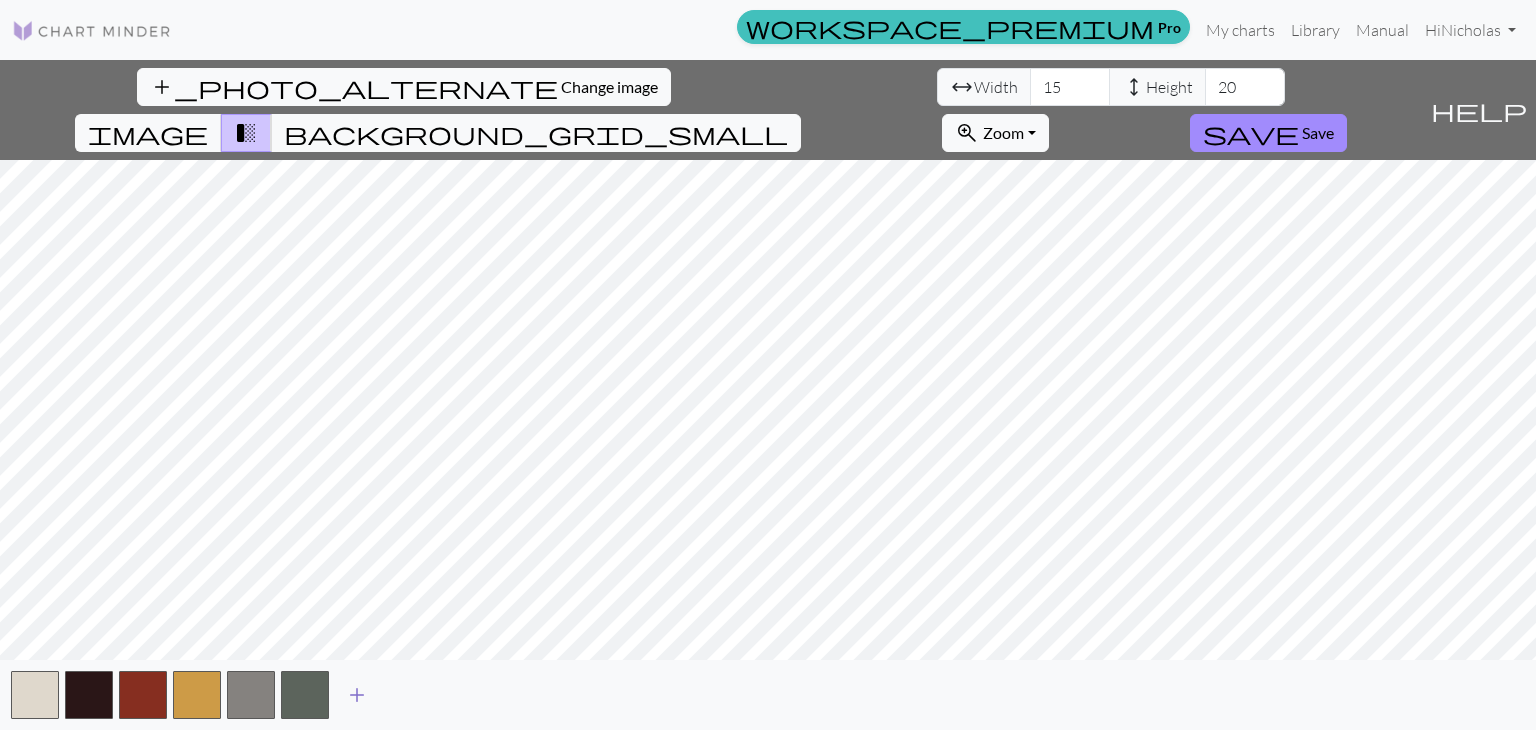 click on "add" at bounding box center (357, 695) 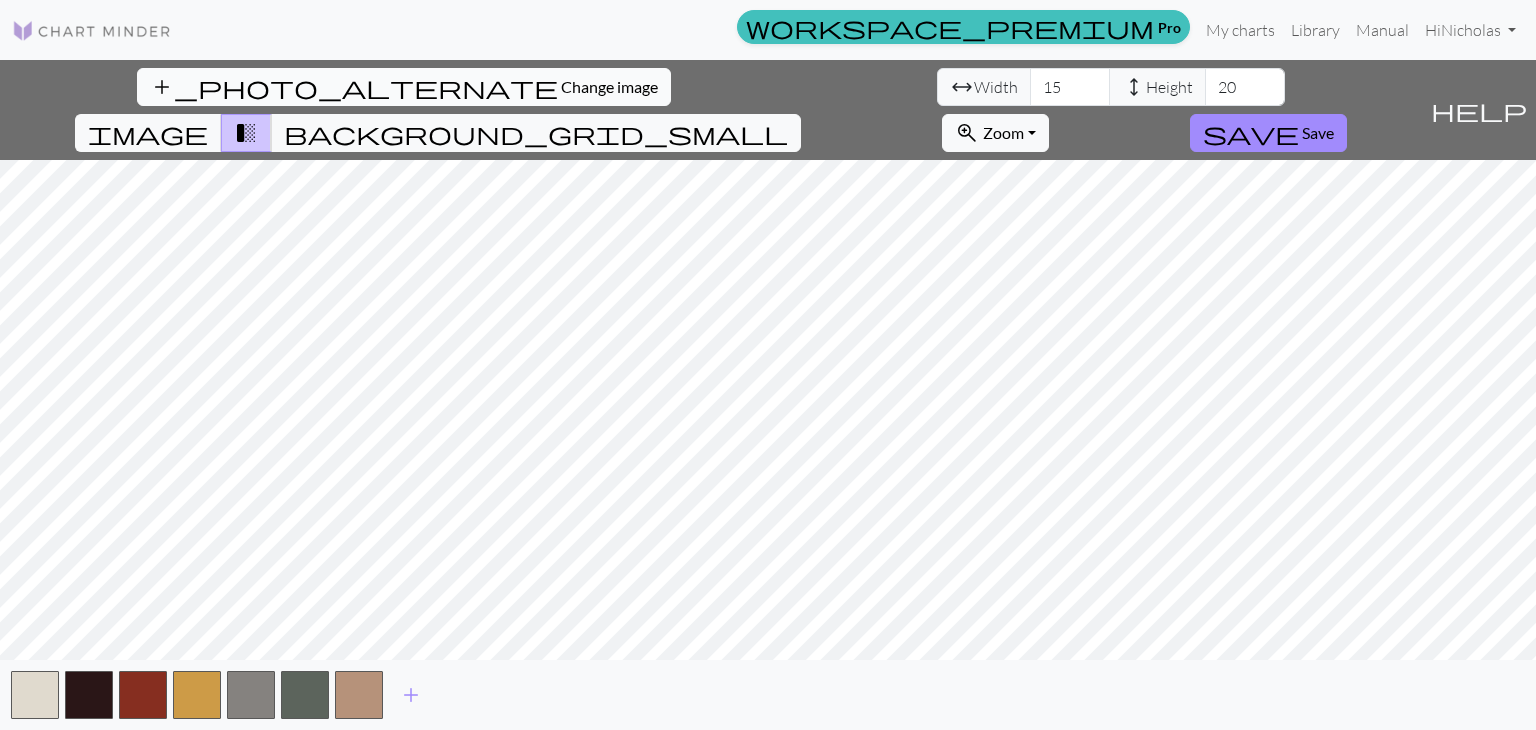 click on "Change image" at bounding box center (609, 86) 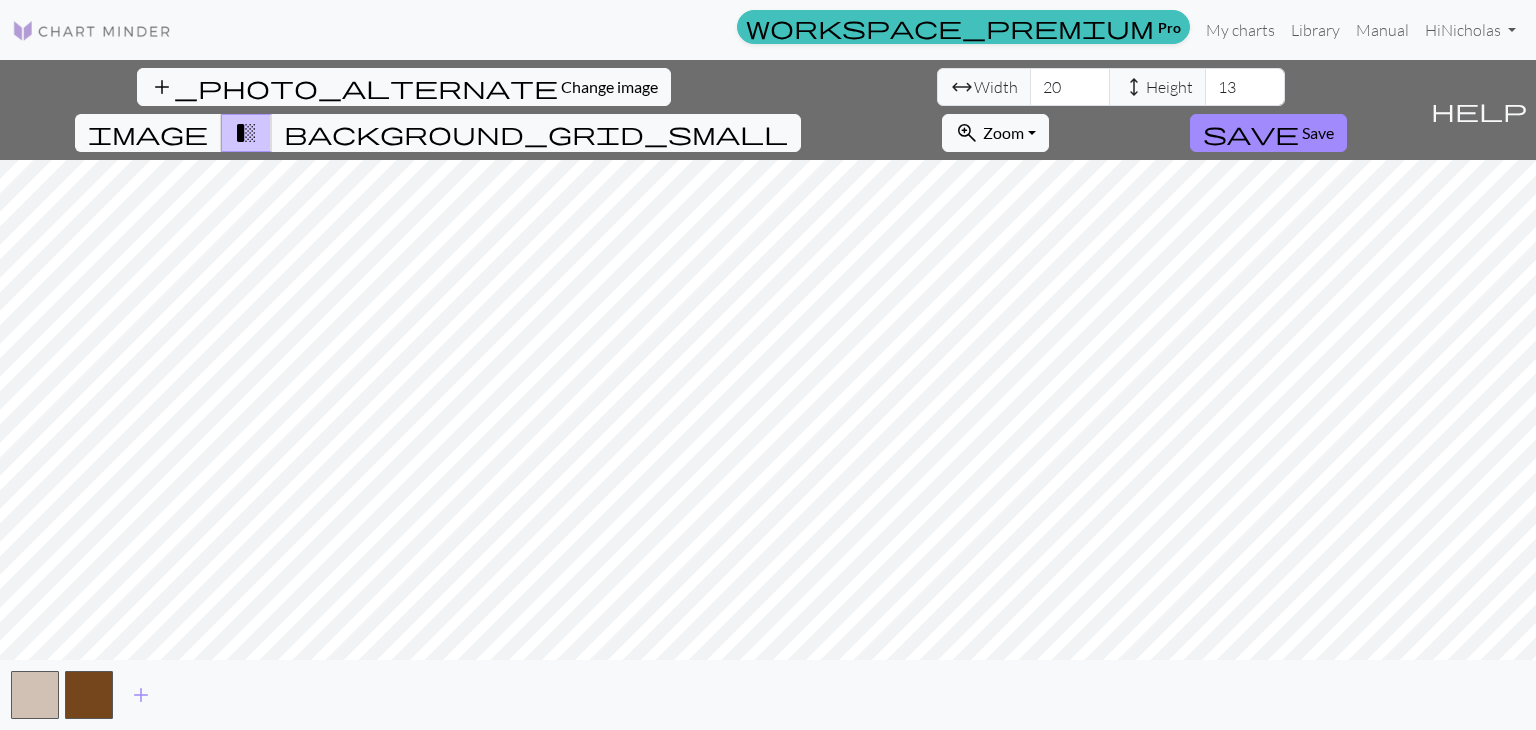 click on "add_photo_alternate   Change image arrow_range   Width 20 height   Height 13 image transition_fade background_grid_small zoom_in Zoom Zoom Fit all Fit width Fit height 50% 100% 150% 200% save   Save help Show me around add" at bounding box center (768, 395) 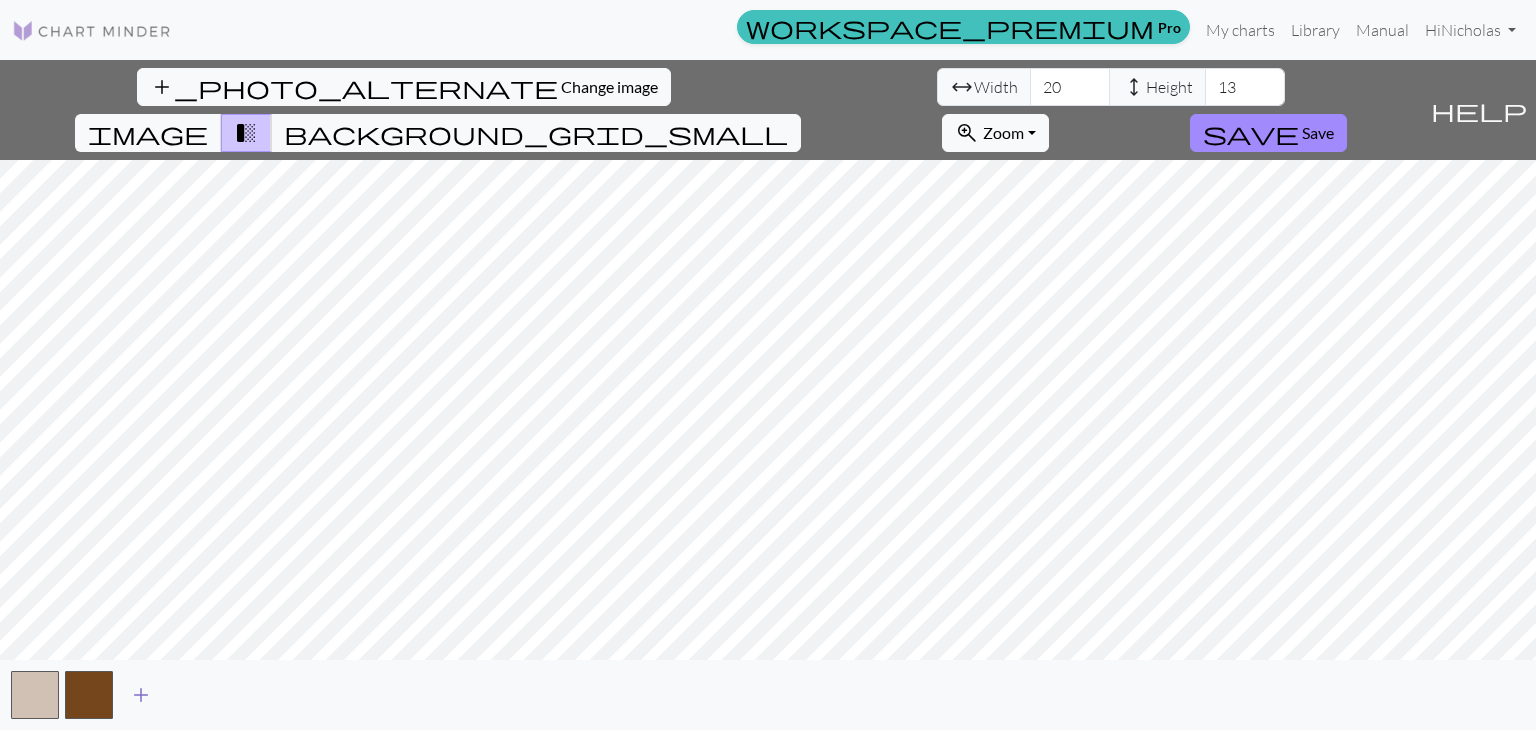 click on "add" at bounding box center [141, 695] 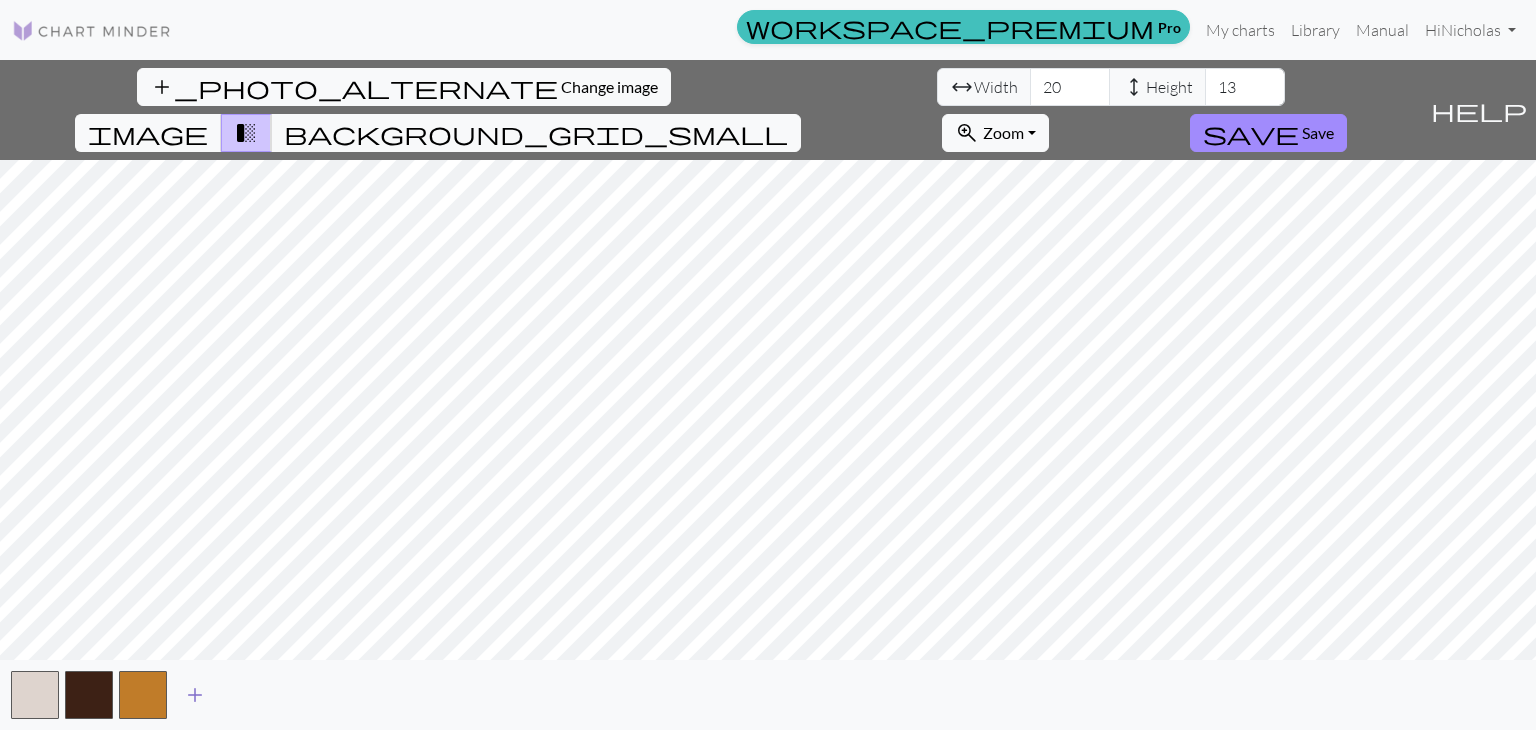 click at bounding box center (143, 695) 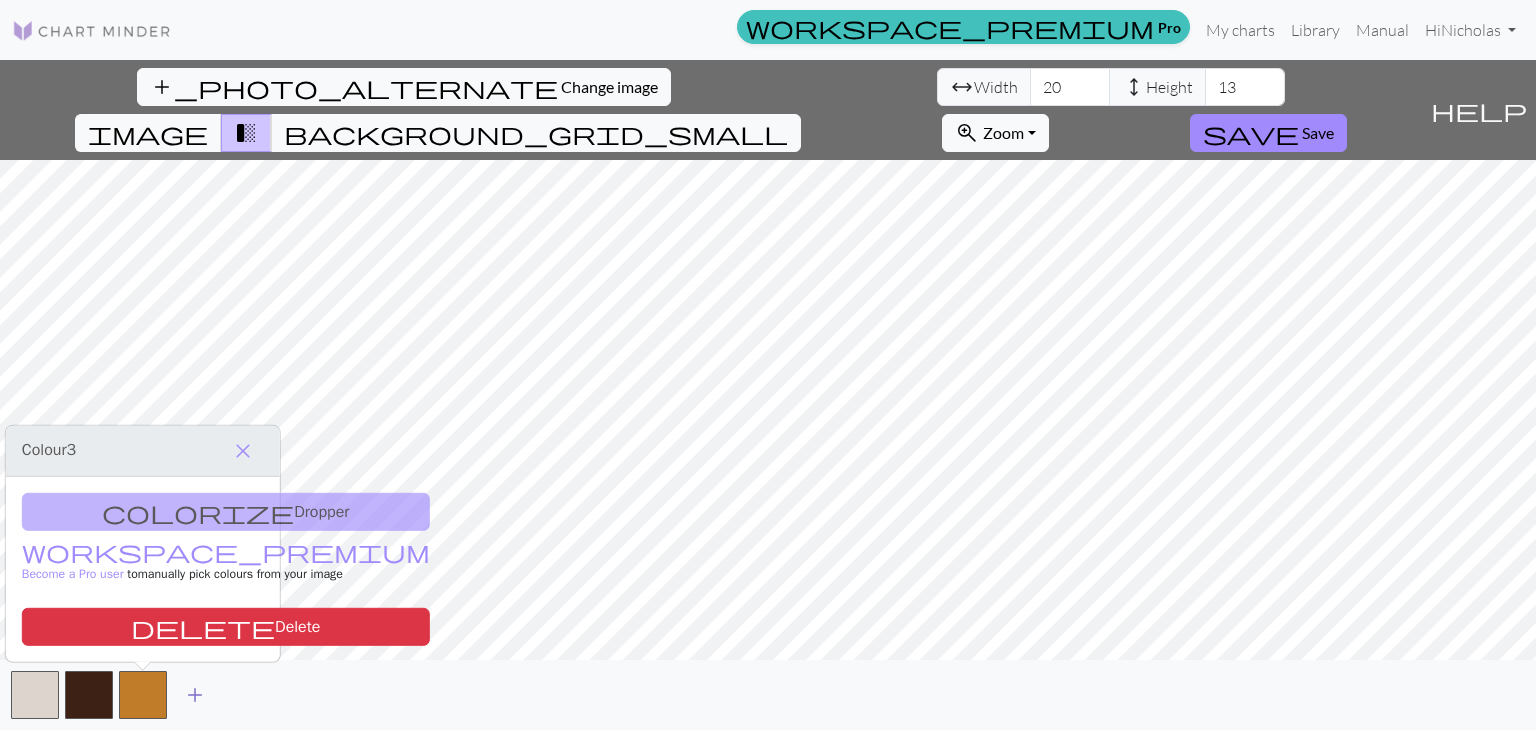 click on "add" at bounding box center (195, 695) 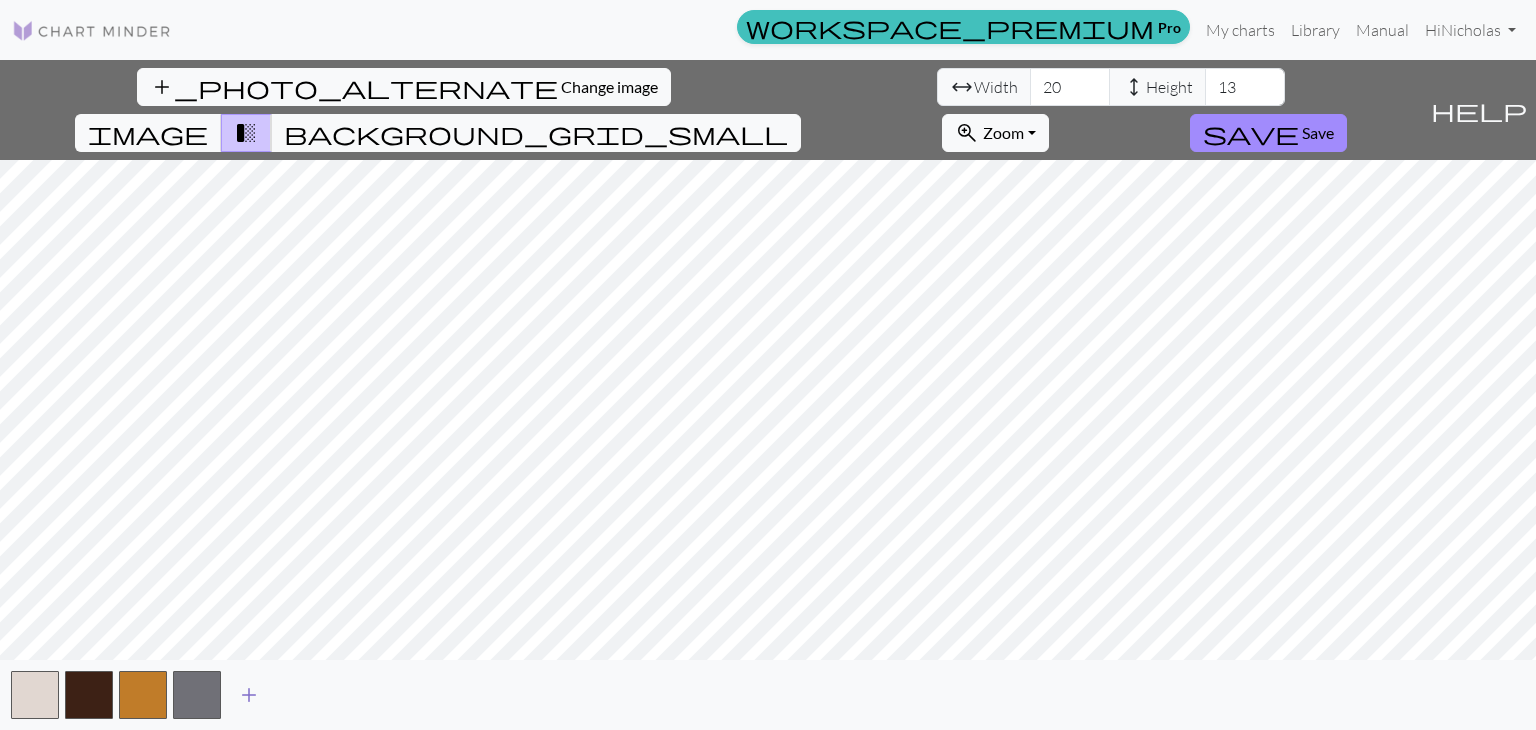 click on "add" at bounding box center (249, 695) 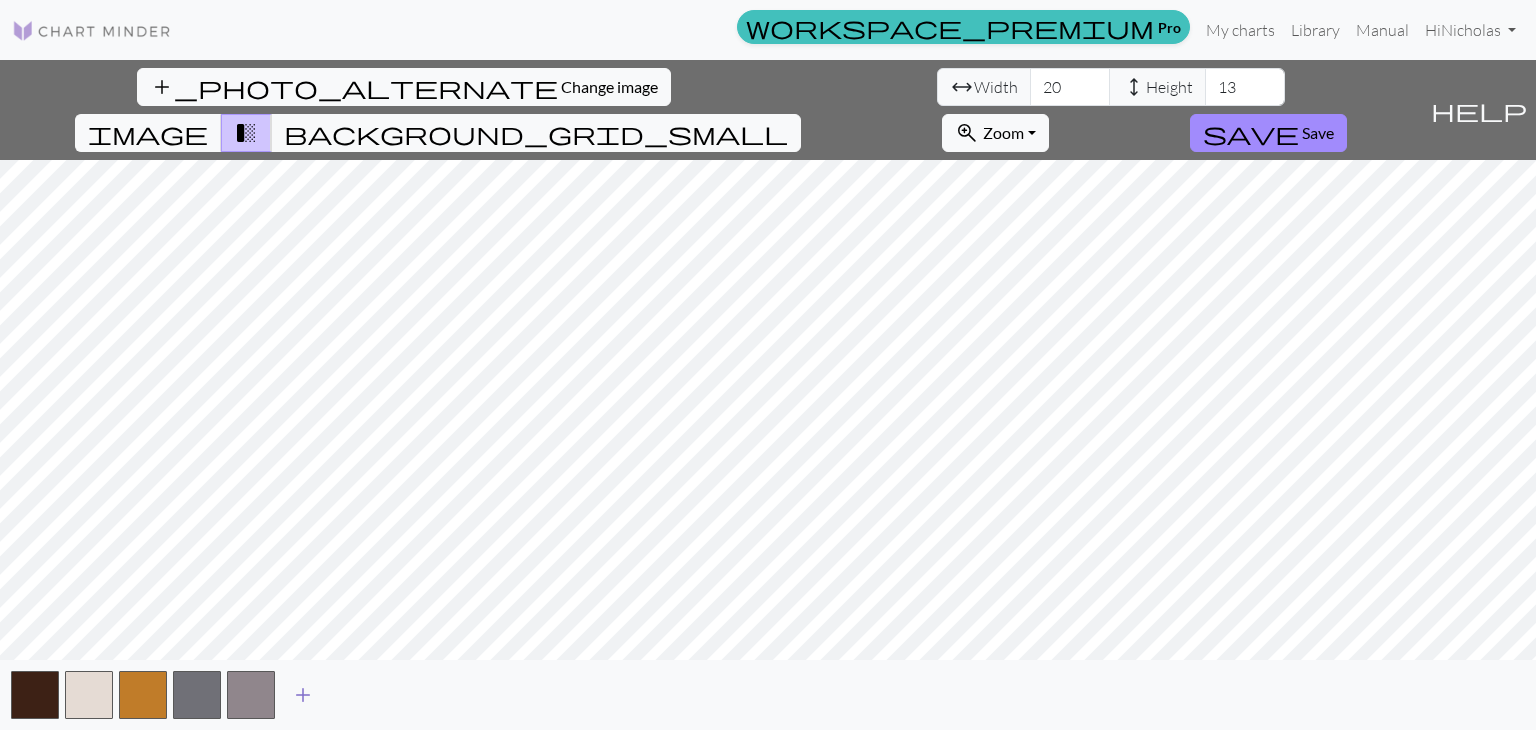 click on "add" at bounding box center (303, 695) 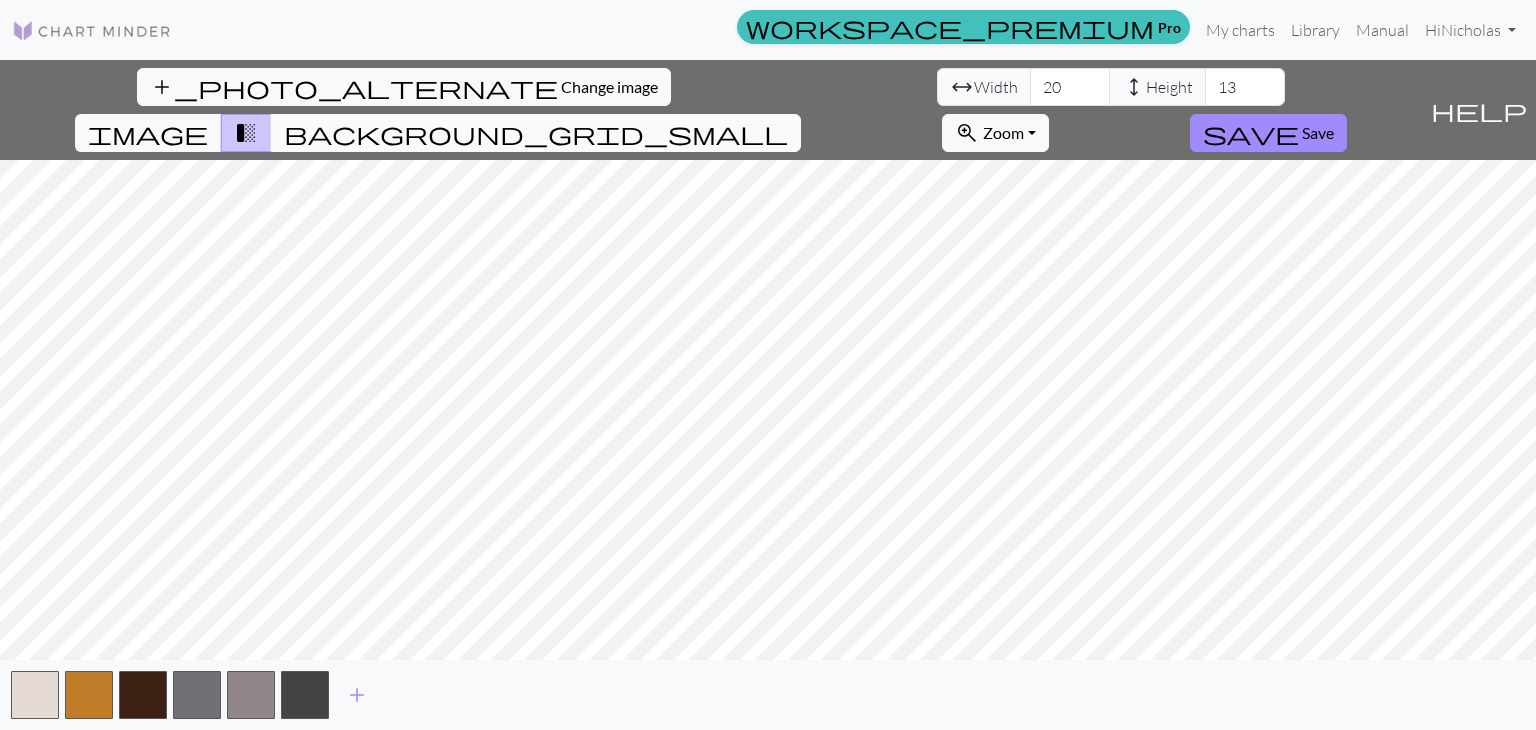 click on "background_grid_small" at bounding box center [536, 133] 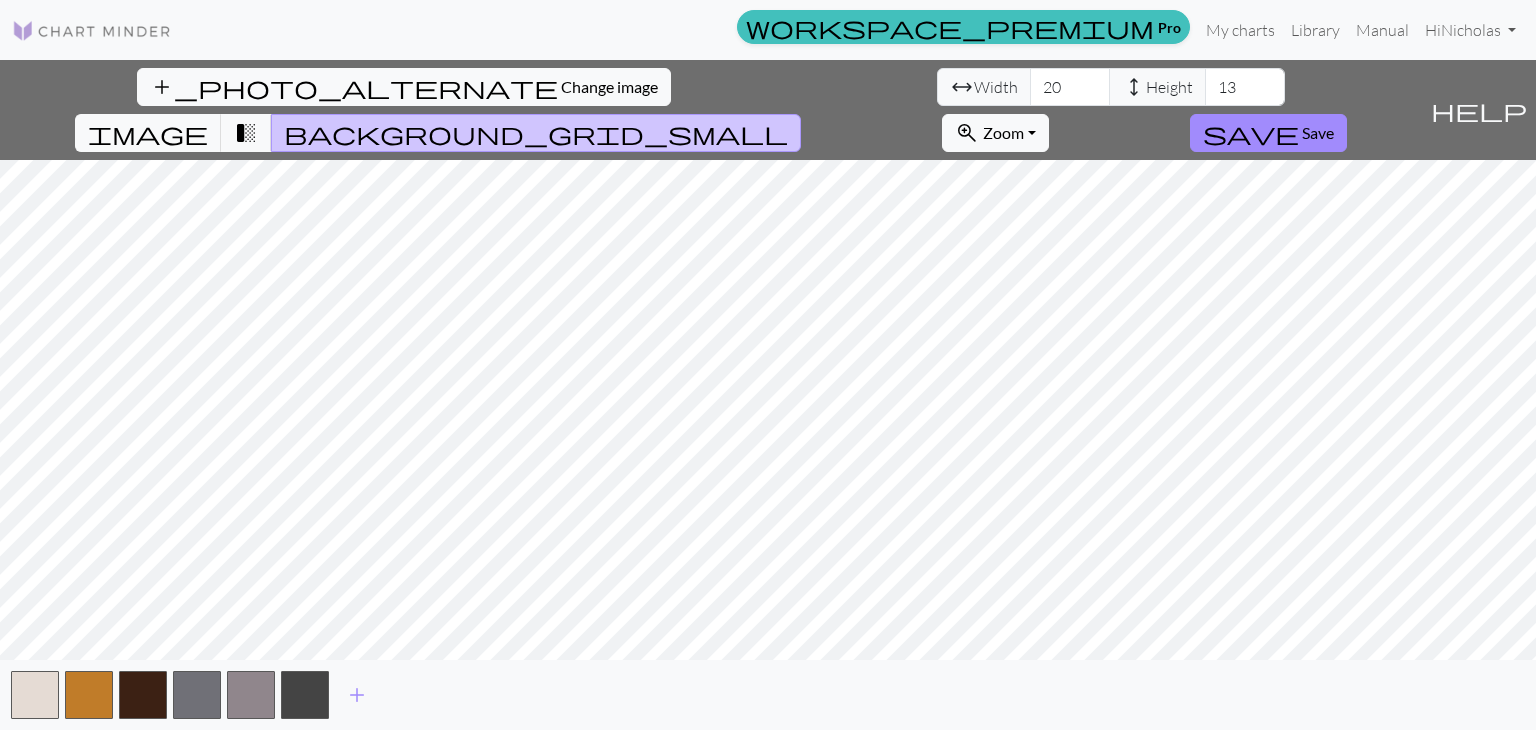 click on "background_grid_small" at bounding box center [536, 133] 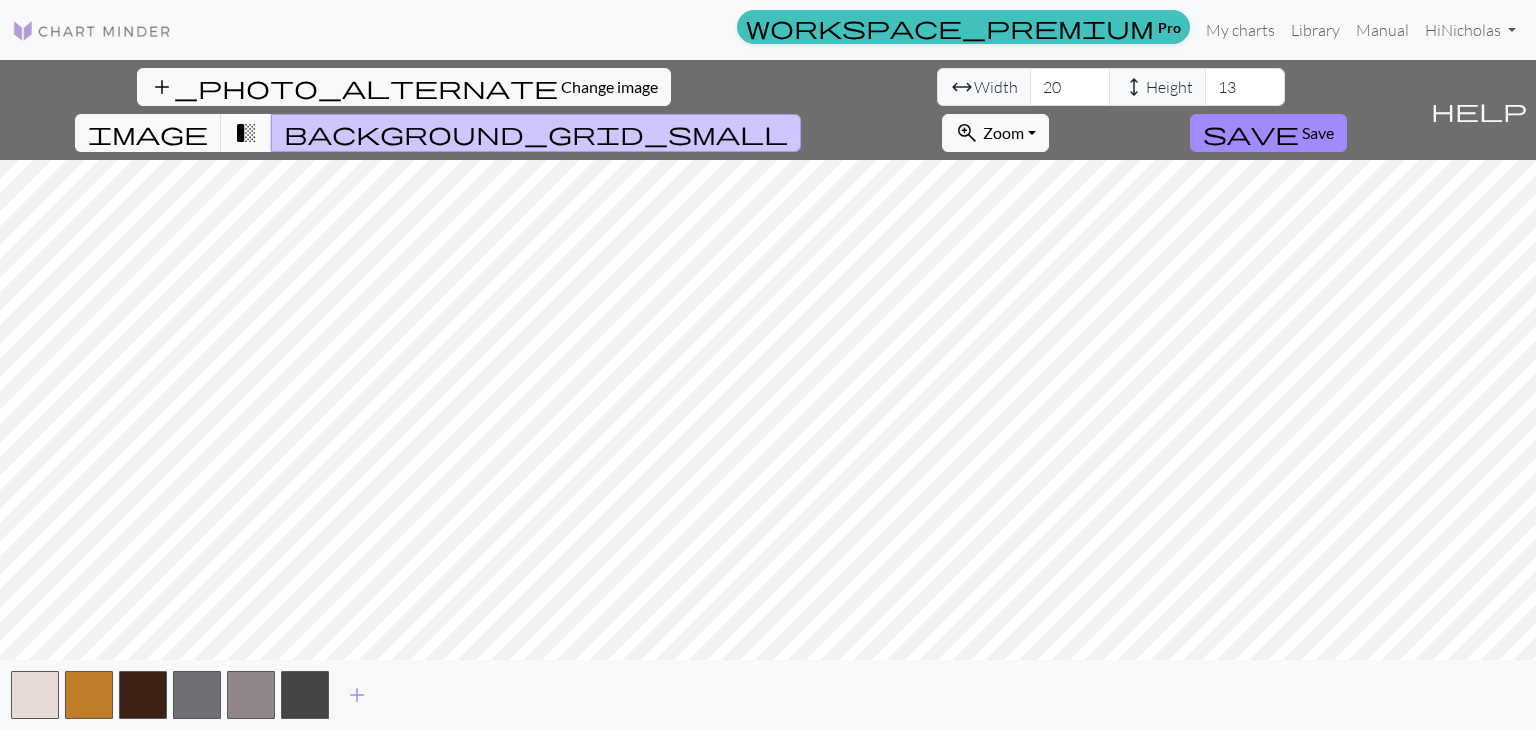 click on "transition_fade" at bounding box center [246, 133] 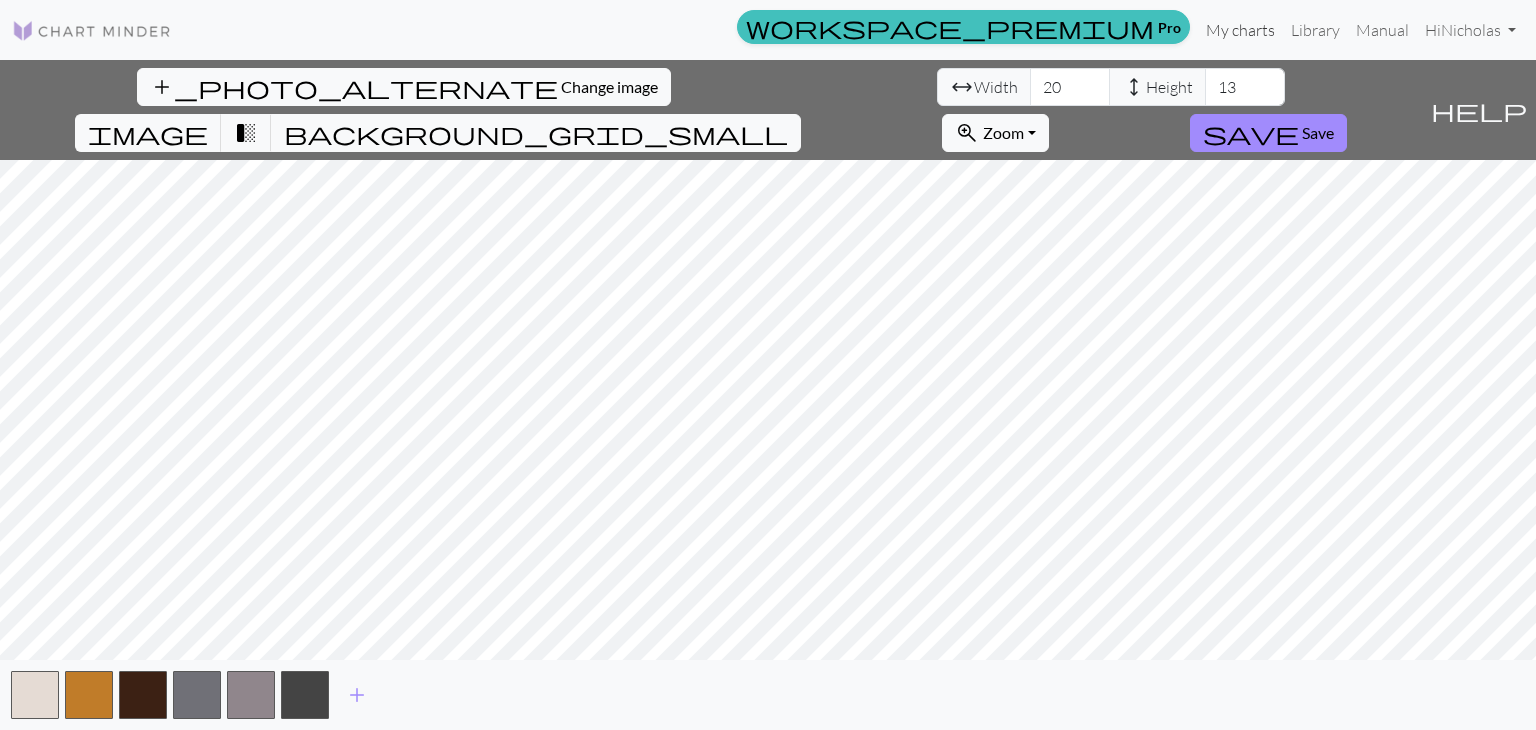 click on "My charts" at bounding box center (1240, 30) 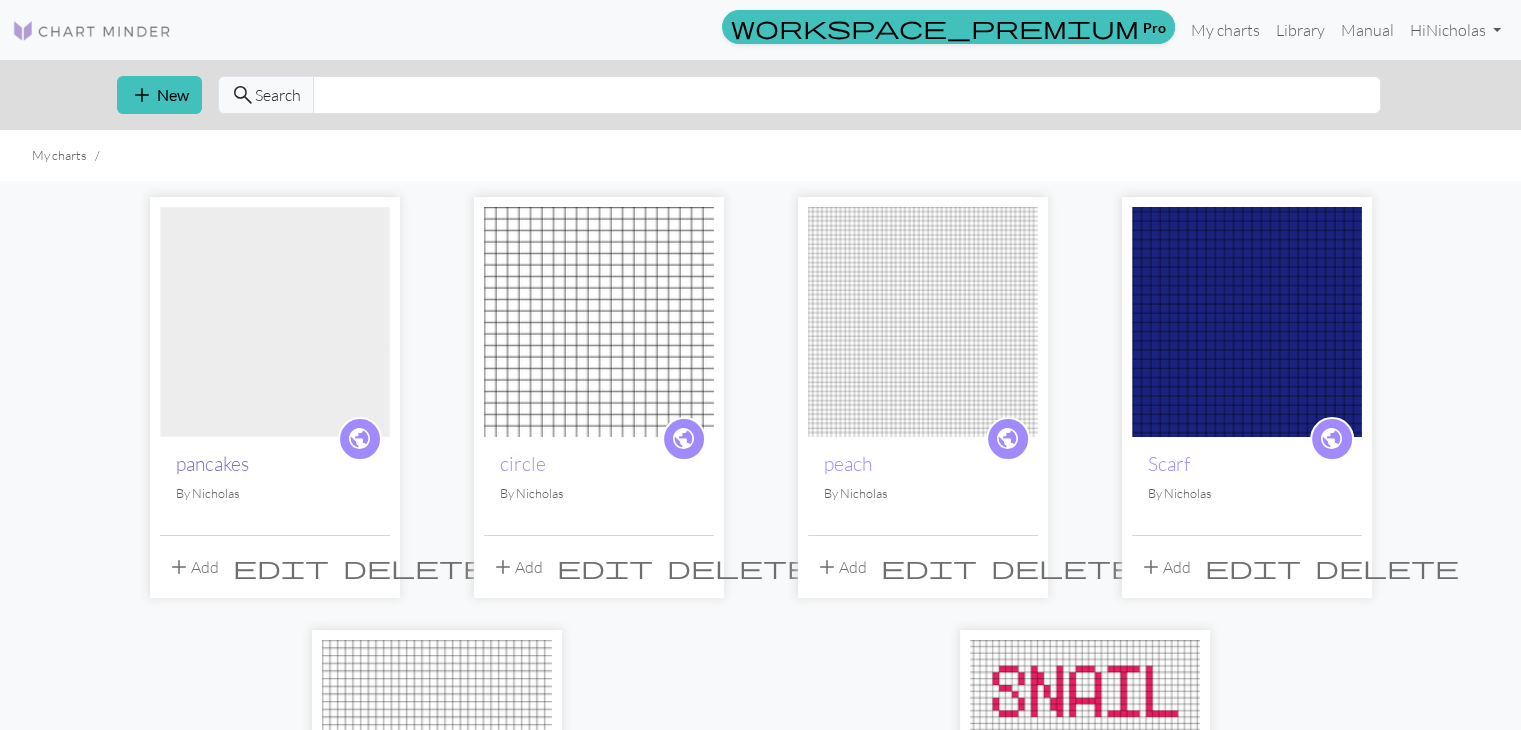 click on "pancakes" at bounding box center (212, 464) 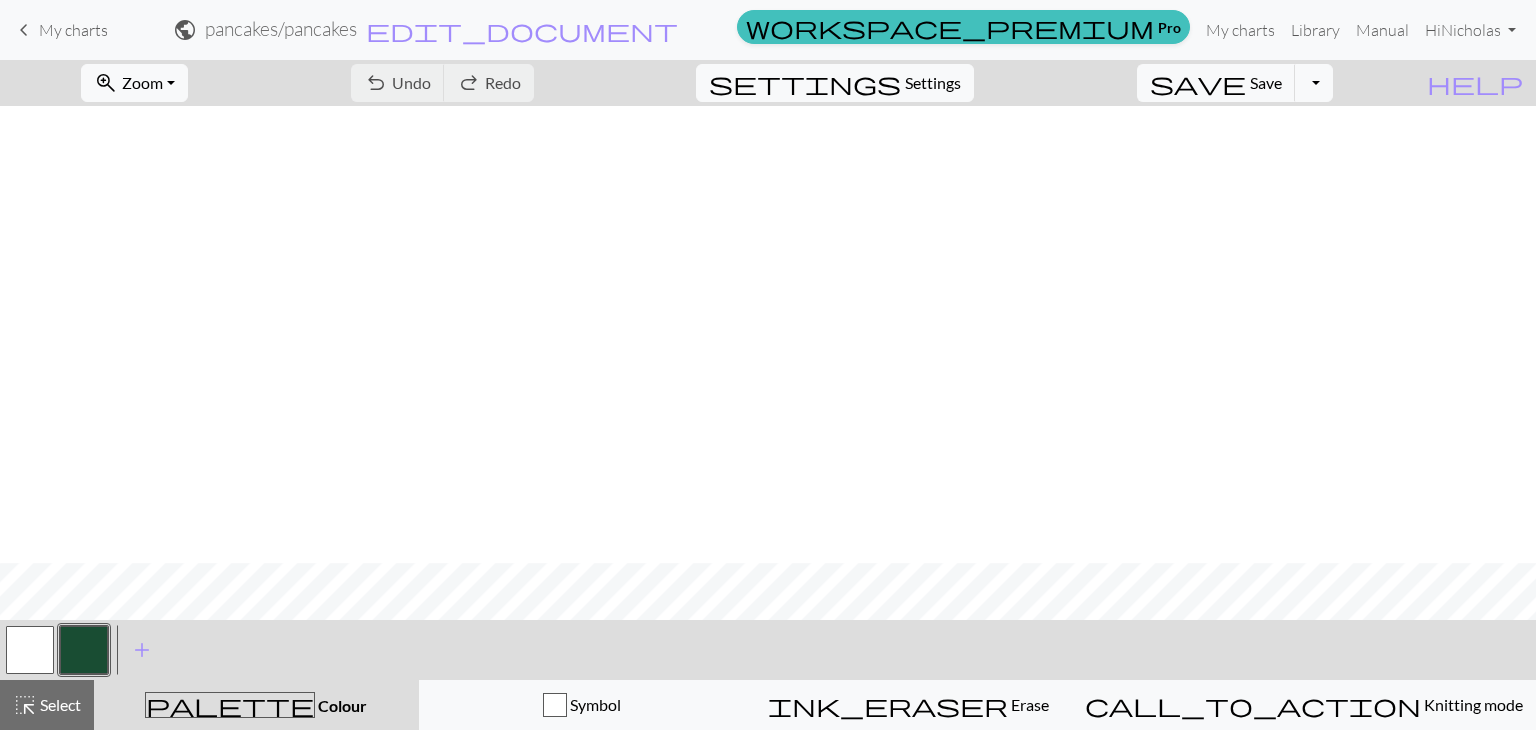 scroll, scrollTop: 1591, scrollLeft: 0, axis: vertical 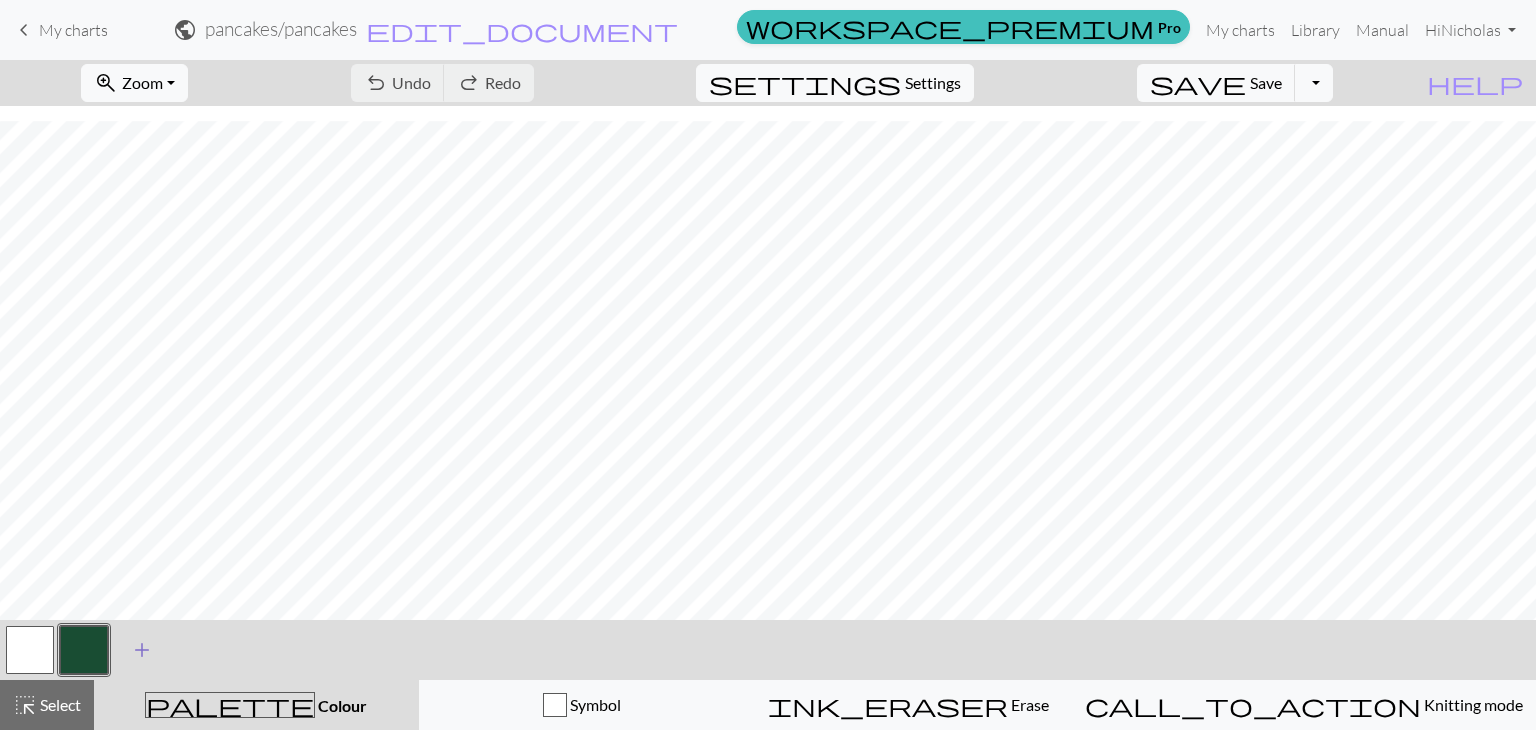 click on "add" at bounding box center [142, 650] 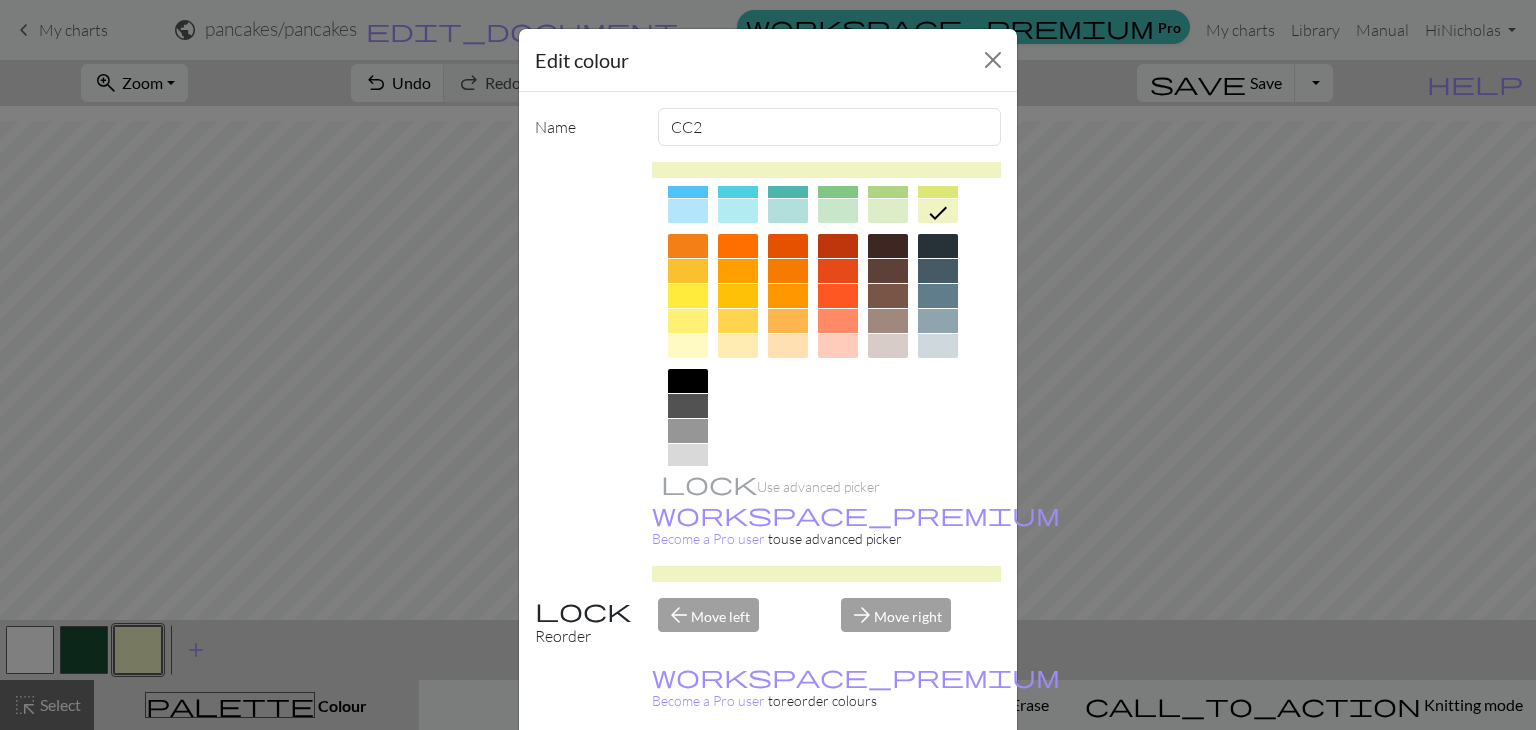 scroll, scrollTop: 288, scrollLeft: 0, axis: vertical 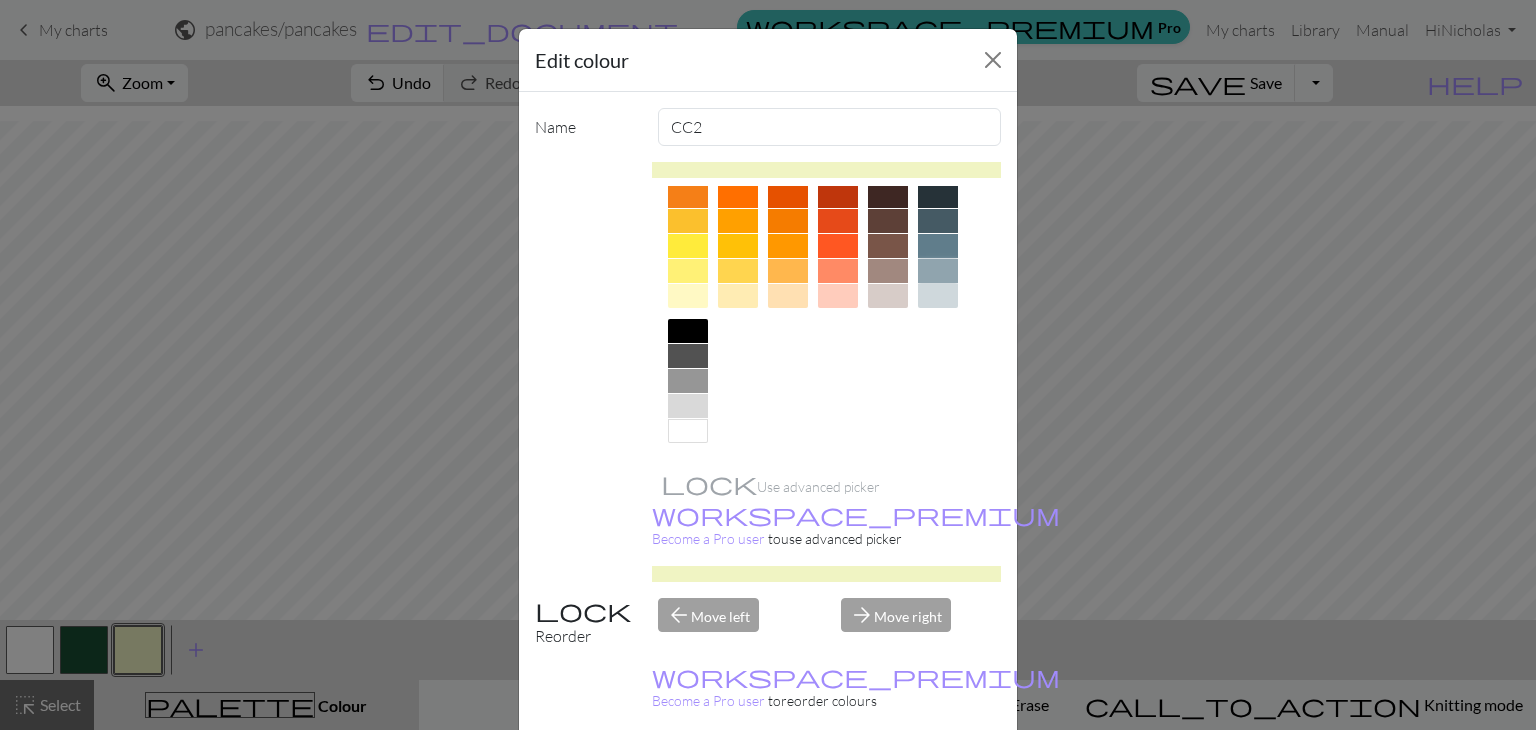 click at bounding box center (938, 271) 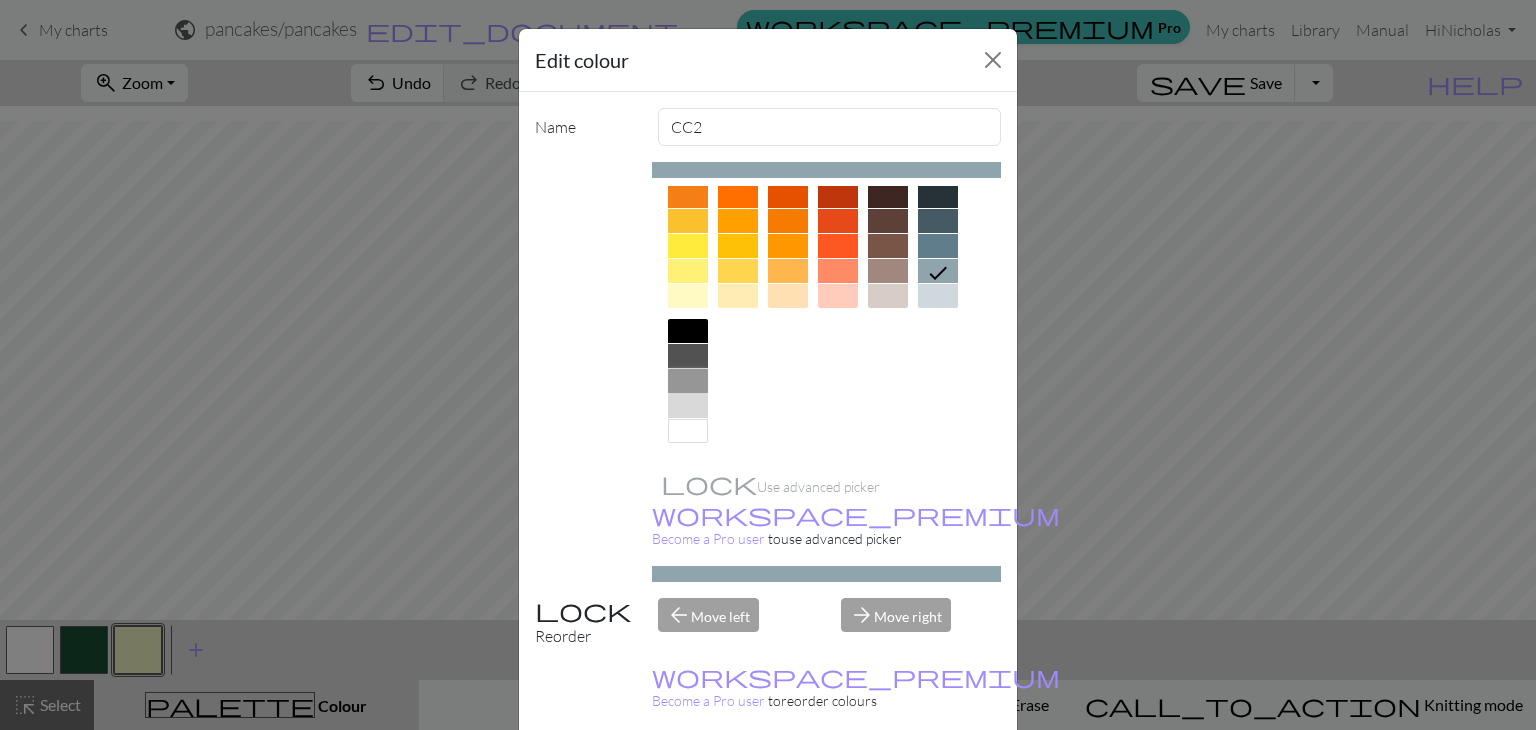 click at bounding box center (688, 381) 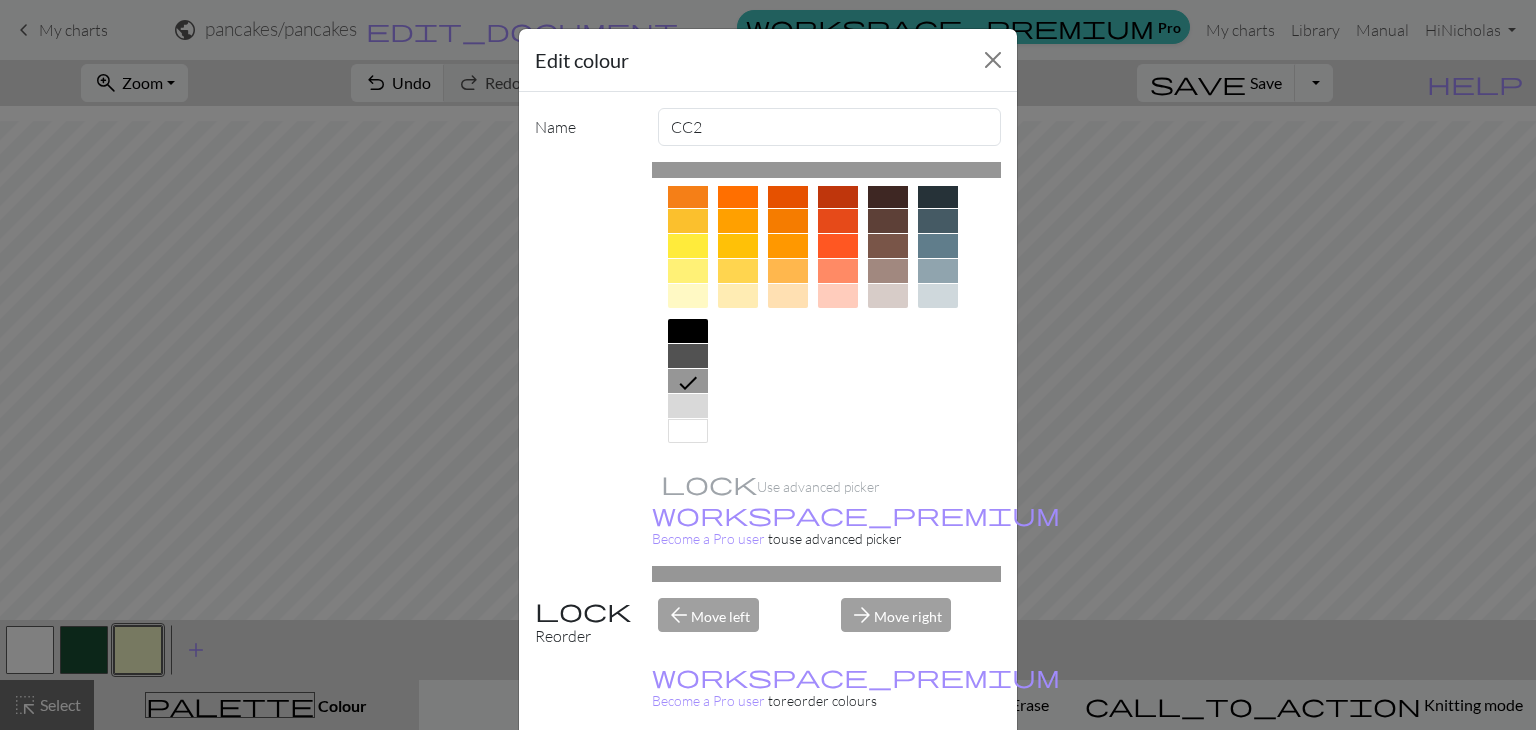 click on "Done" at bounding box center (888, 780) 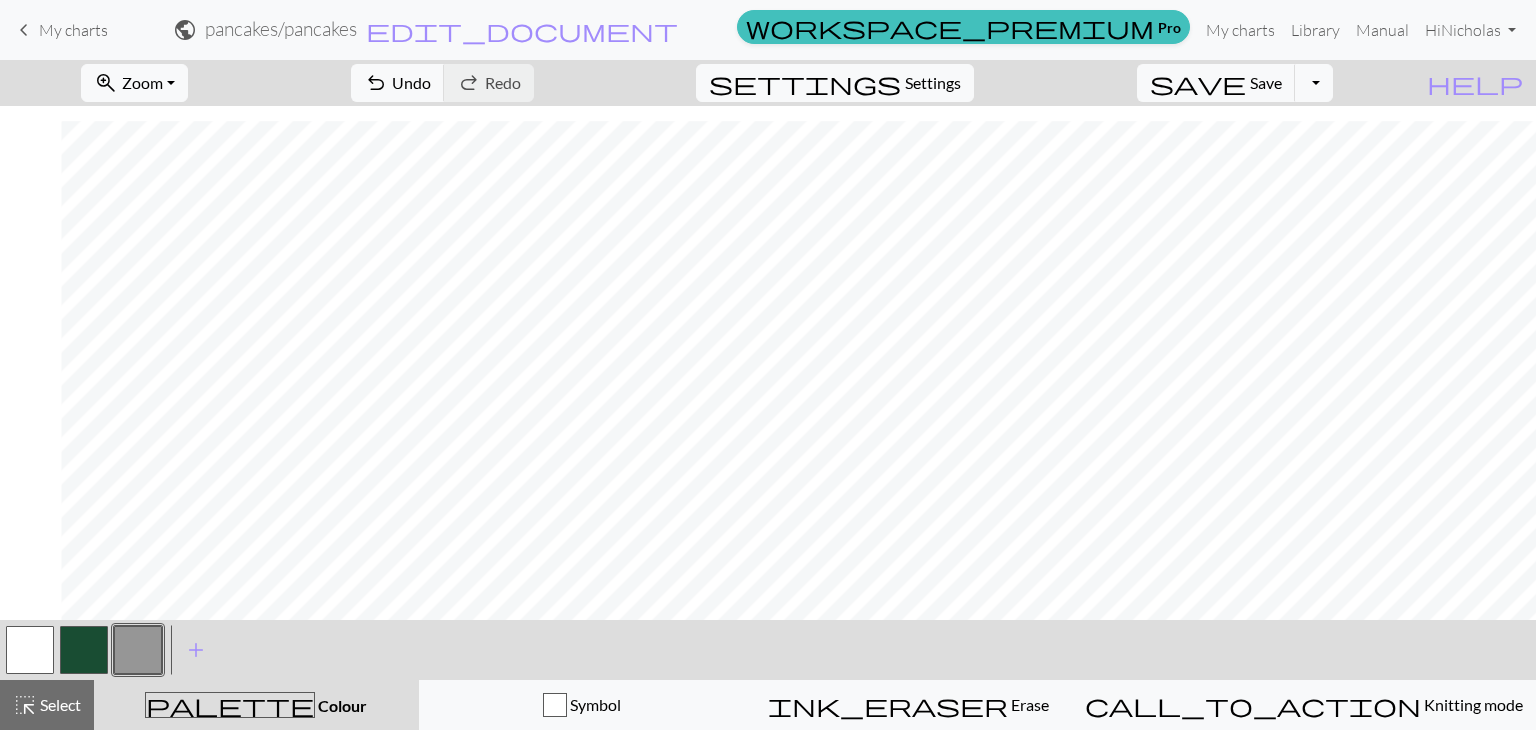 scroll, scrollTop: 1591, scrollLeft: 461, axis: both 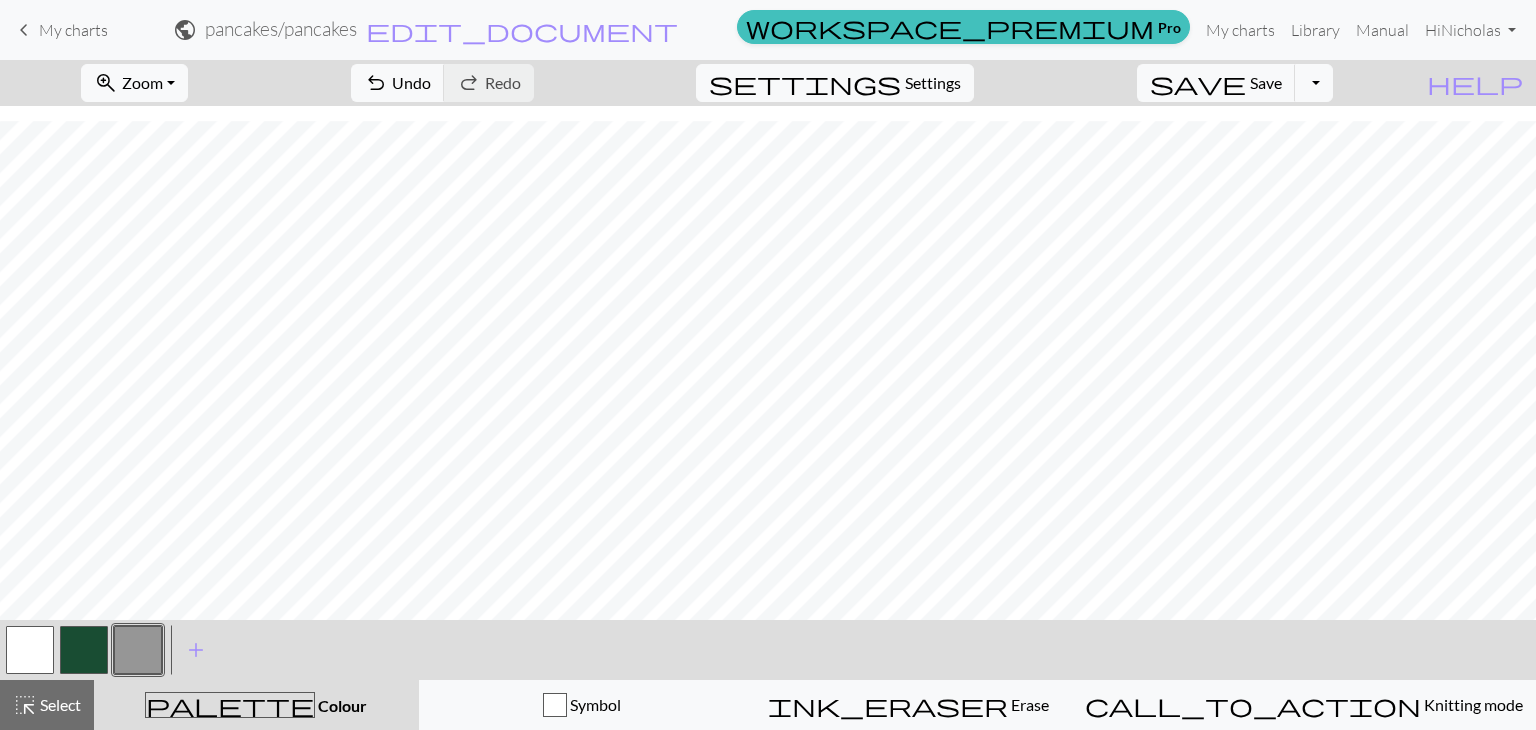 click at bounding box center [30, 650] 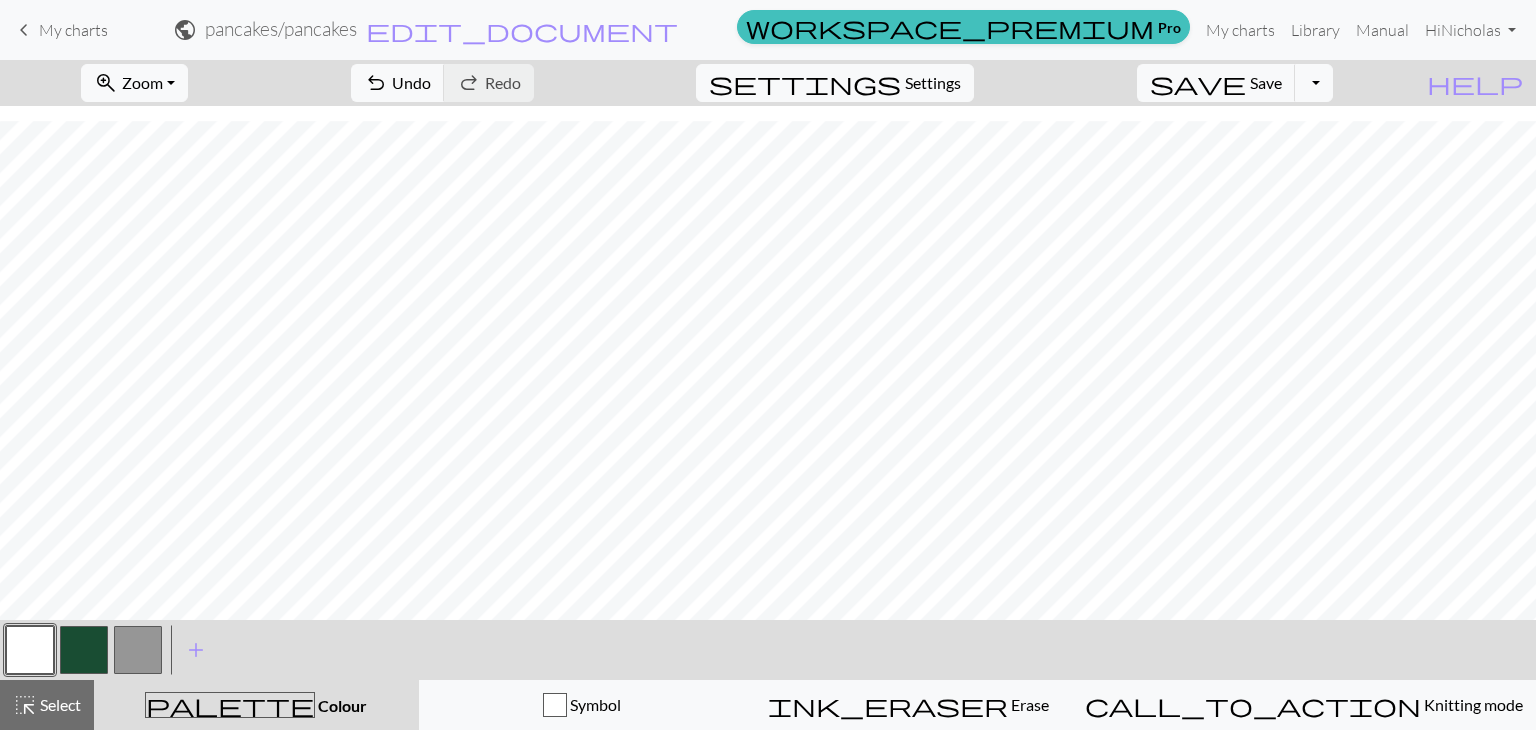 click at bounding box center [138, 650] 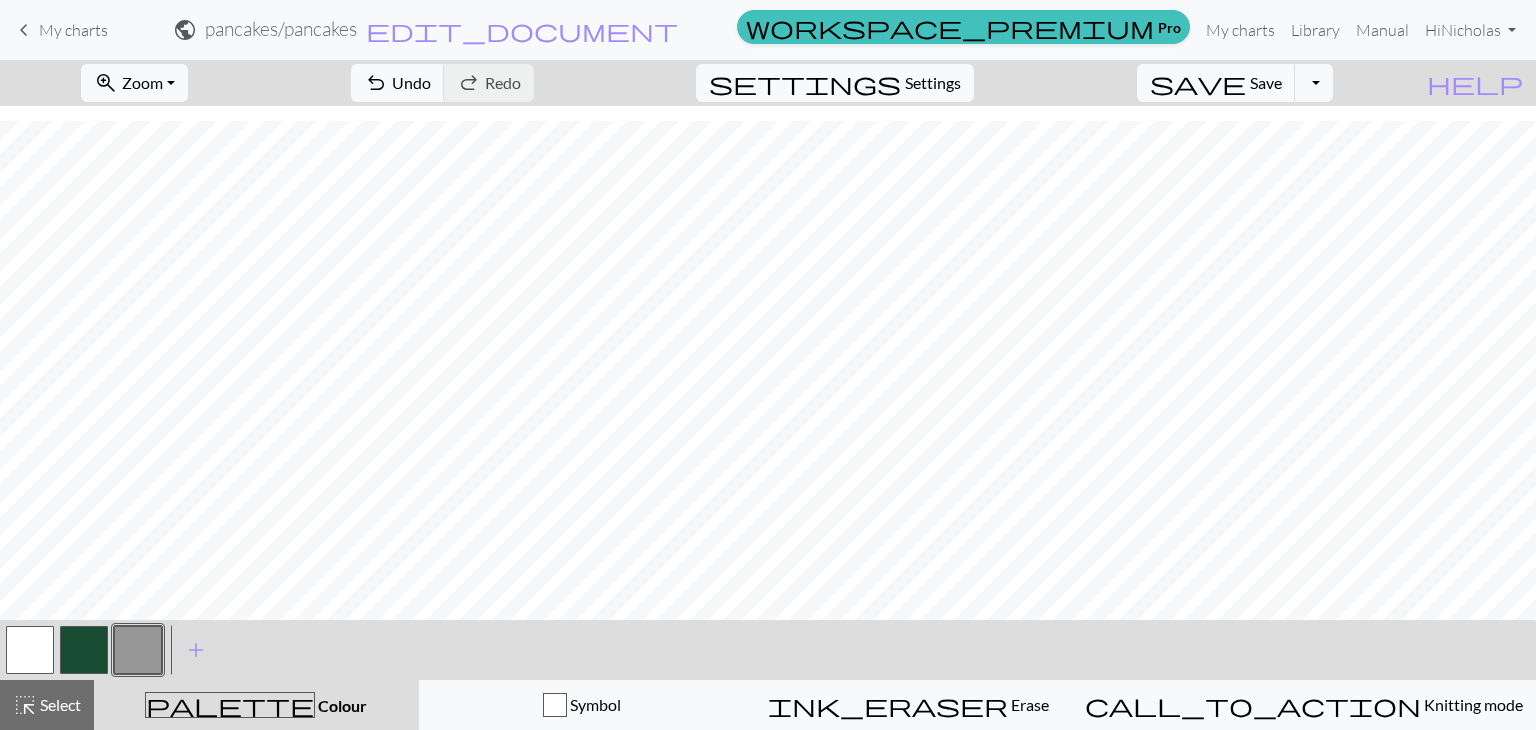 click at bounding box center (30, 650) 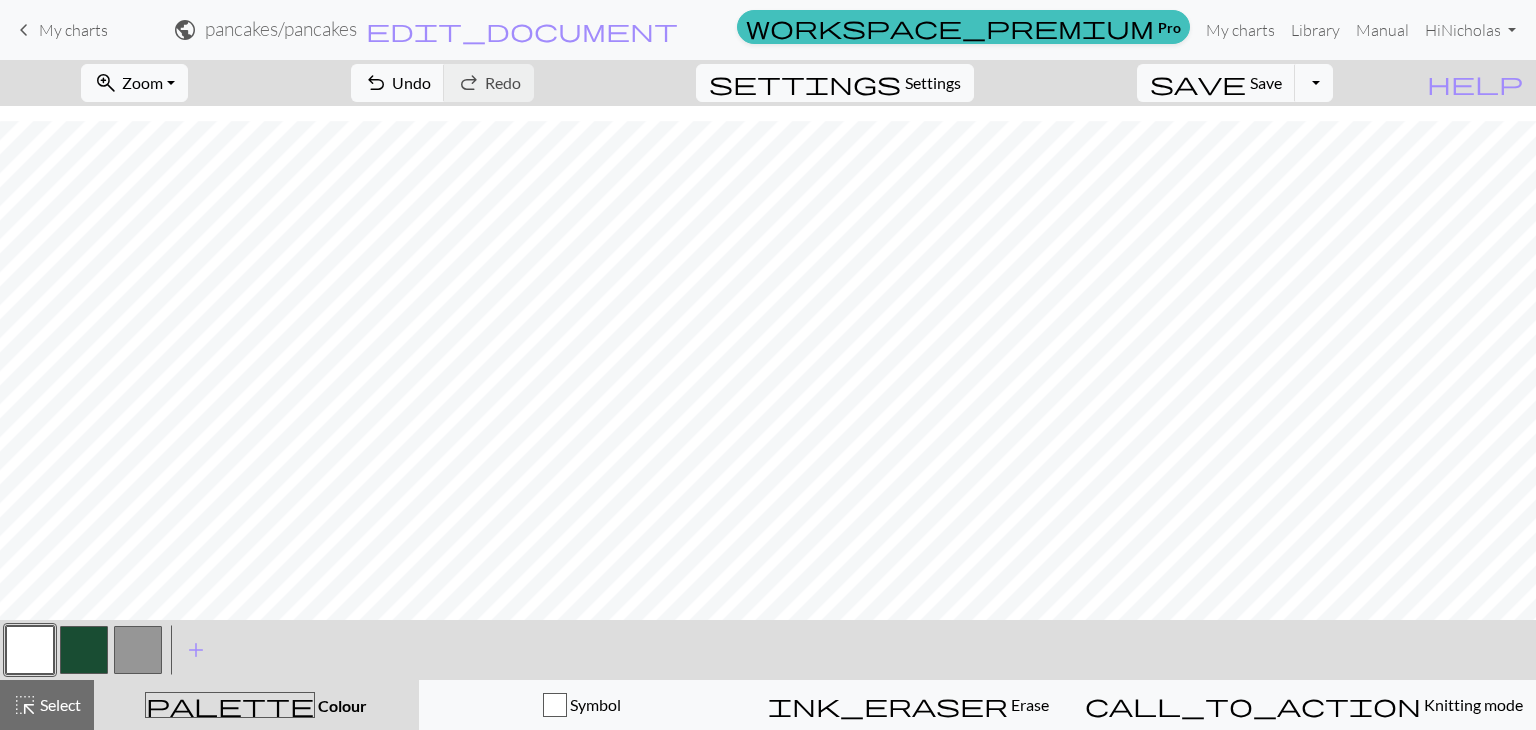 click at bounding box center (138, 650) 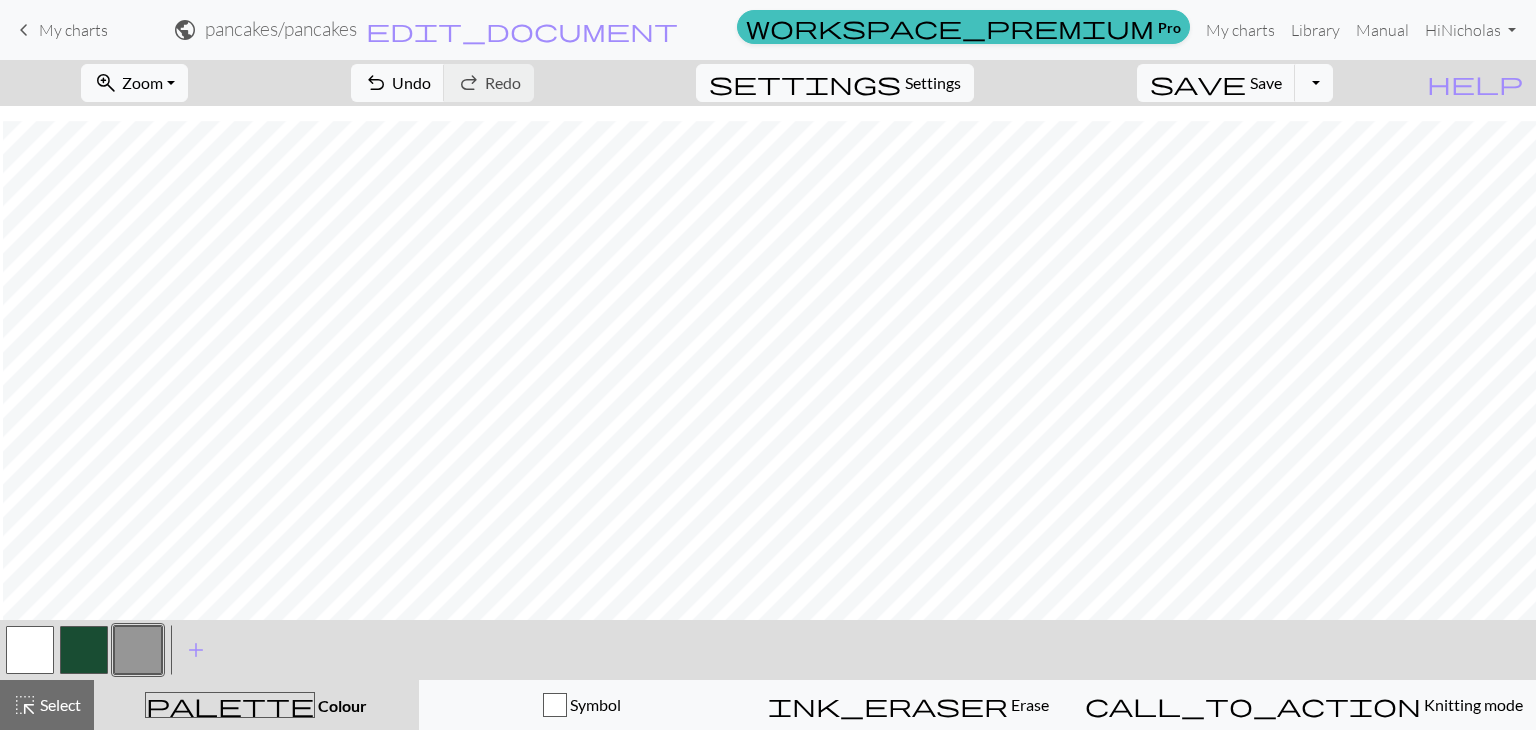 scroll, scrollTop: 1591, scrollLeft: 764, axis: both 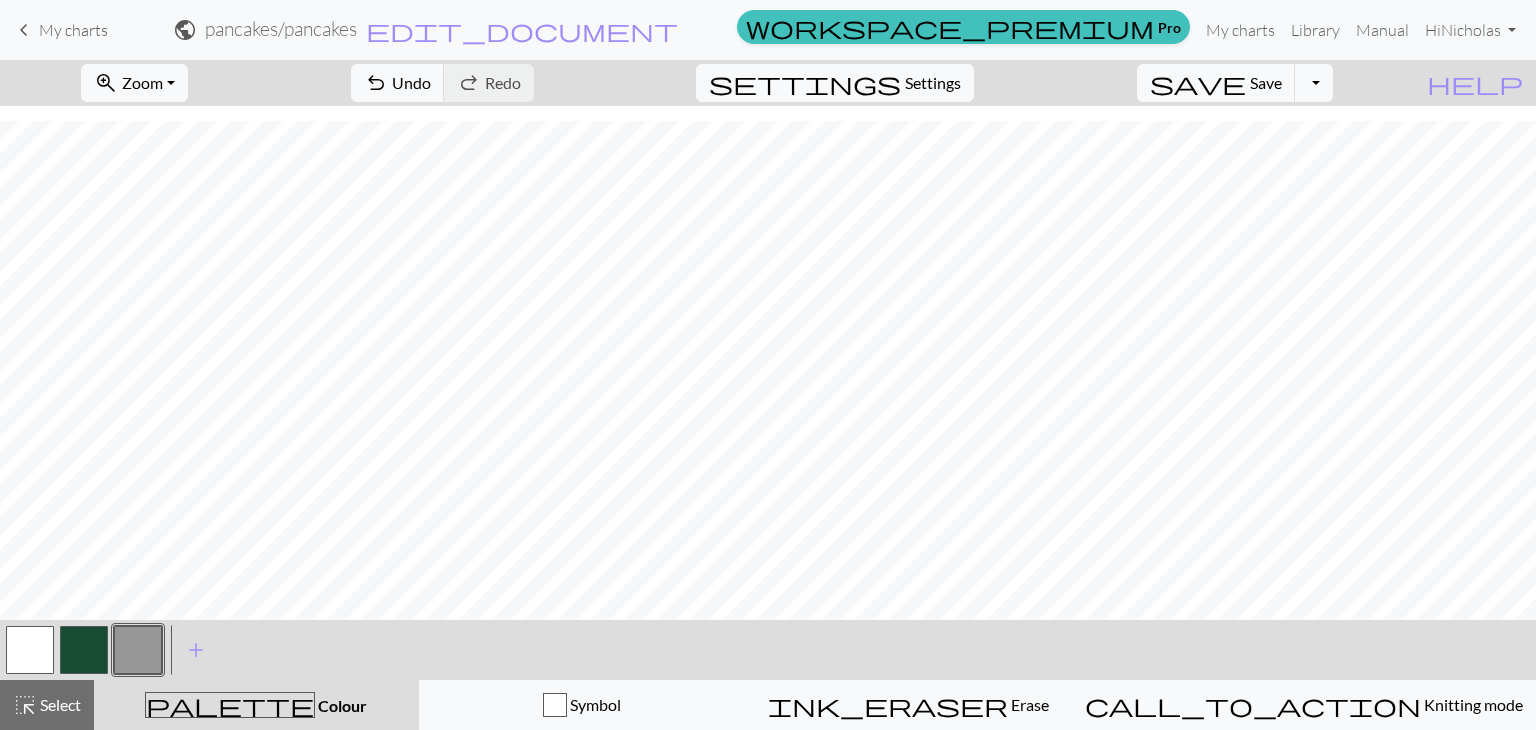 click at bounding box center [30, 650] 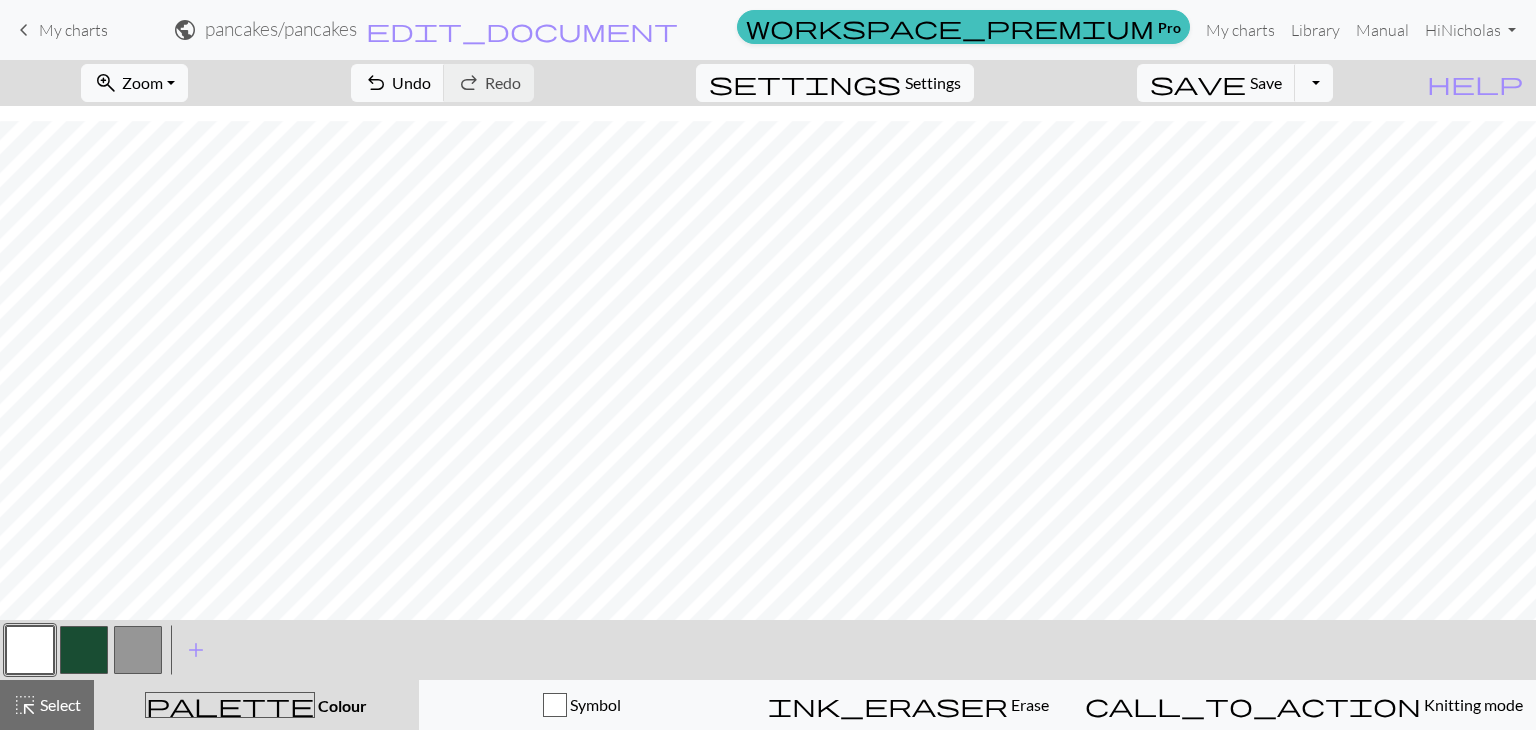 click at bounding box center [138, 650] 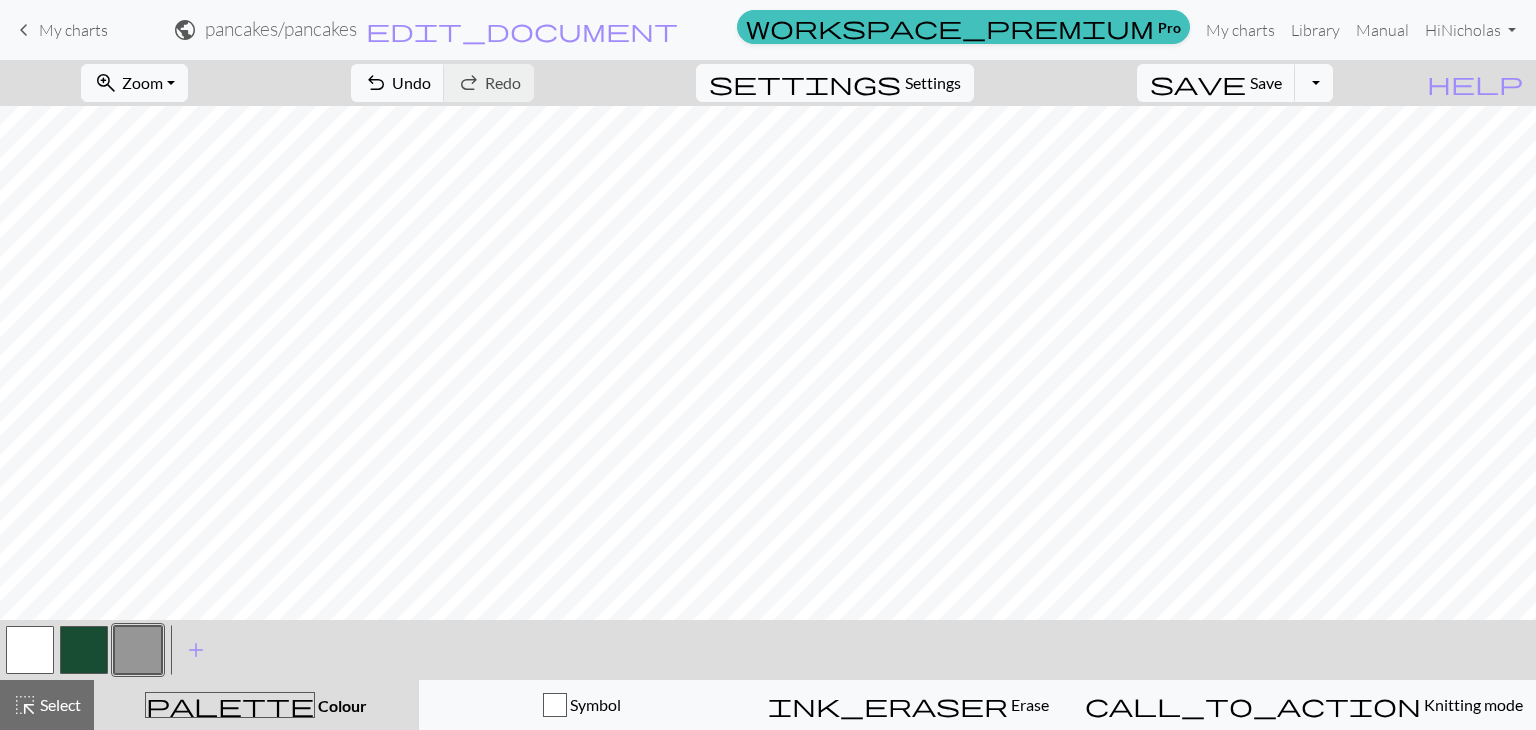 scroll, scrollTop: 1544, scrollLeft: 768, axis: both 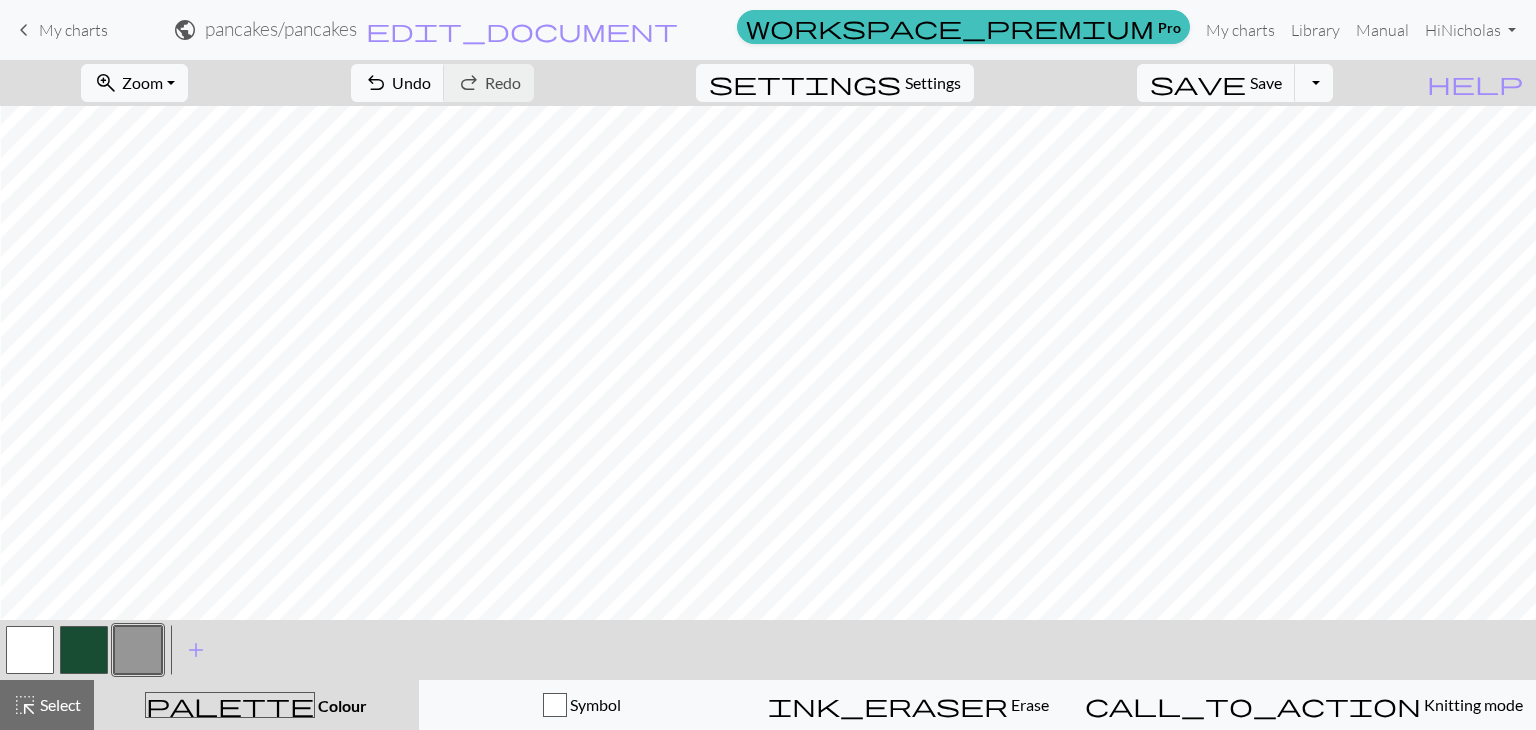 click at bounding box center (30, 650) 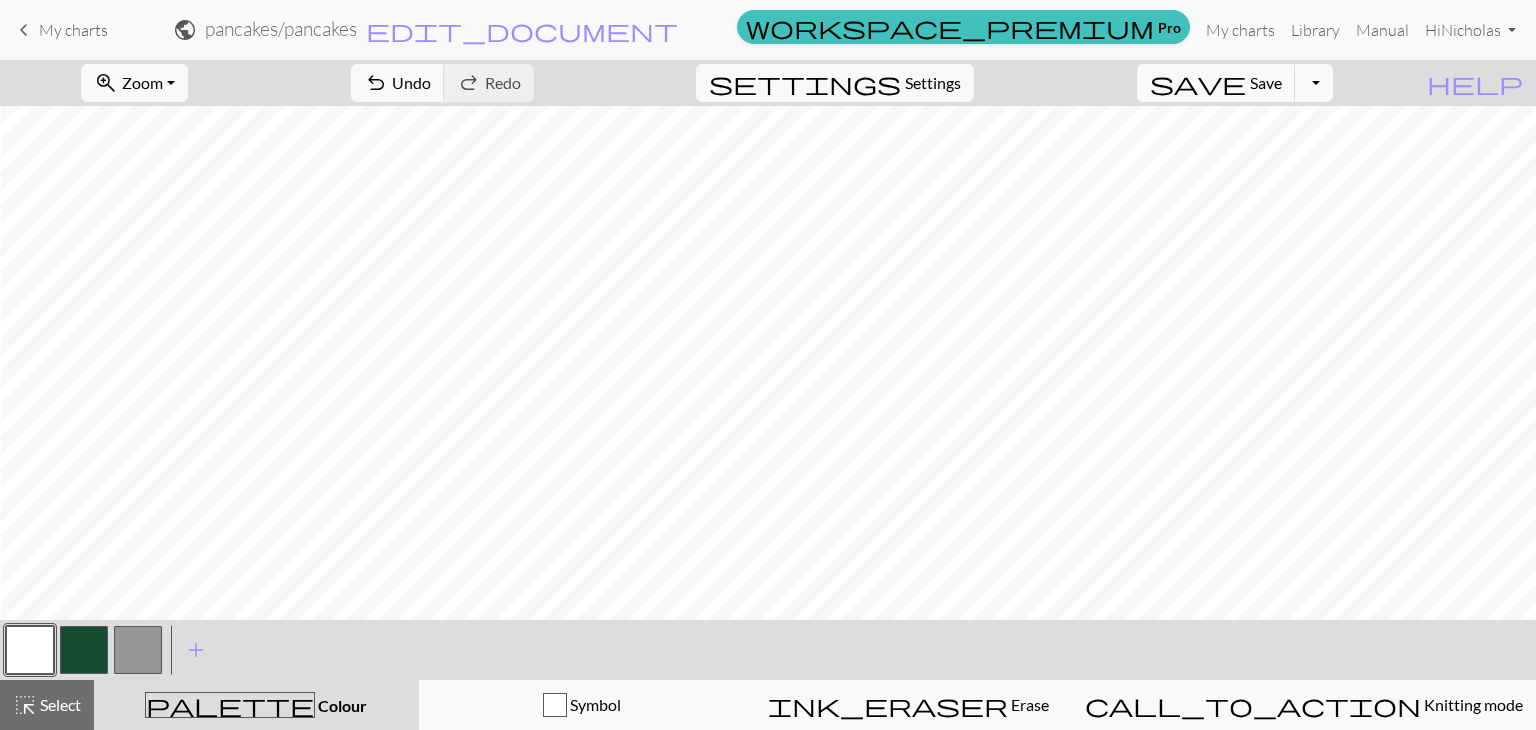 click at bounding box center (30, 650) 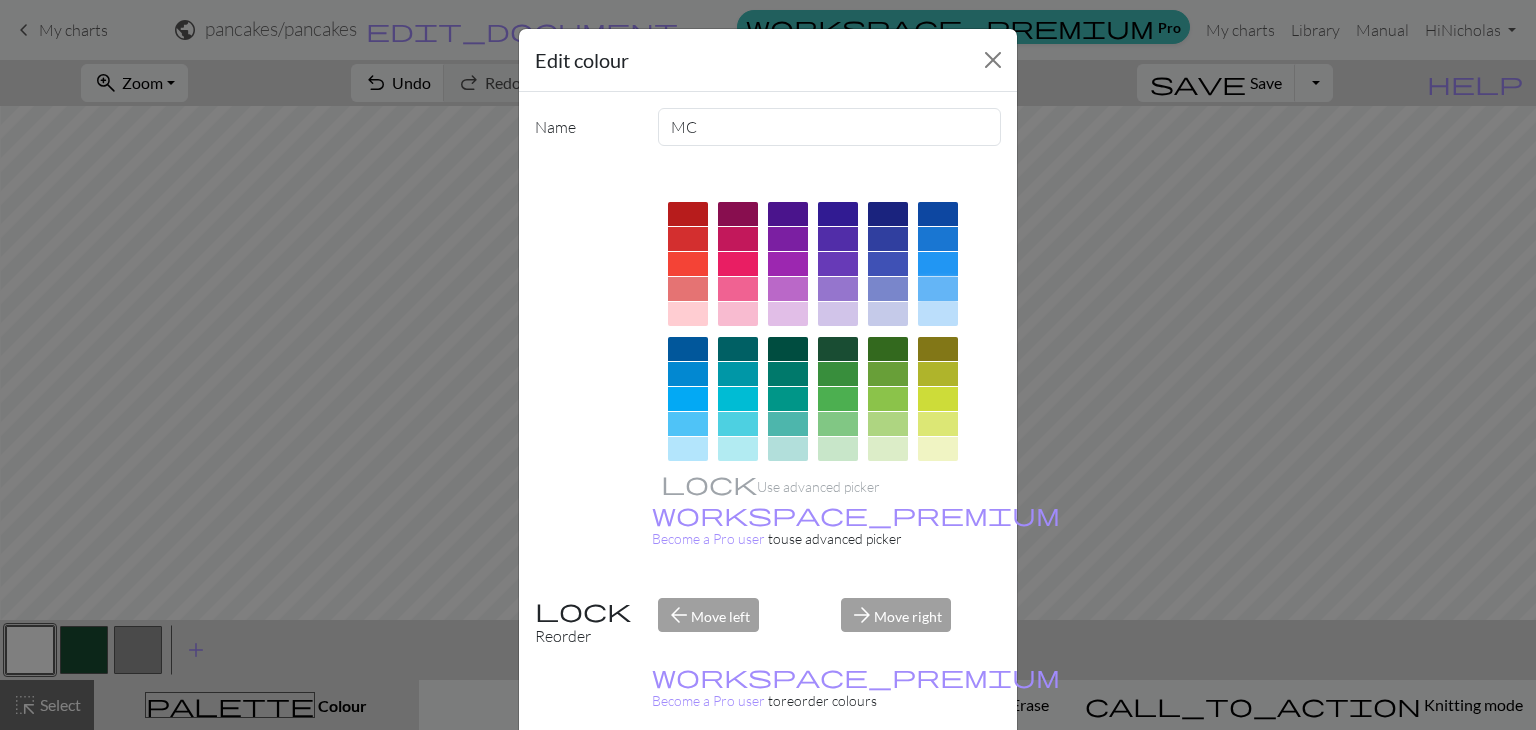 click at bounding box center [938, 289] 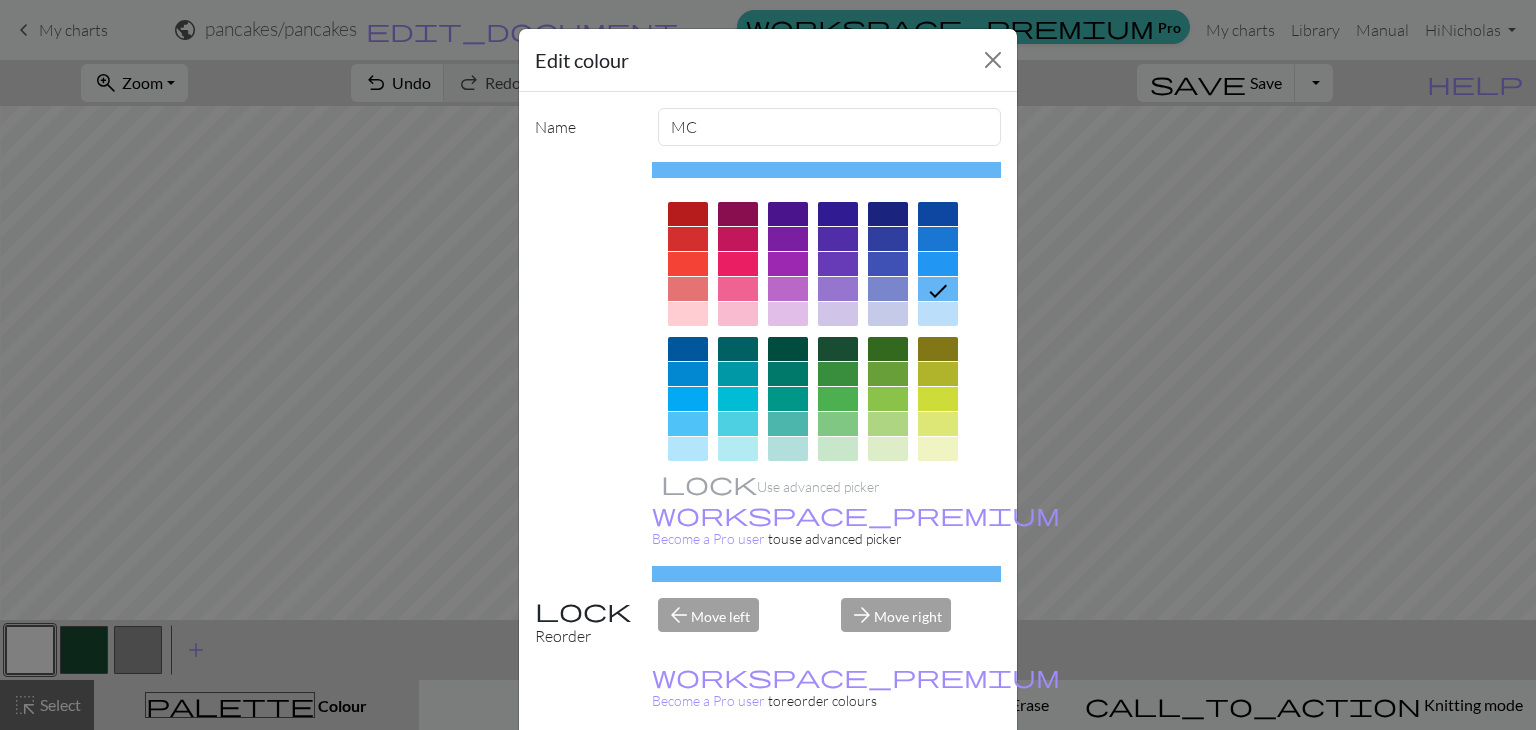 click on "Done" at bounding box center (888, 780) 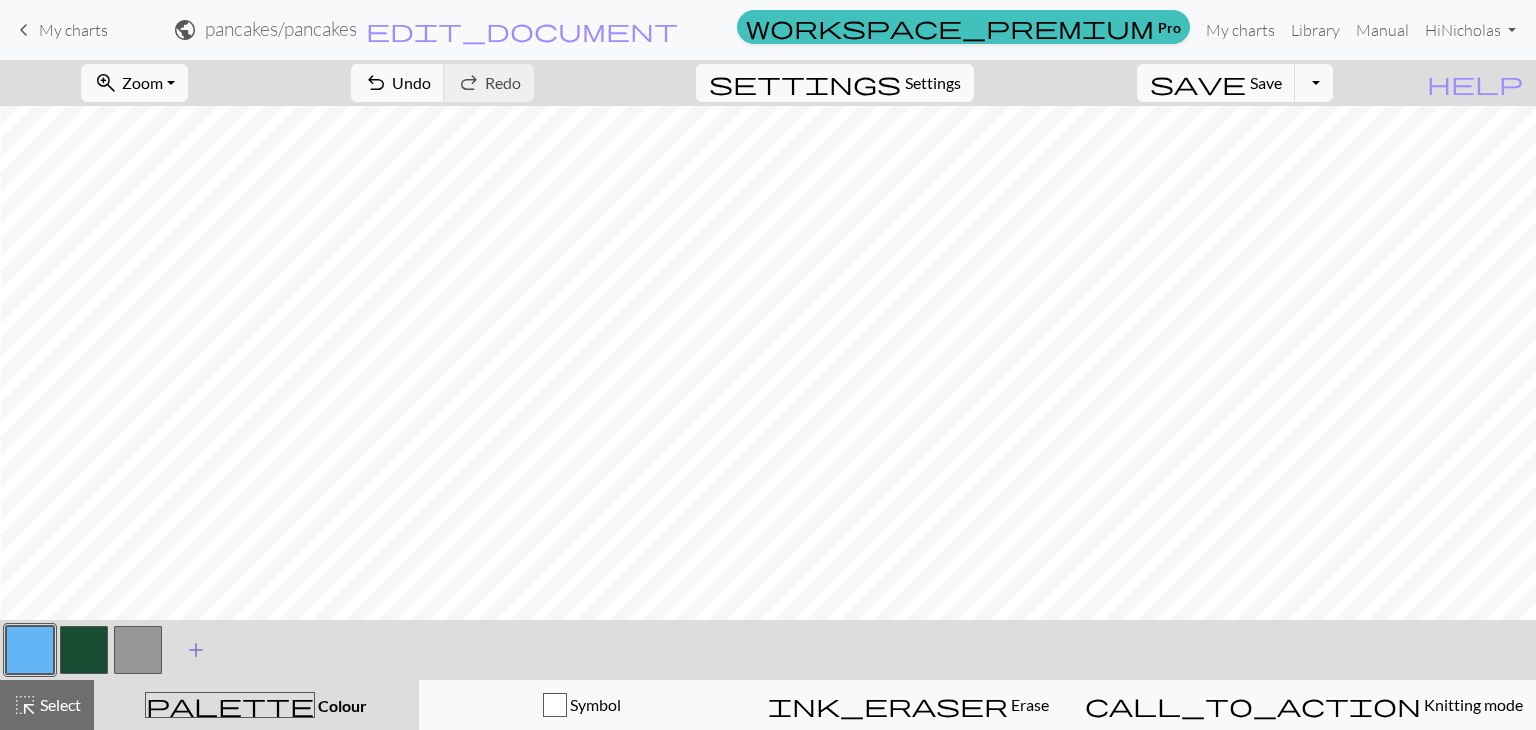 click on "add" at bounding box center [196, 650] 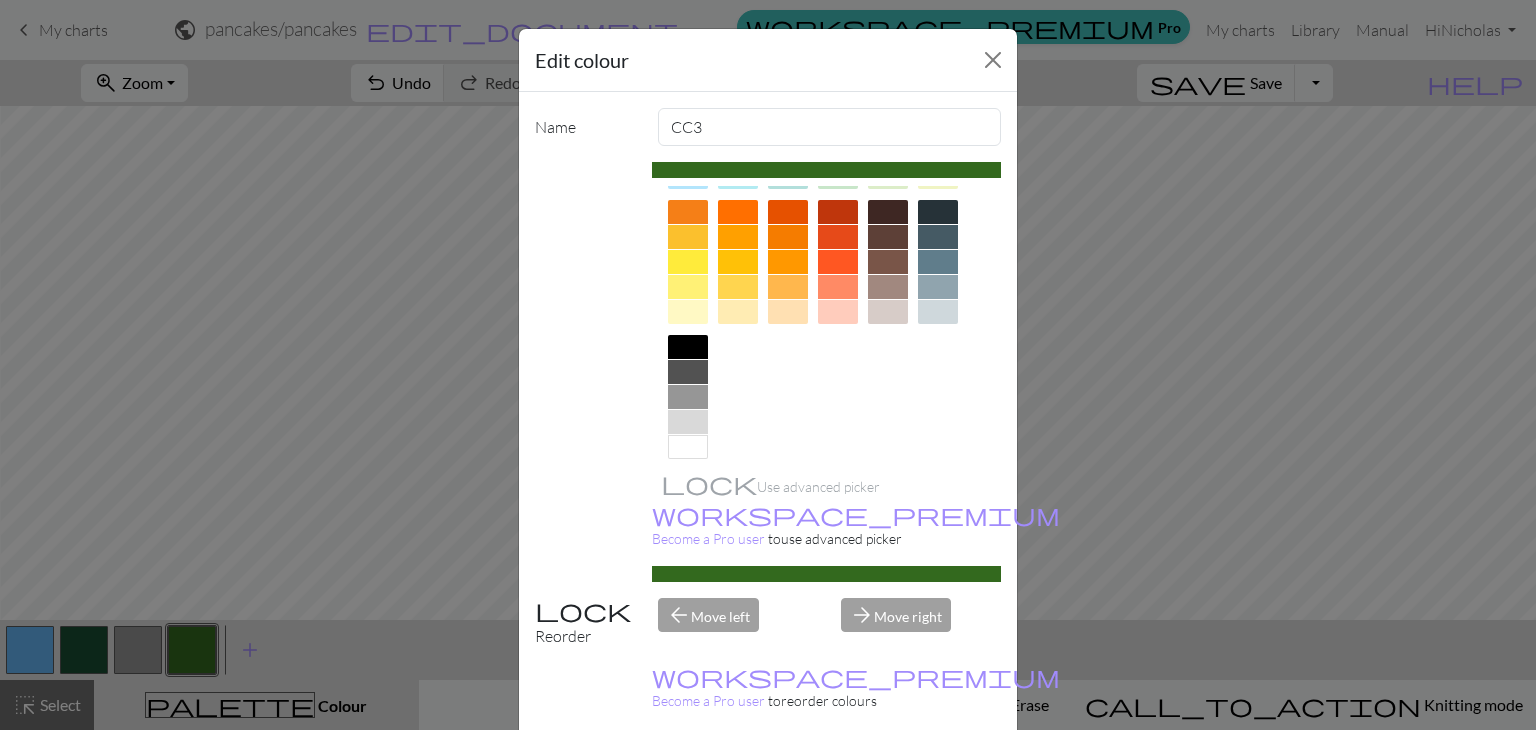 scroll, scrollTop: 278, scrollLeft: 0, axis: vertical 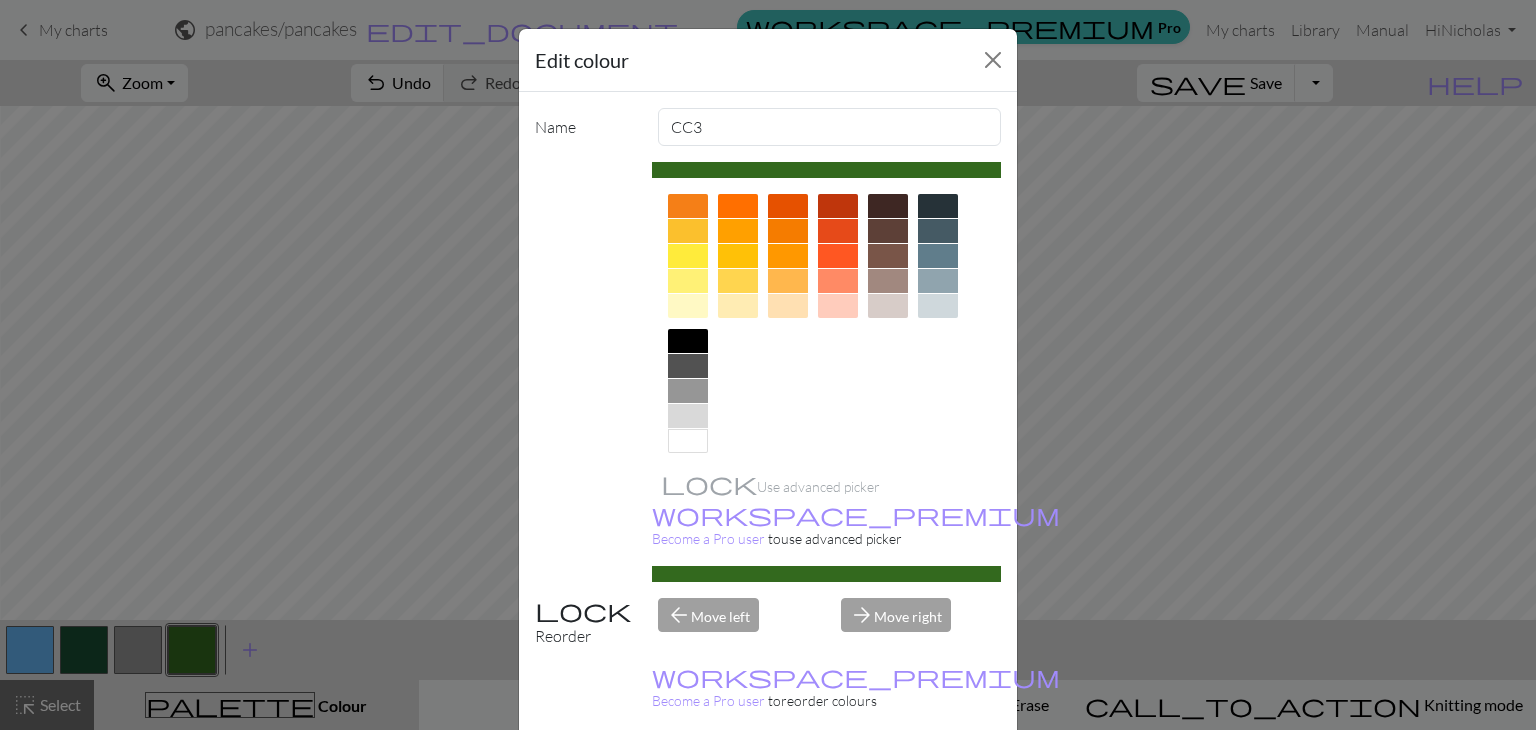 click at bounding box center (688, 441) 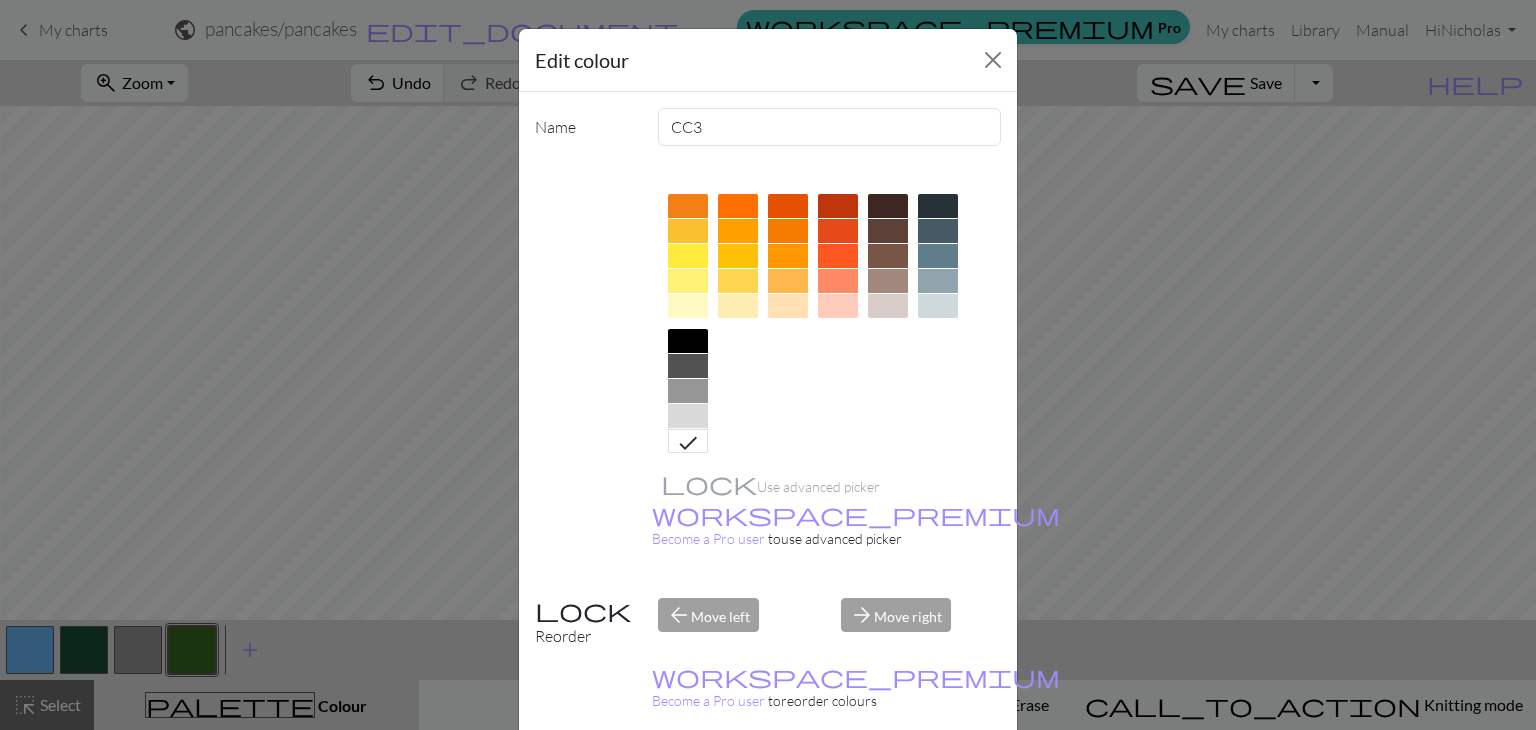 click on "Done" at bounding box center (888, 780) 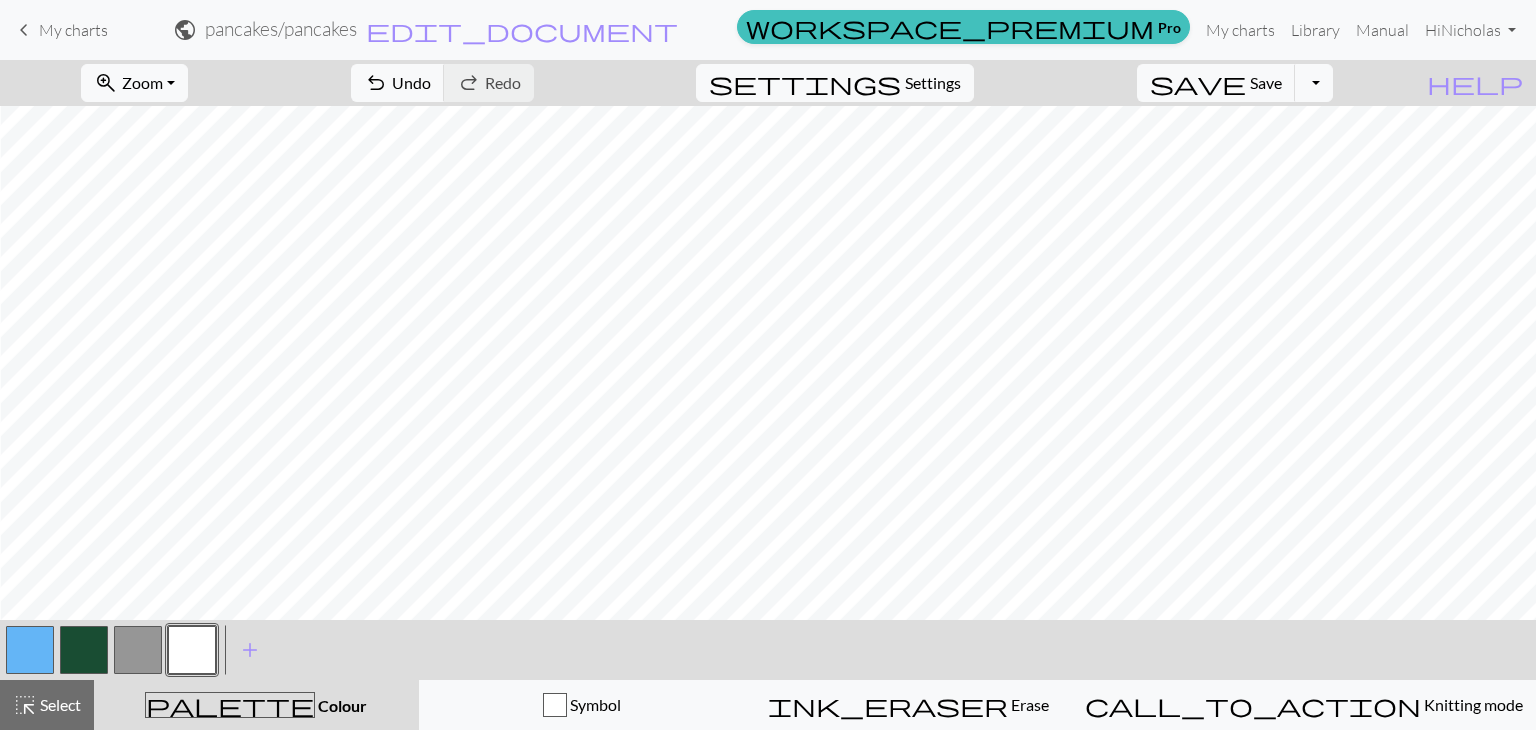 click at bounding box center [84, 650] 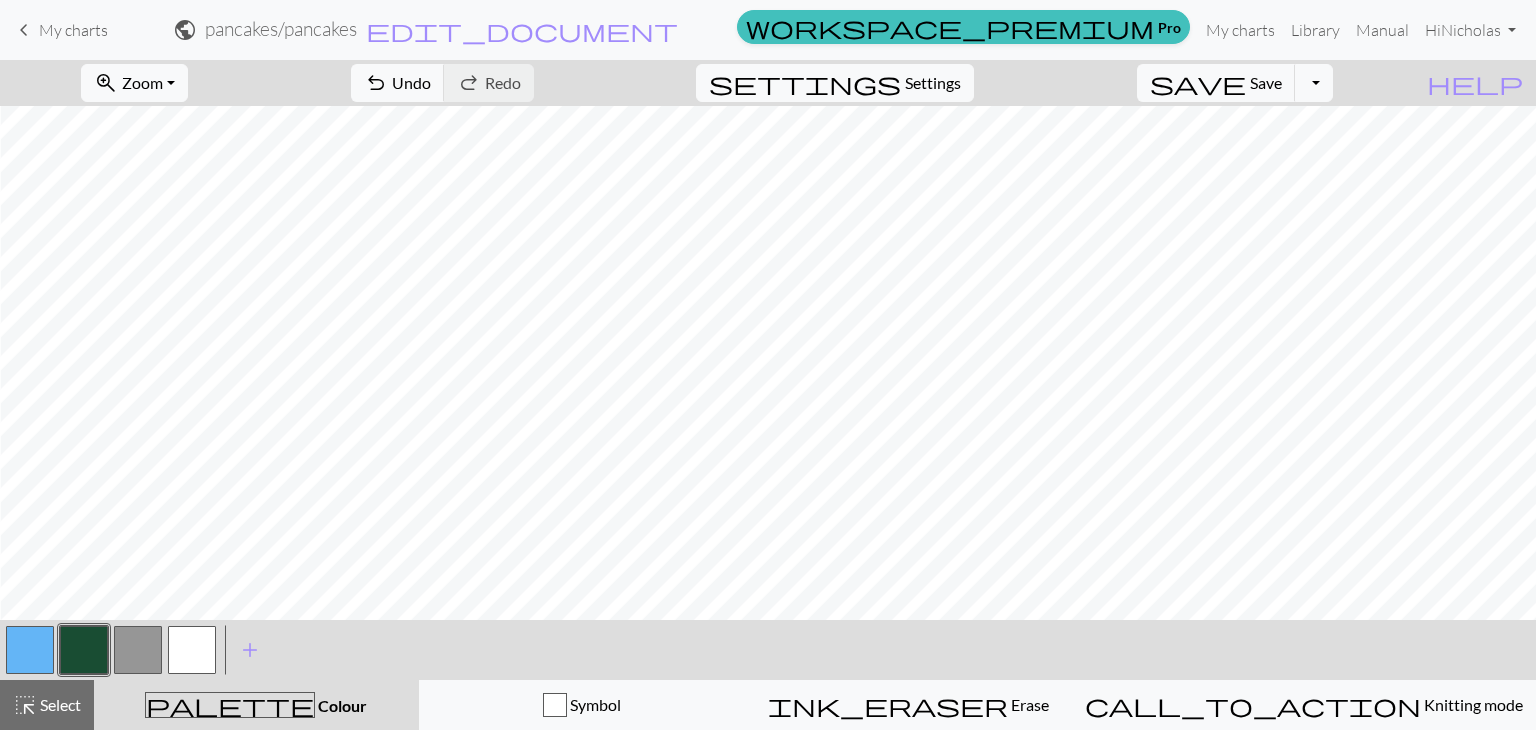 click on "Colour" at bounding box center (341, 705) 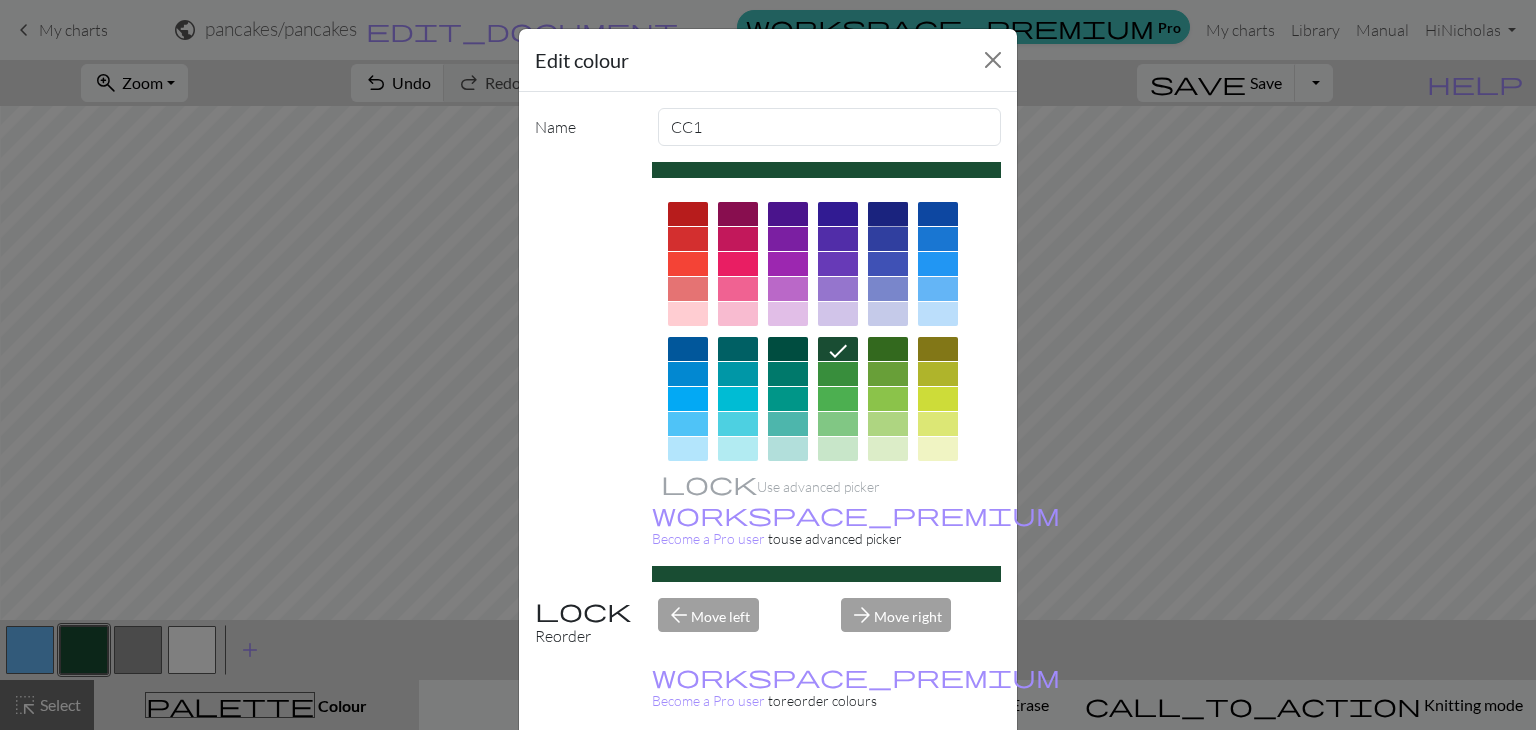 click at bounding box center [888, 214] 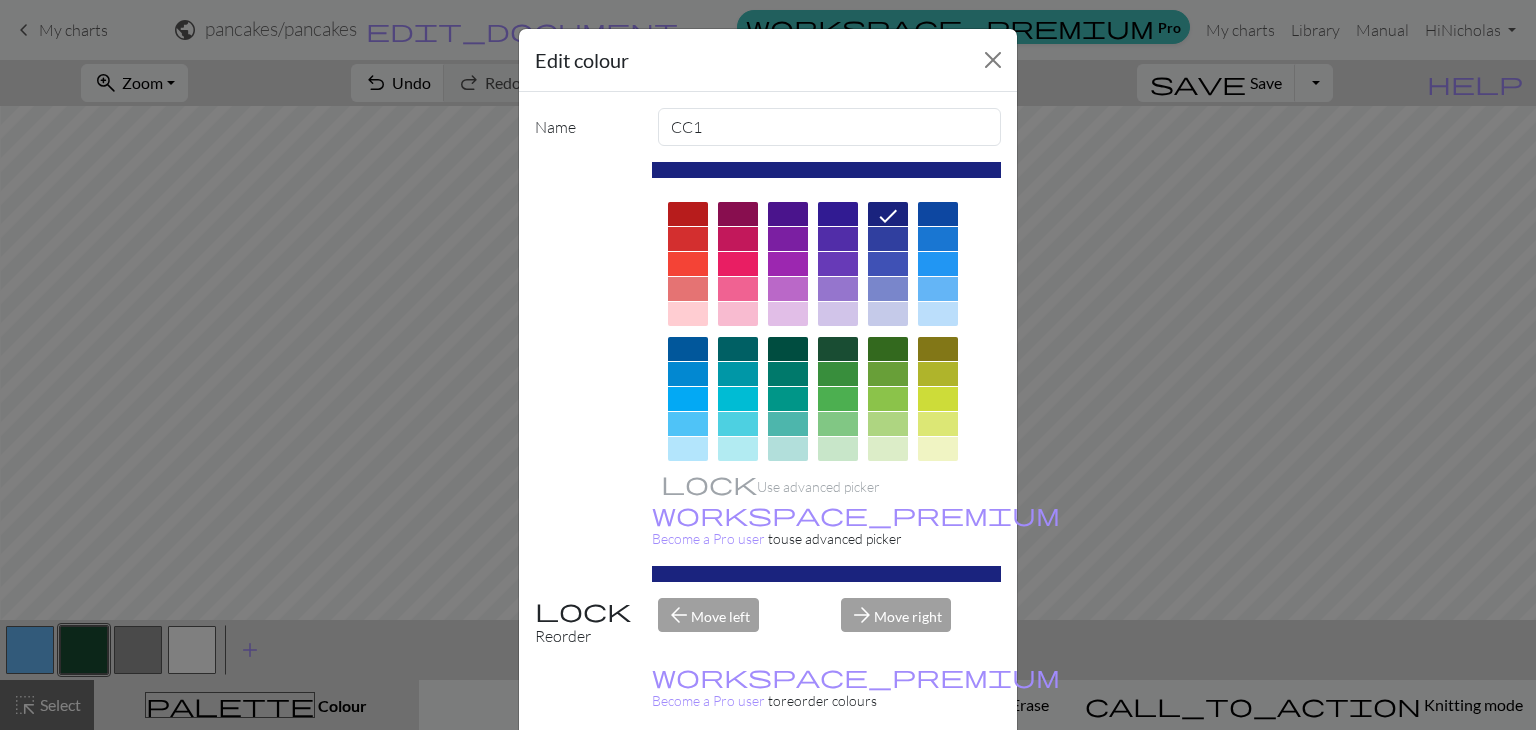 click on "Done" at bounding box center (888, 780) 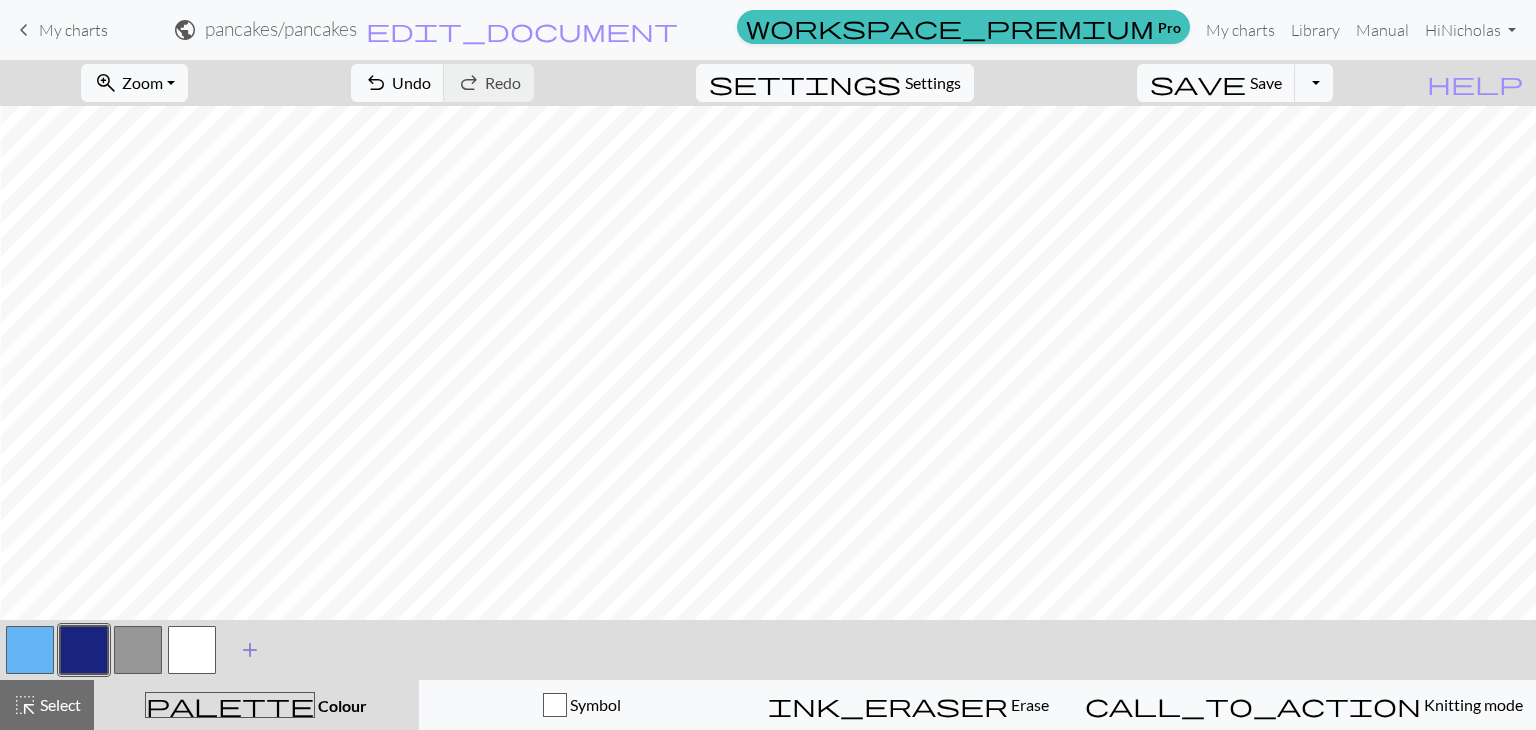 click on "add" at bounding box center (250, 650) 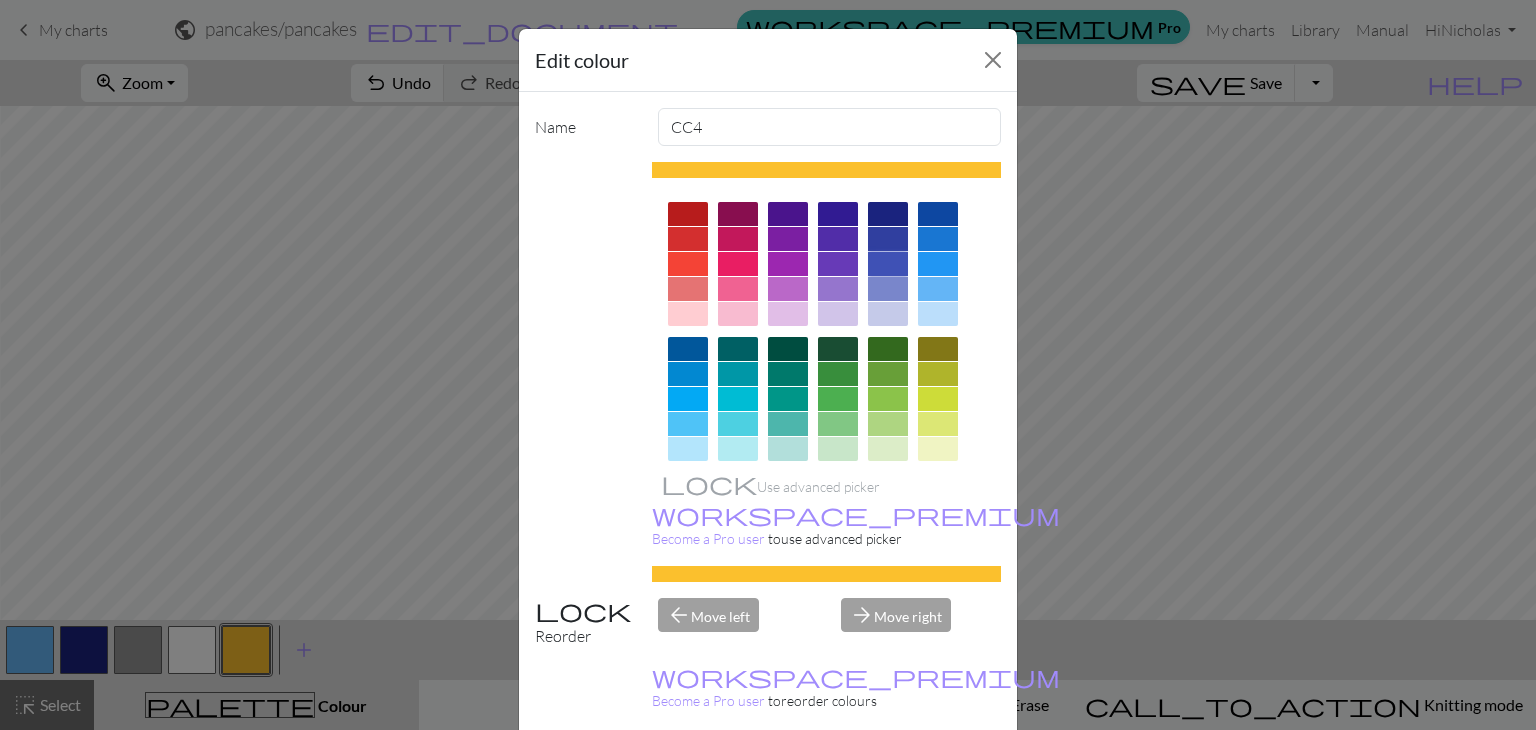 click at bounding box center [888, 264] 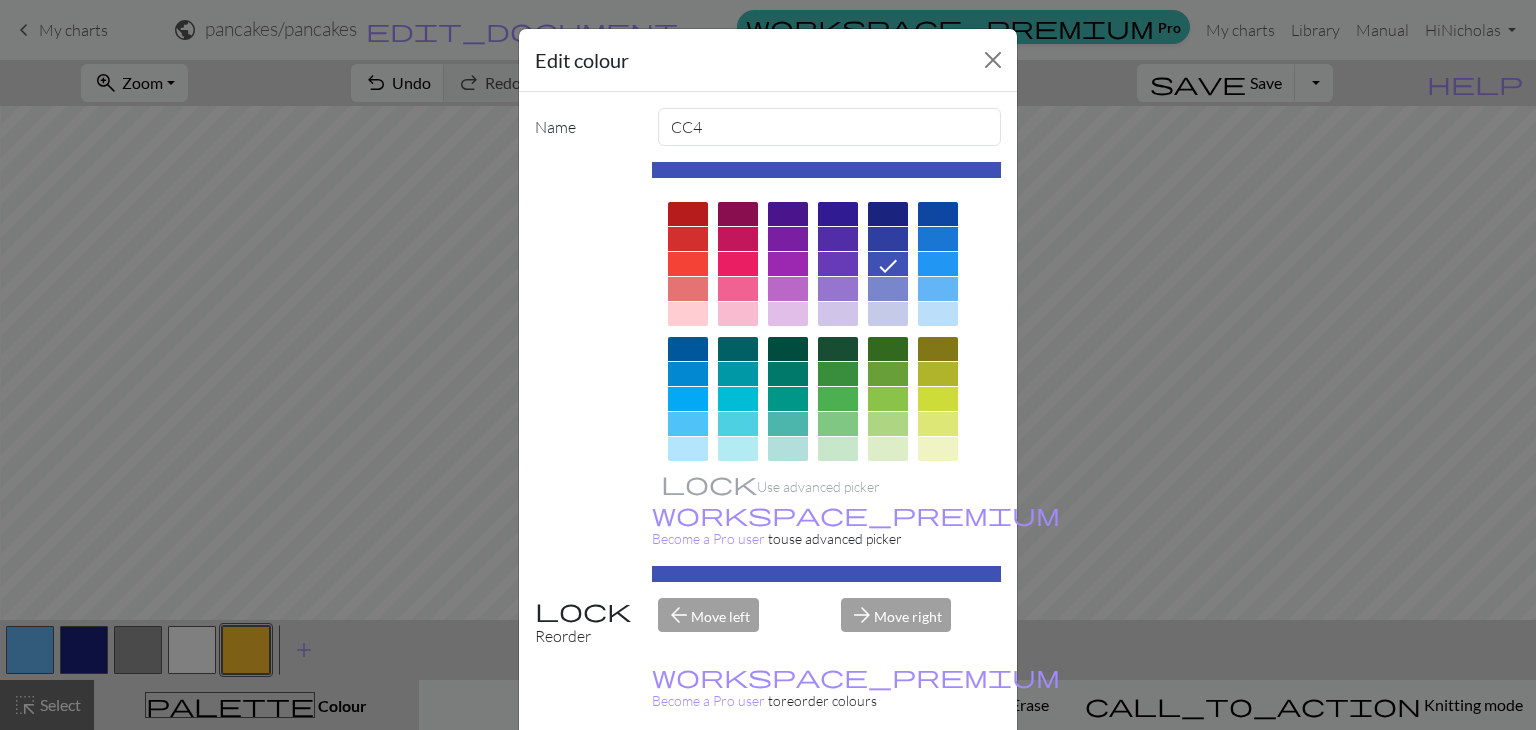 click on "Done" at bounding box center [888, 780] 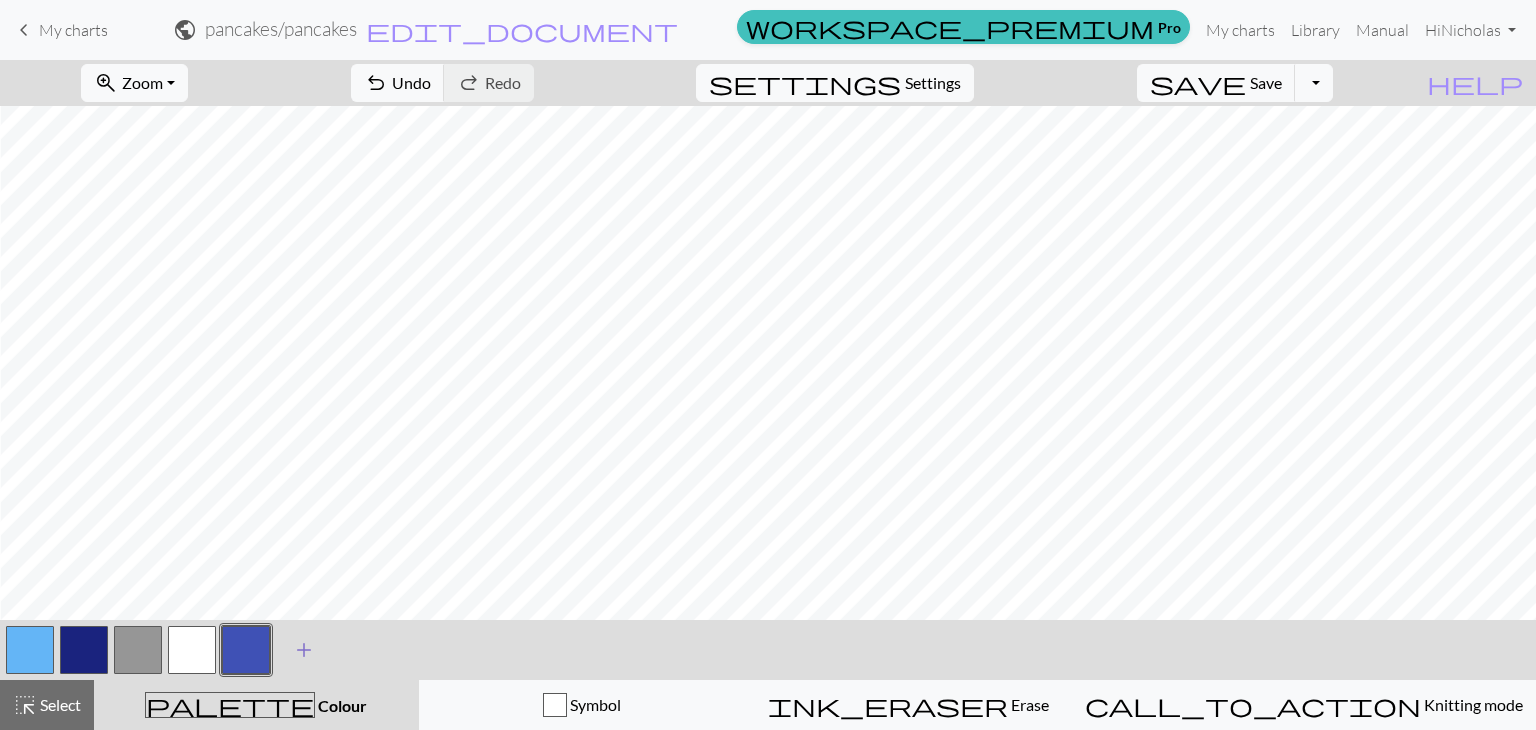 click on "add" at bounding box center [304, 650] 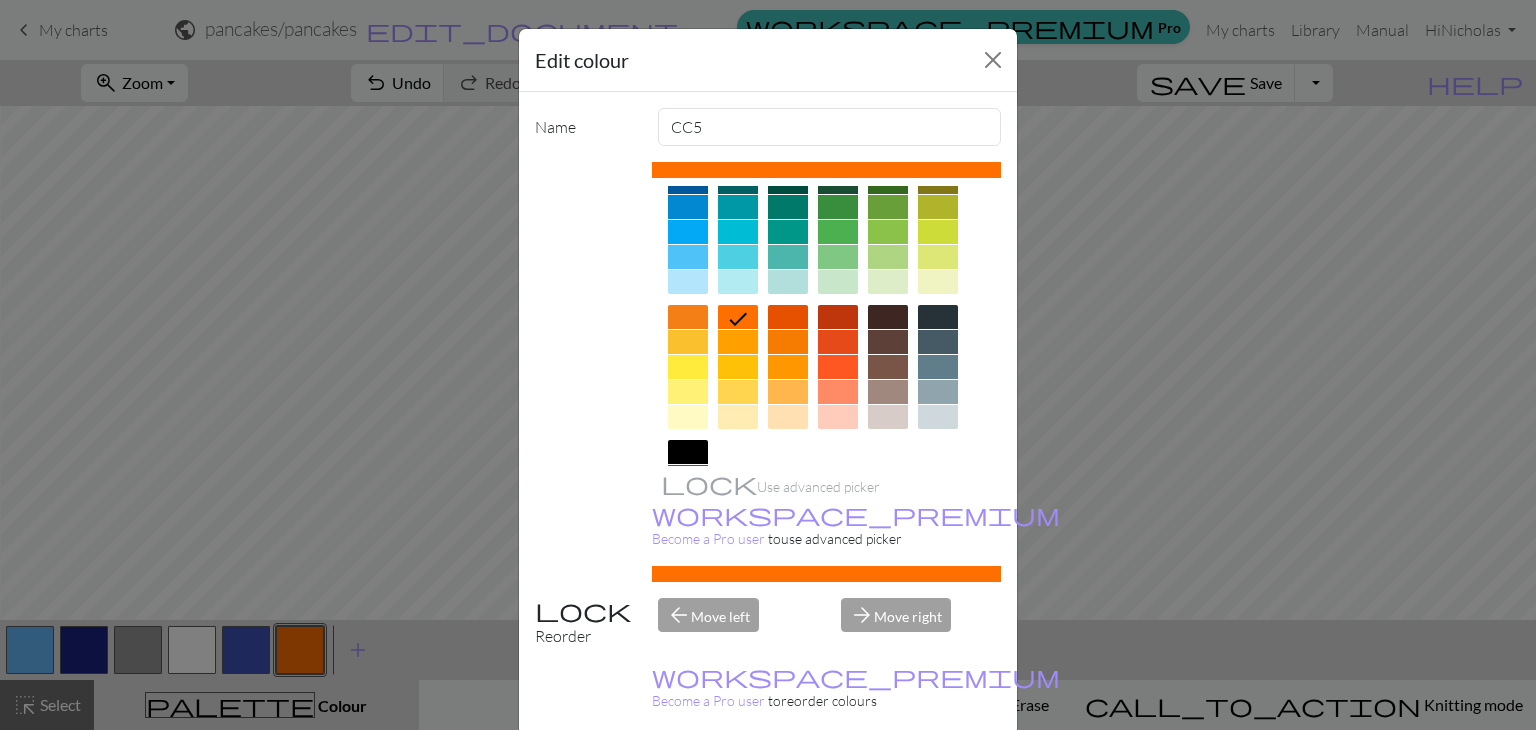 scroll, scrollTop: 170, scrollLeft: 0, axis: vertical 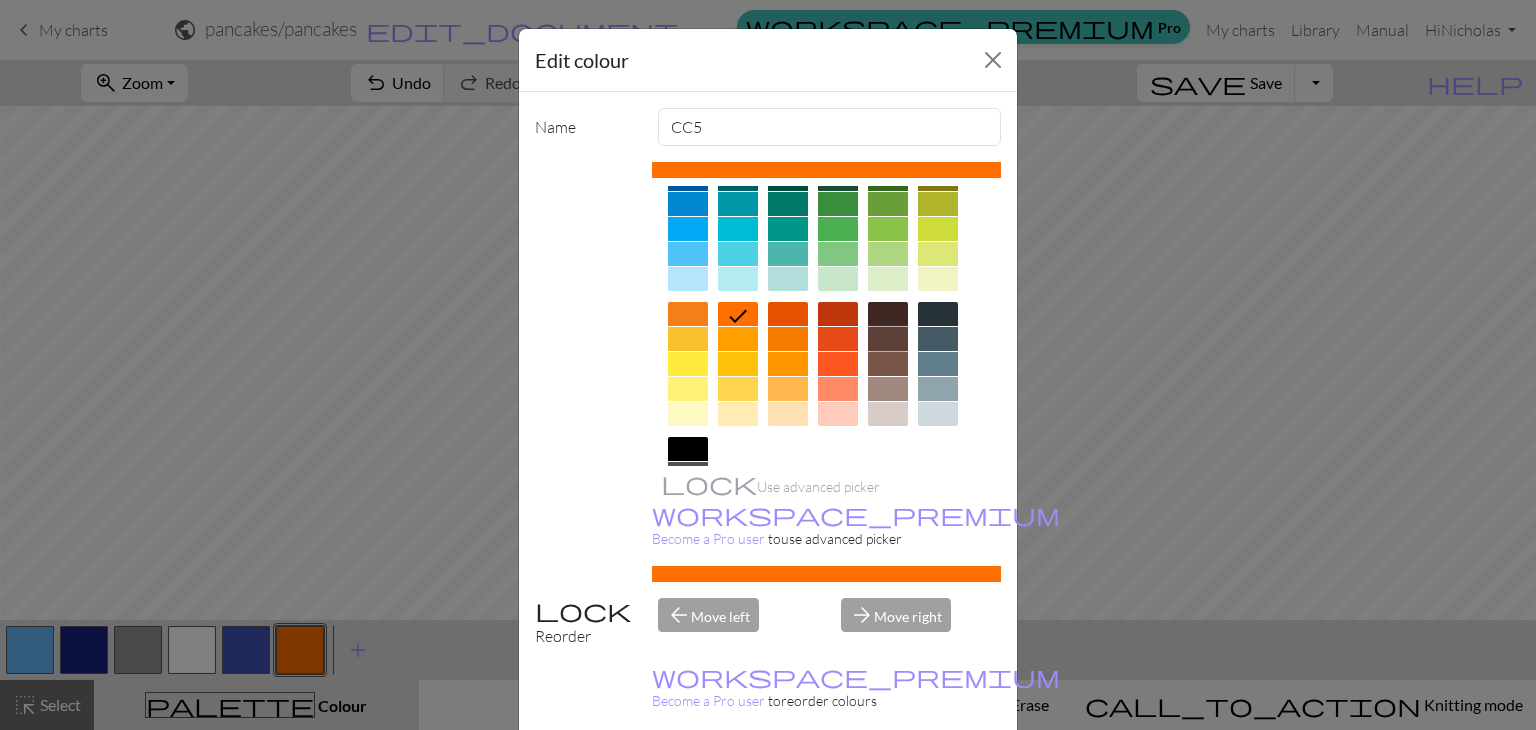click at bounding box center (888, 339) 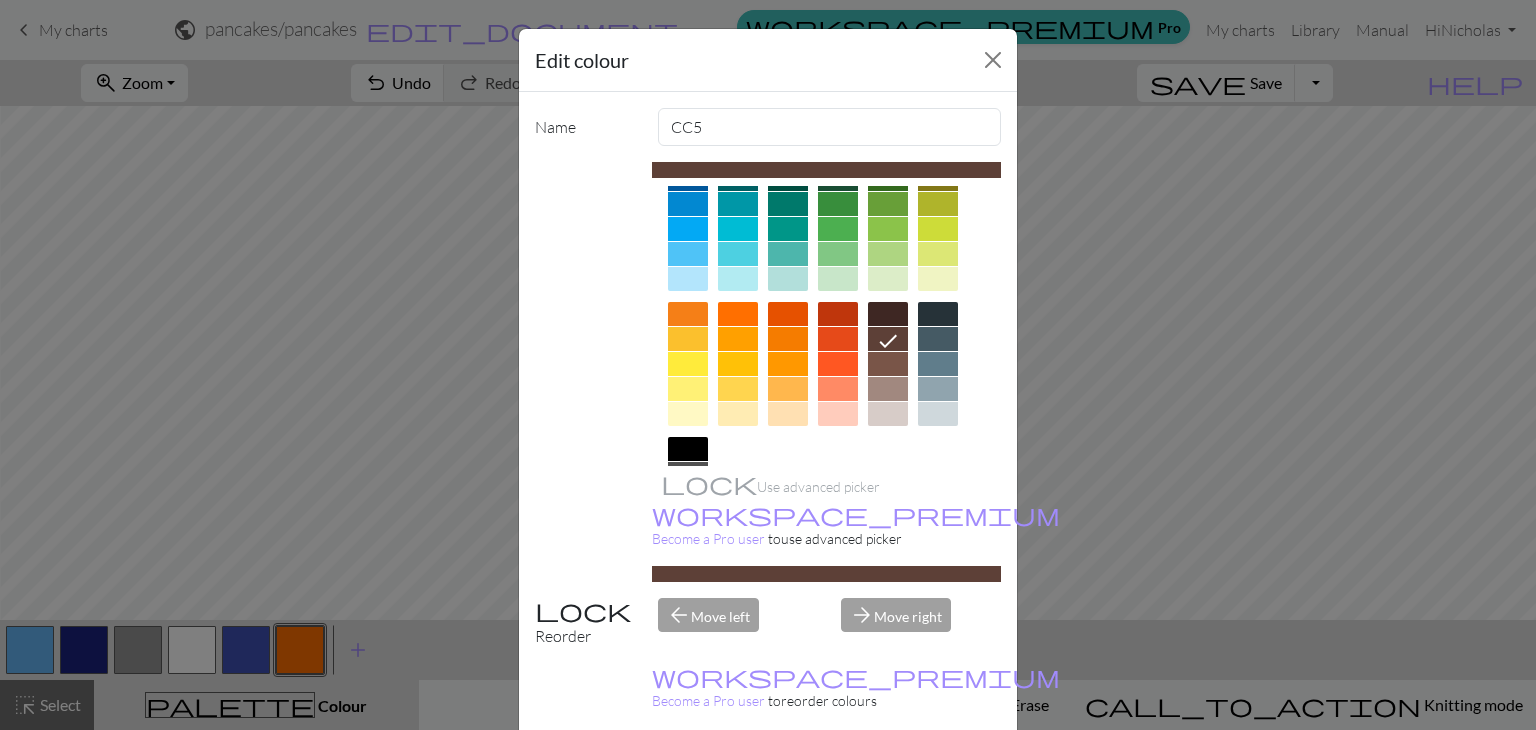 click on "Done" at bounding box center [888, 780] 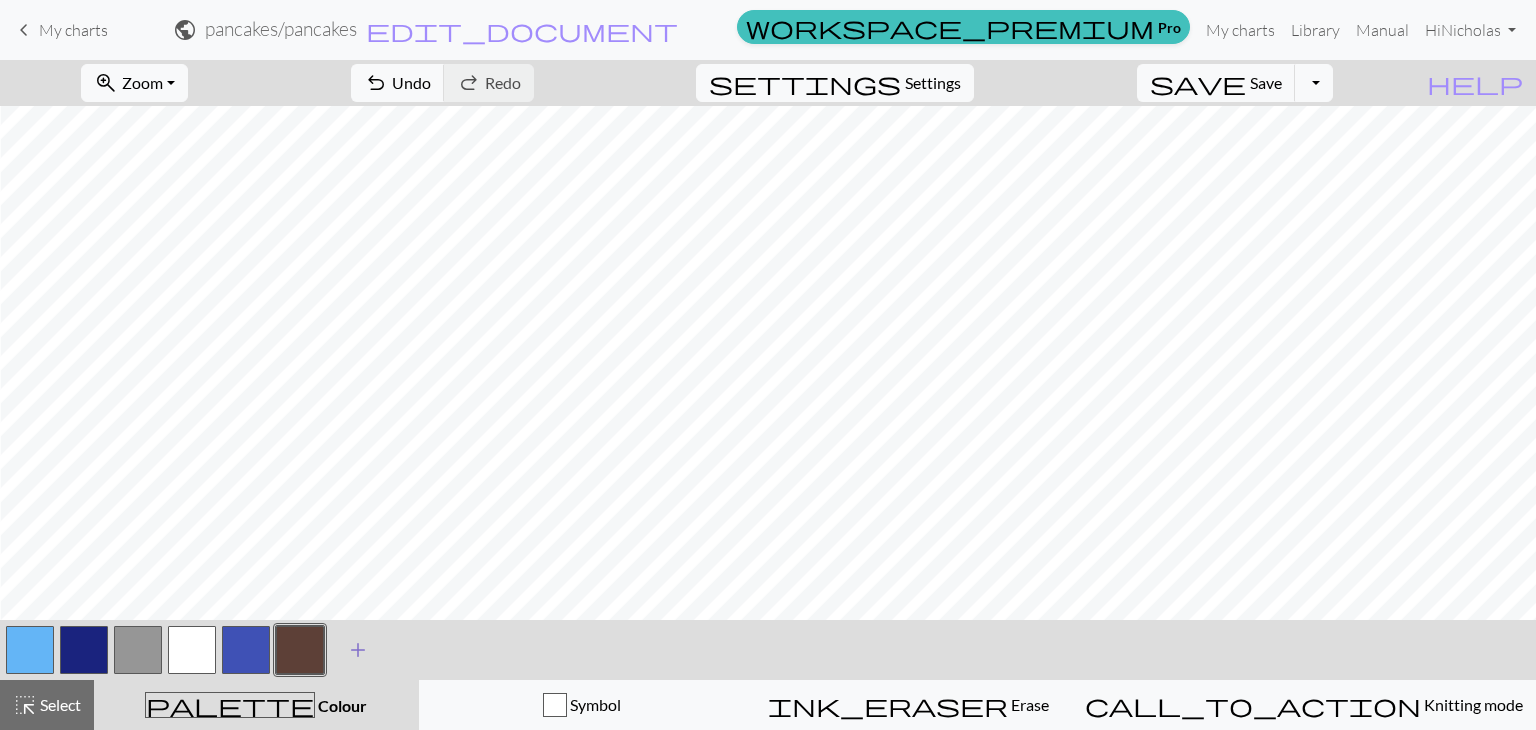 click on "add" at bounding box center (358, 650) 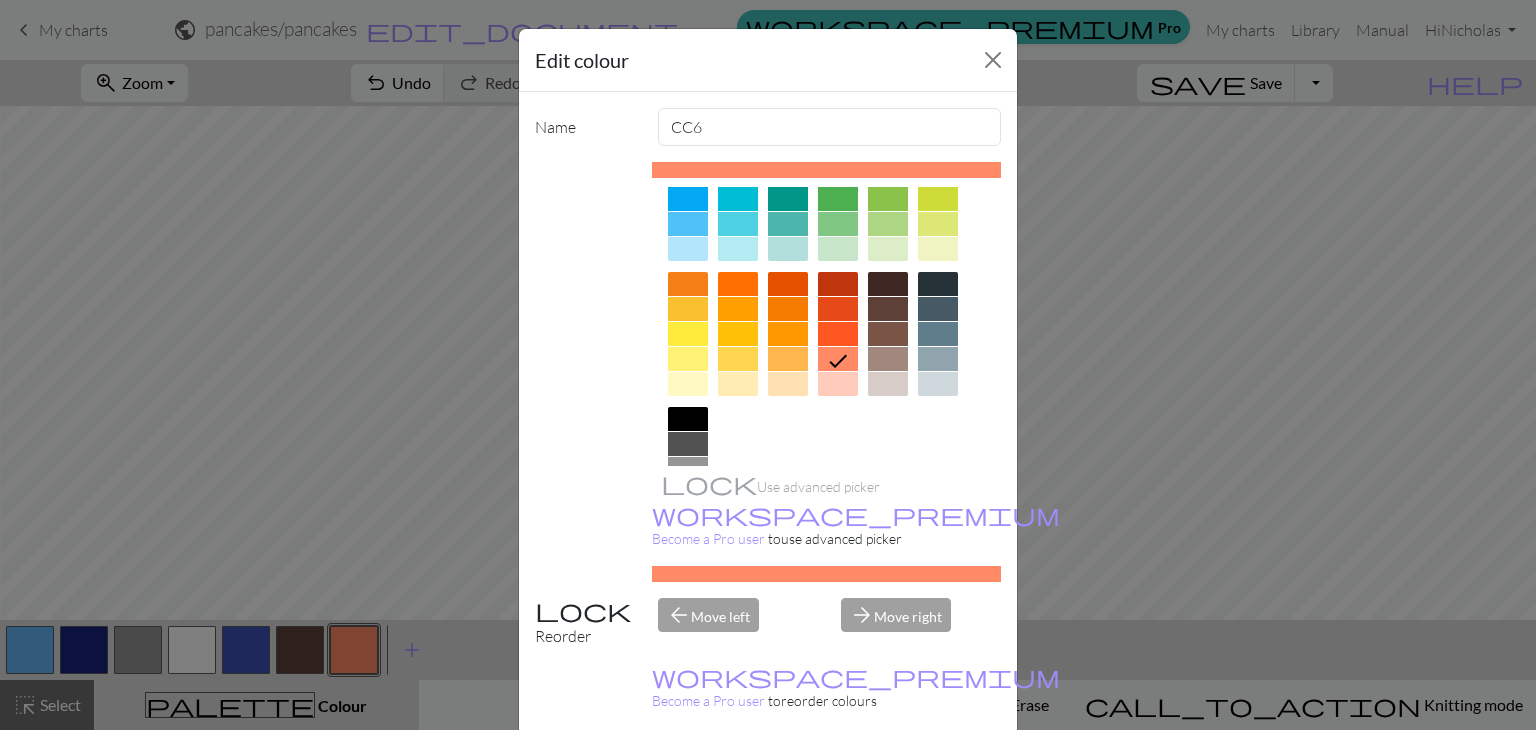 scroll, scrollTop: 220, scrollLeft: 0, axis: vertical 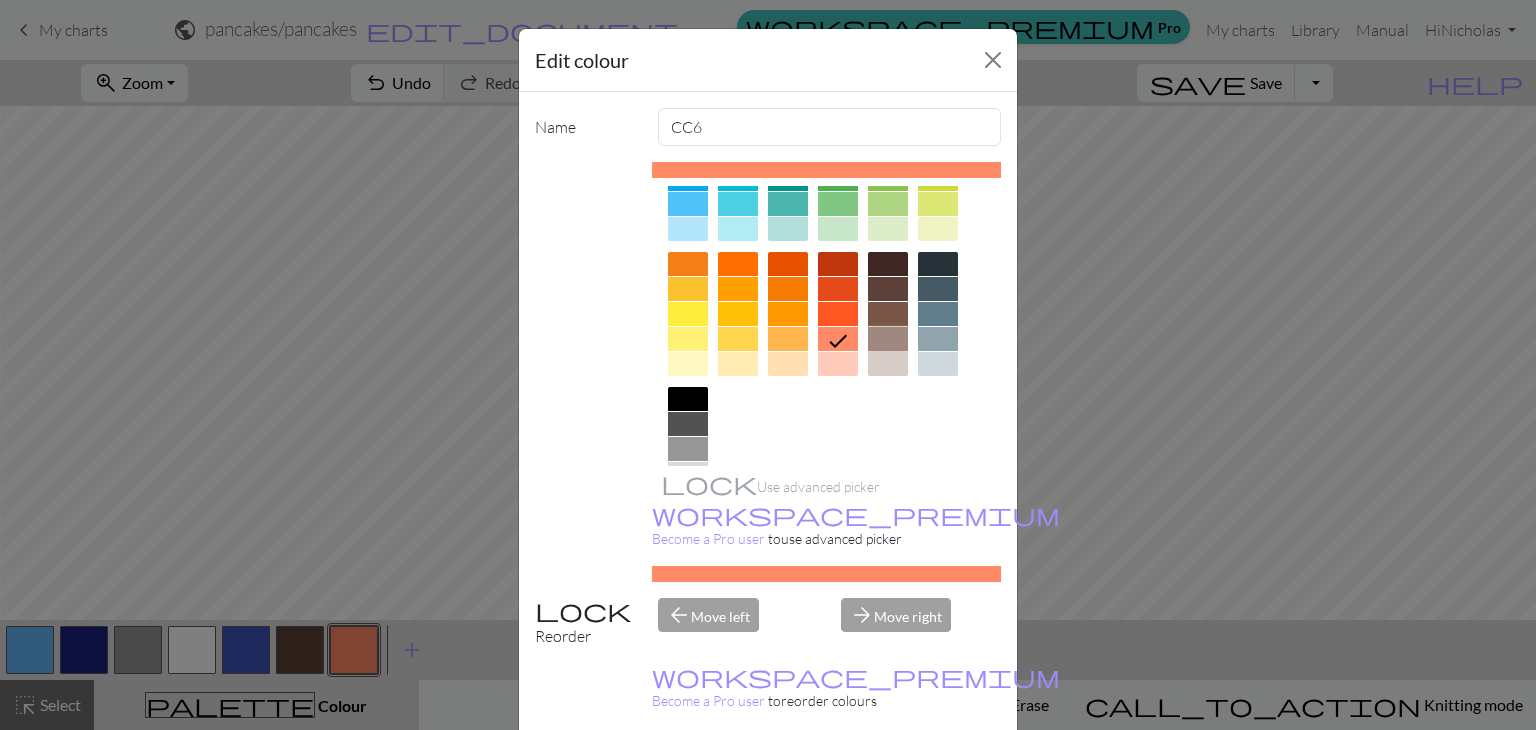 click at bounding box center [888, 339] 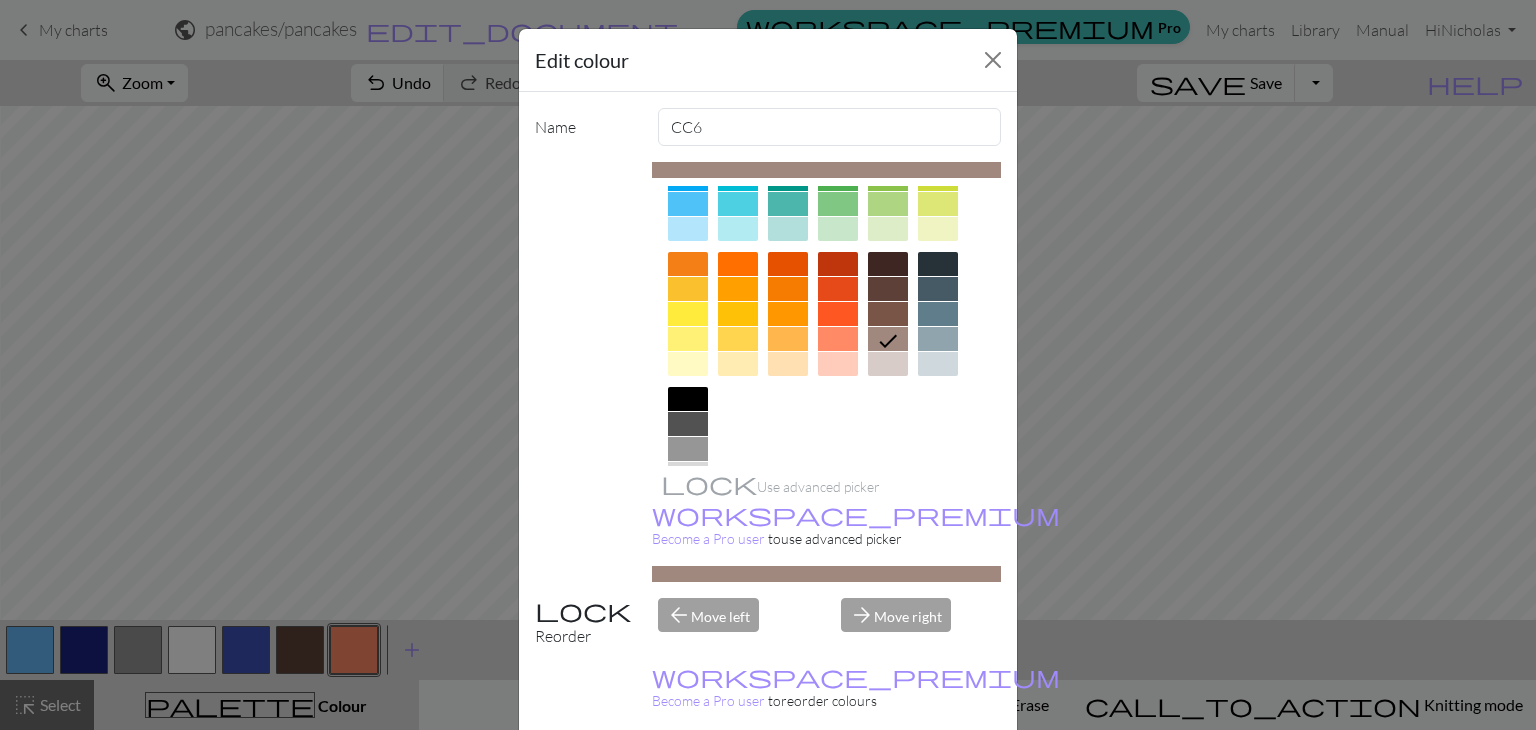 click on "Done" at bounding box center [888, 780] 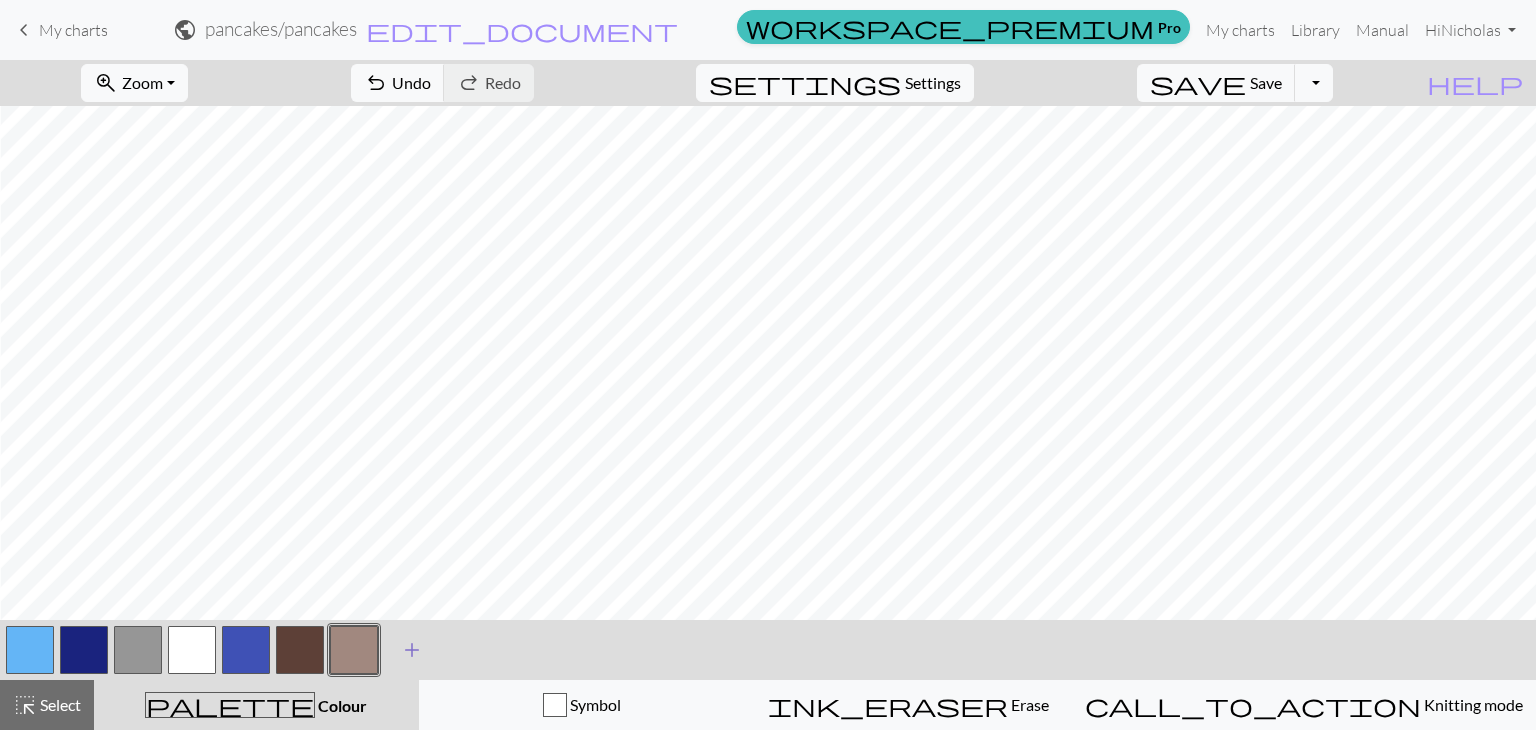 click on "add" at bounding box center (412, 650) 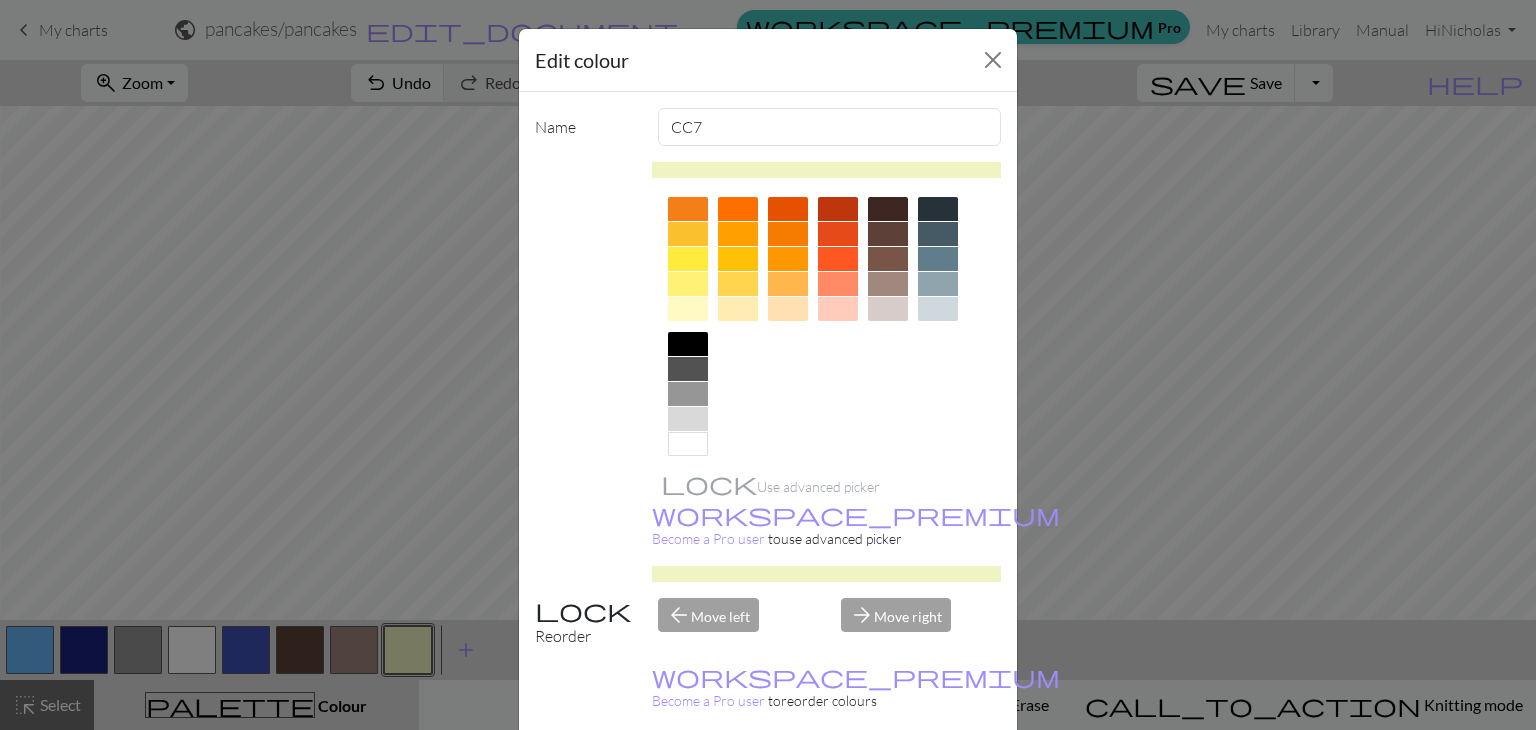 scroll, scrollTop: 280, scrollLeft: 0, axis: vertical 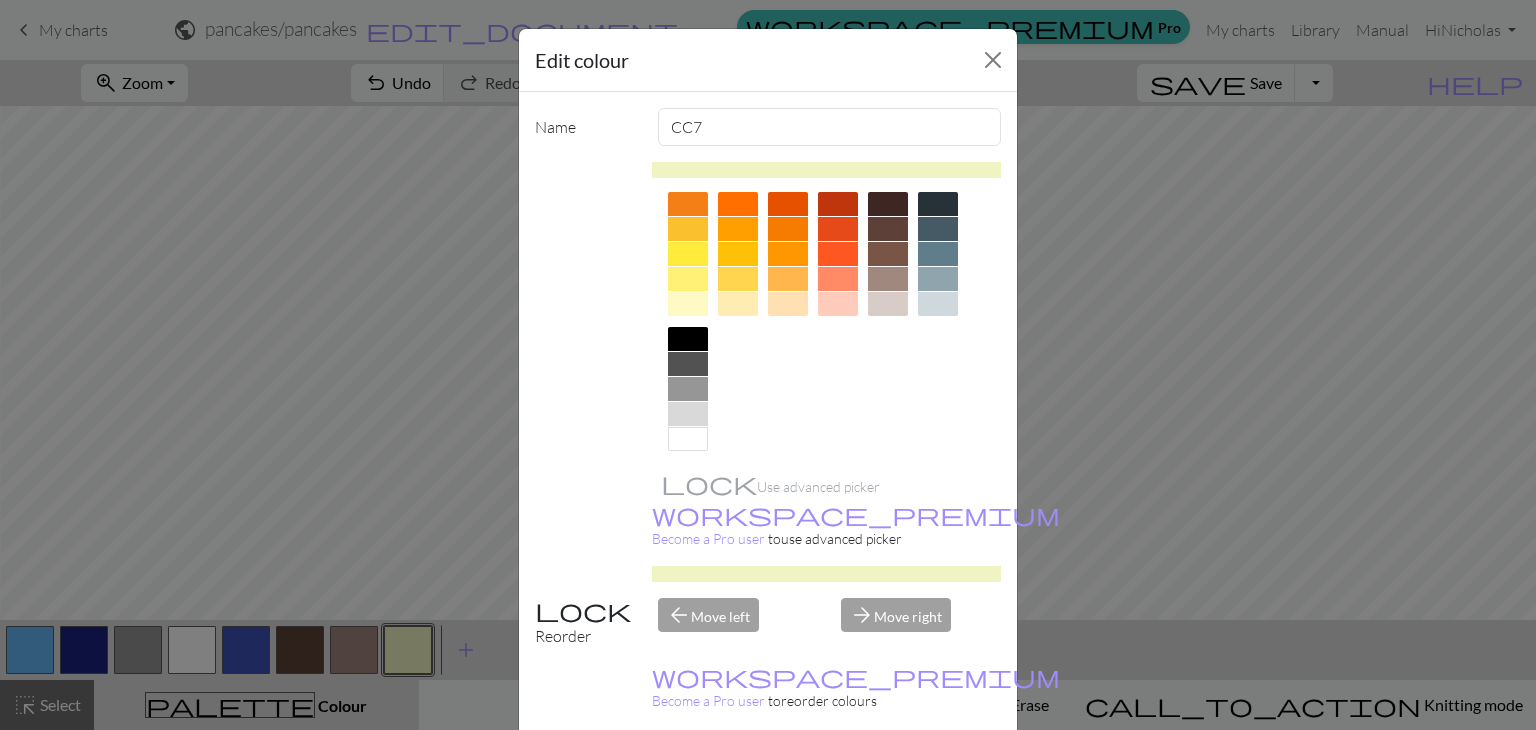 click at bounding box center [788, 254] 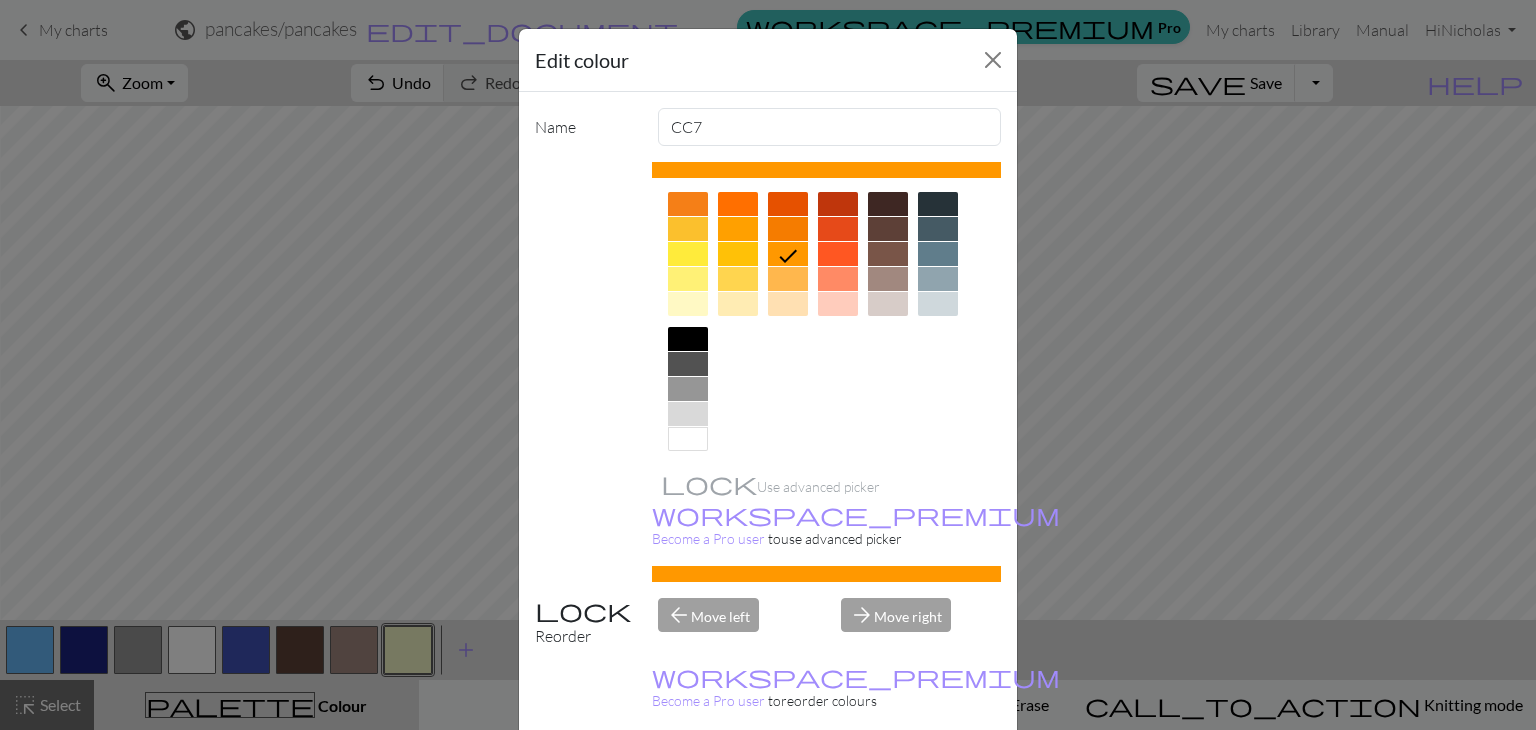 click on "Done" at bounding box center (888, 780) 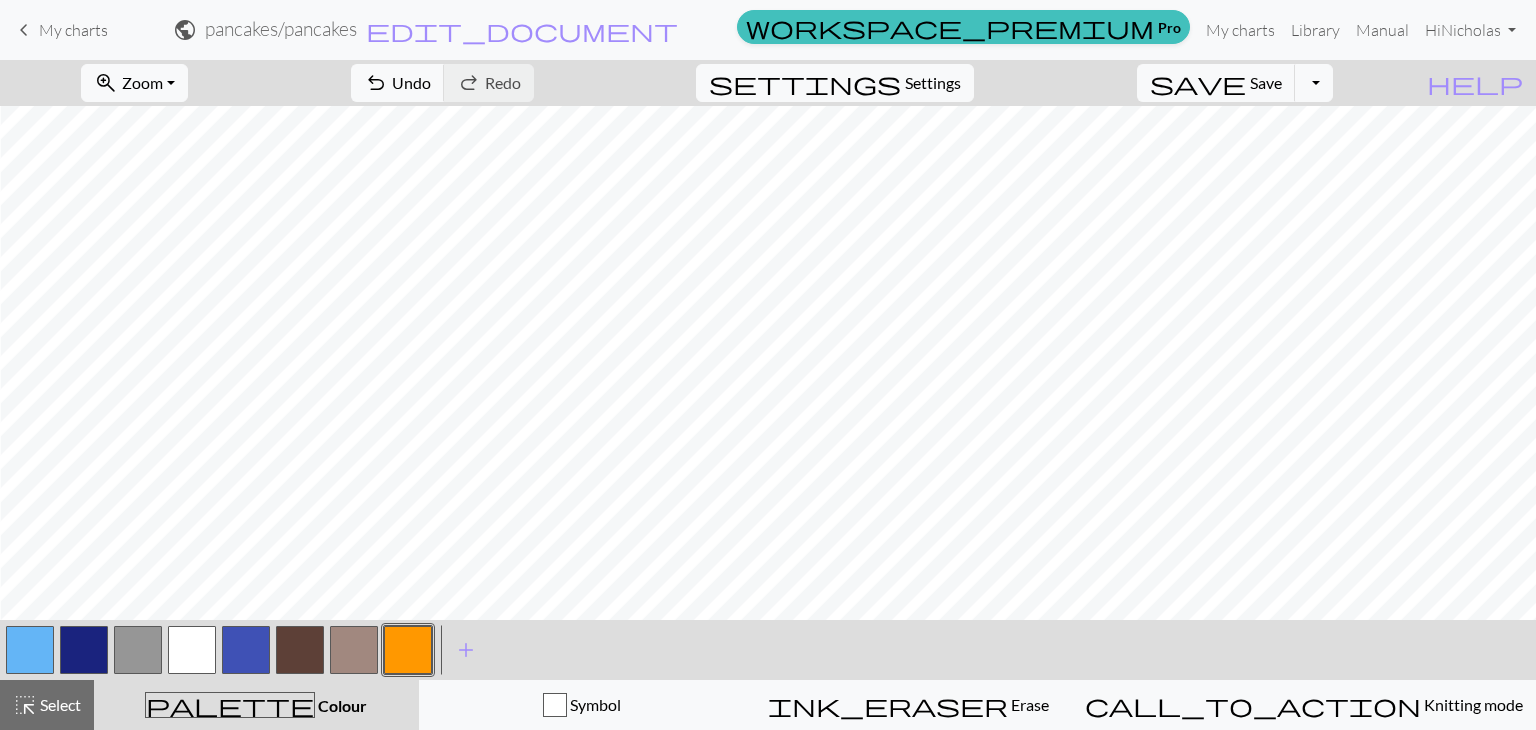 click at bounding box center [354, 650] 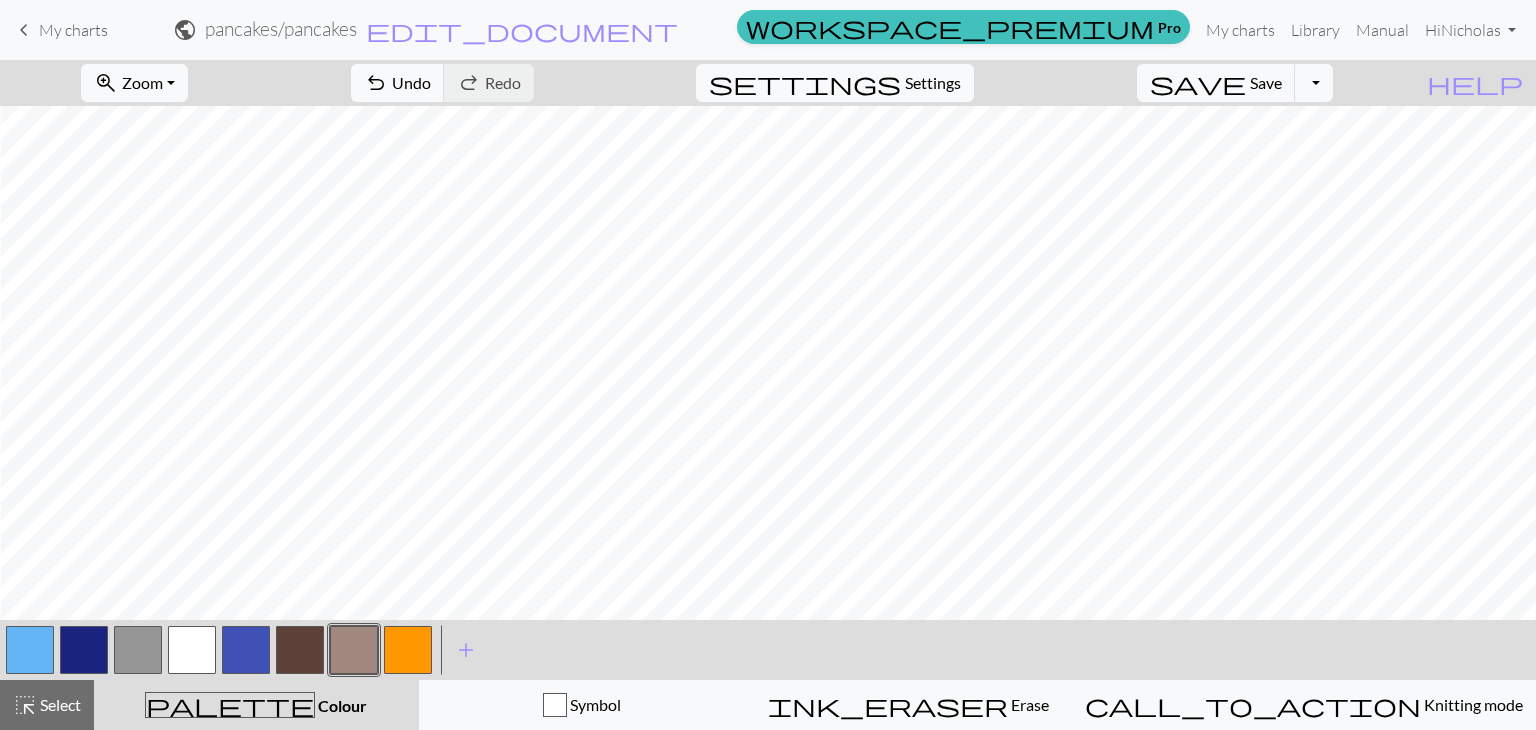 click at bounding box center (354, 650) 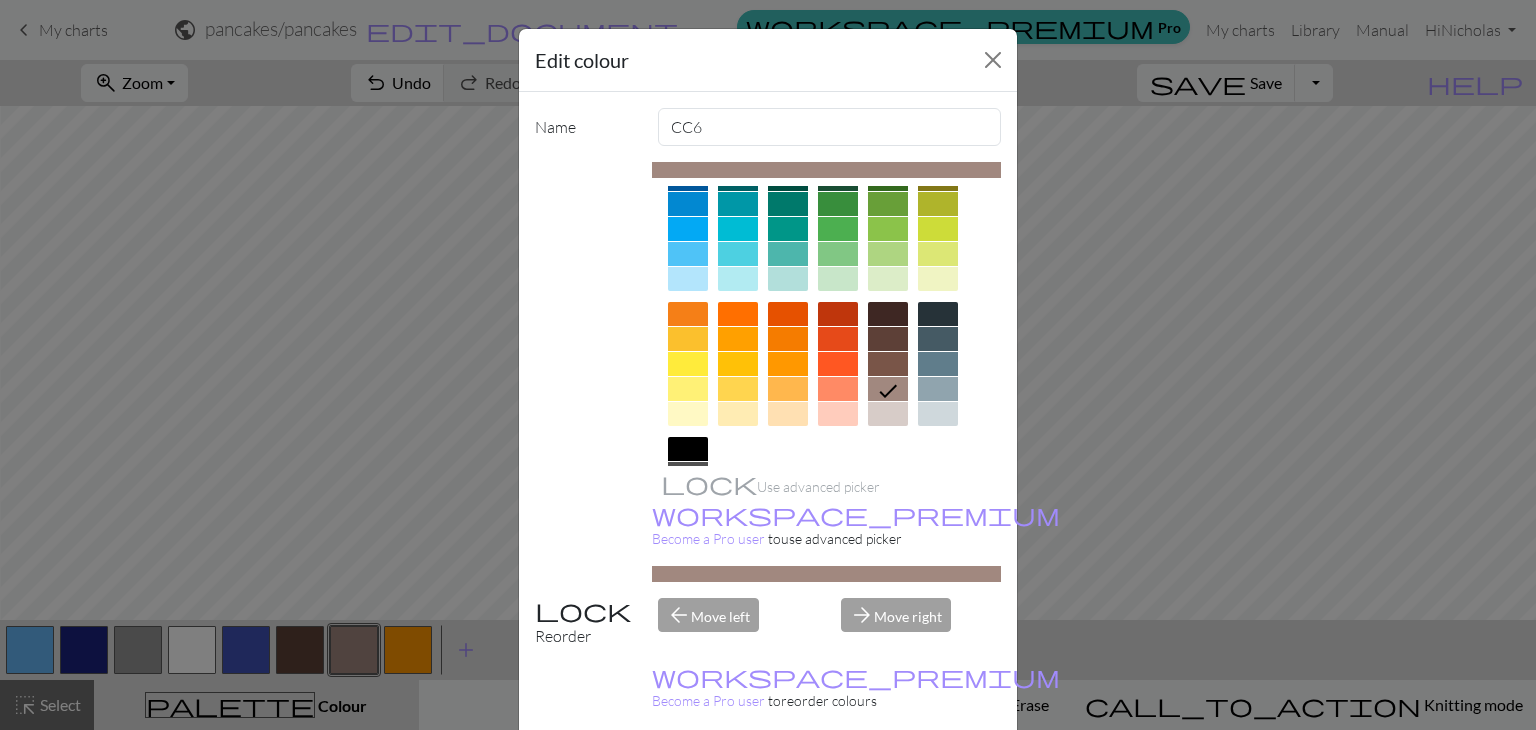 scroll, scrollTop: 234, scrollLeft: 0, axis: vertical 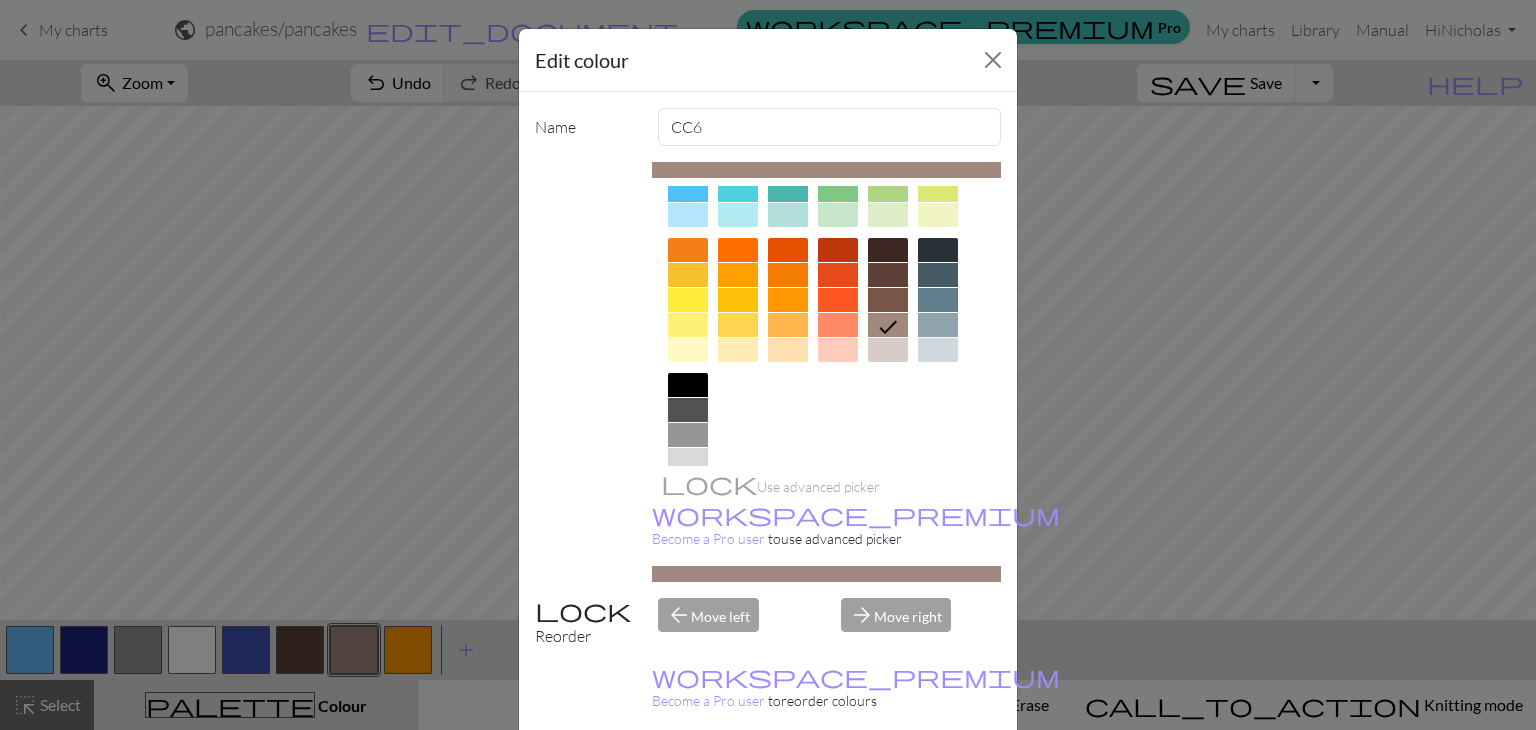 click at bounding box center [688, 325] 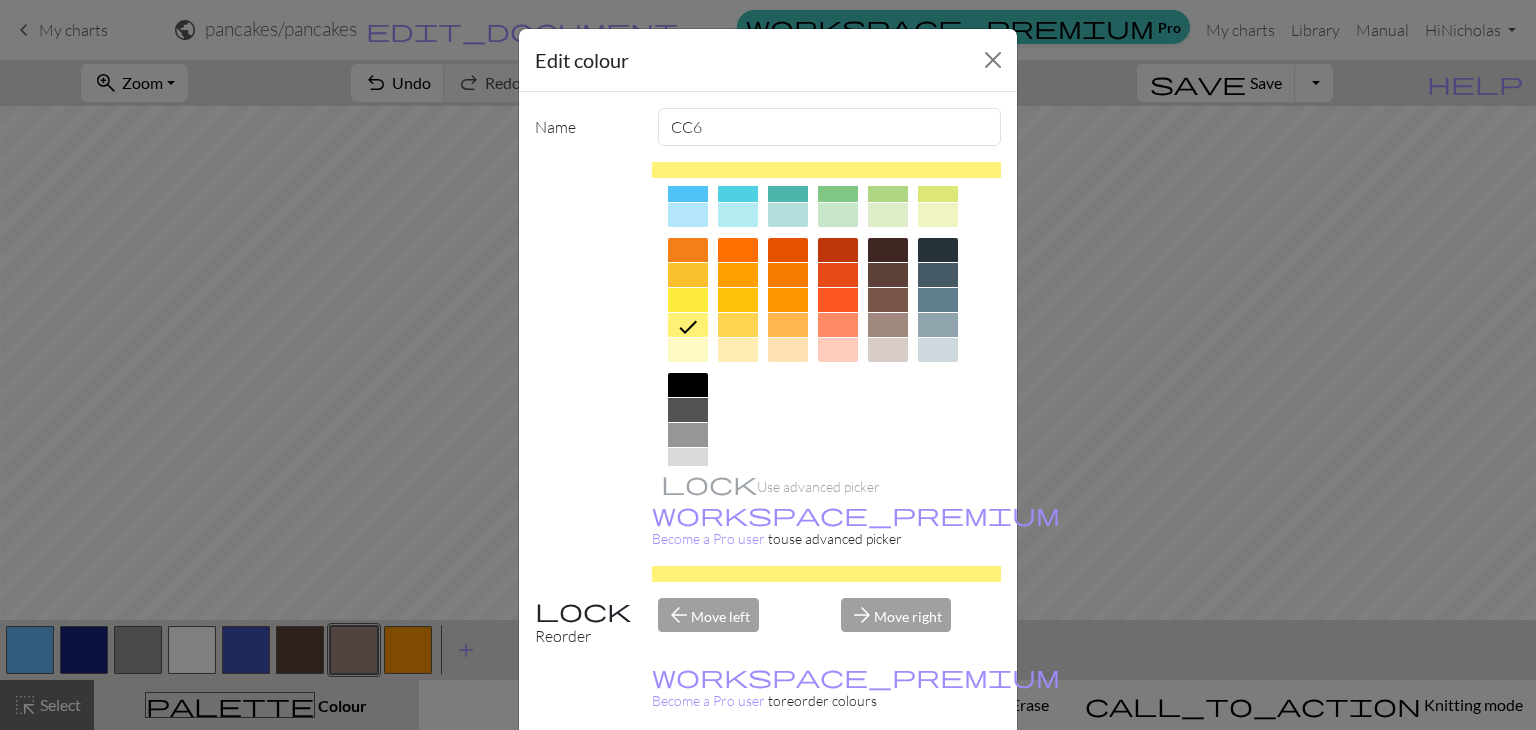 click on "Done" at bounding box center (888, 780) 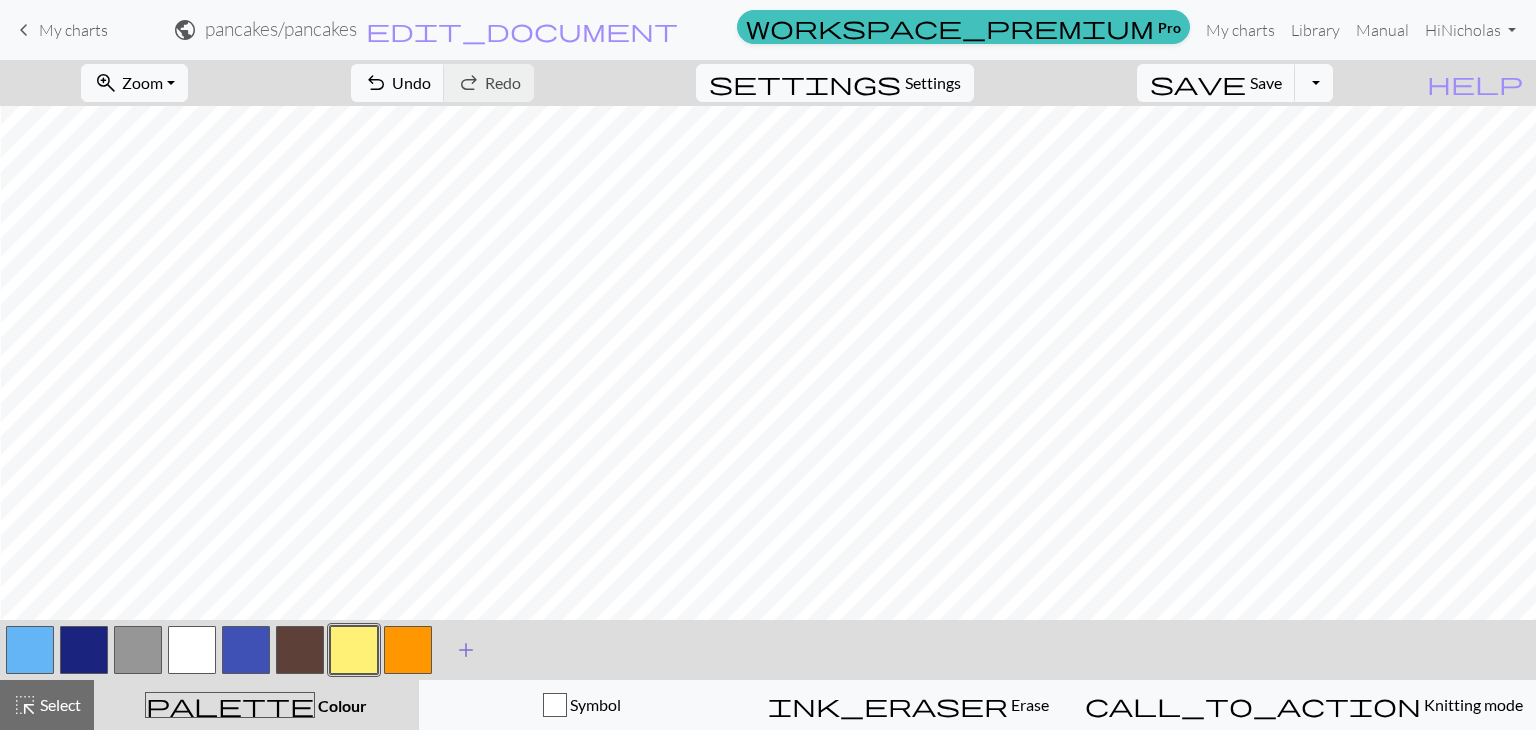 click on "add" at bounding box center [466, 650] 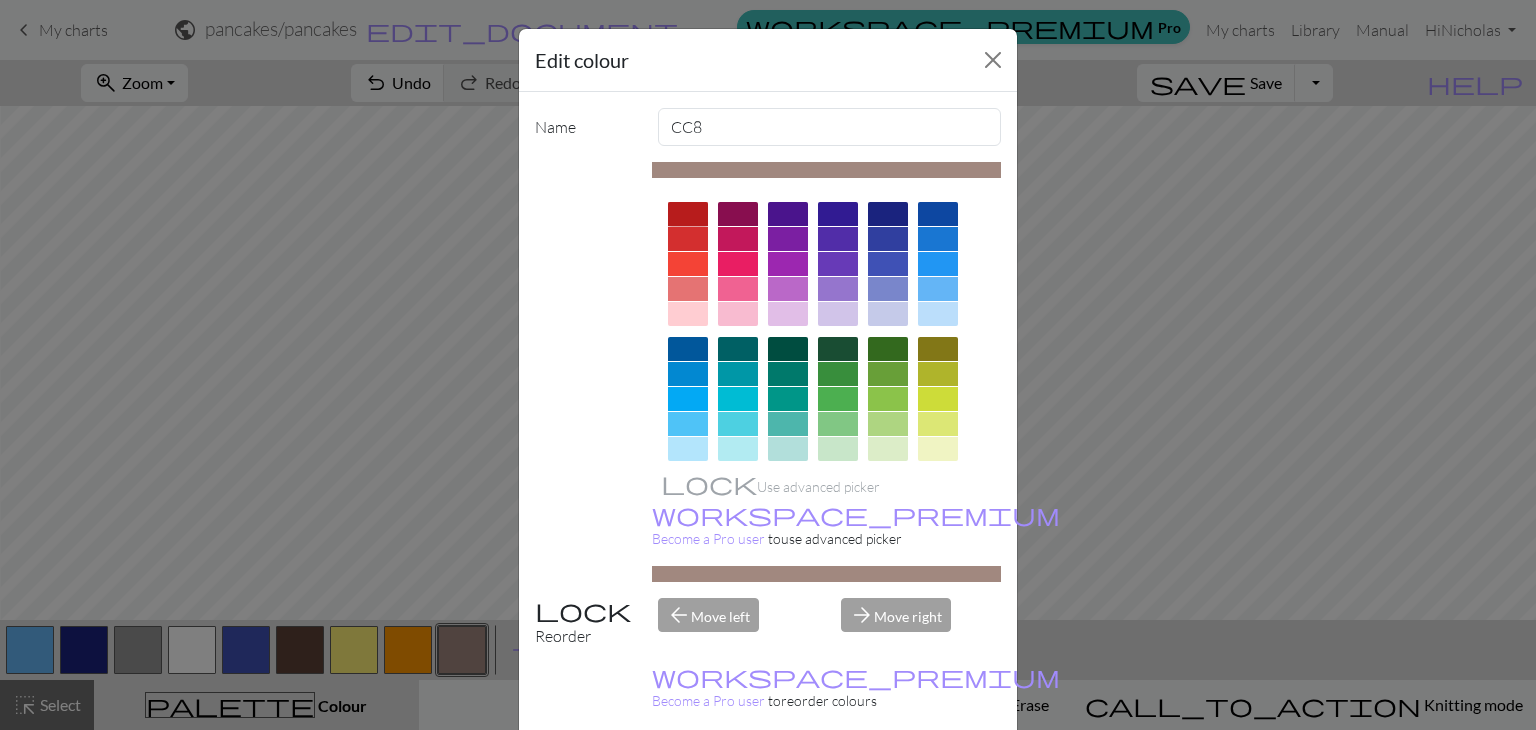 click at bounding box center [688, 214] 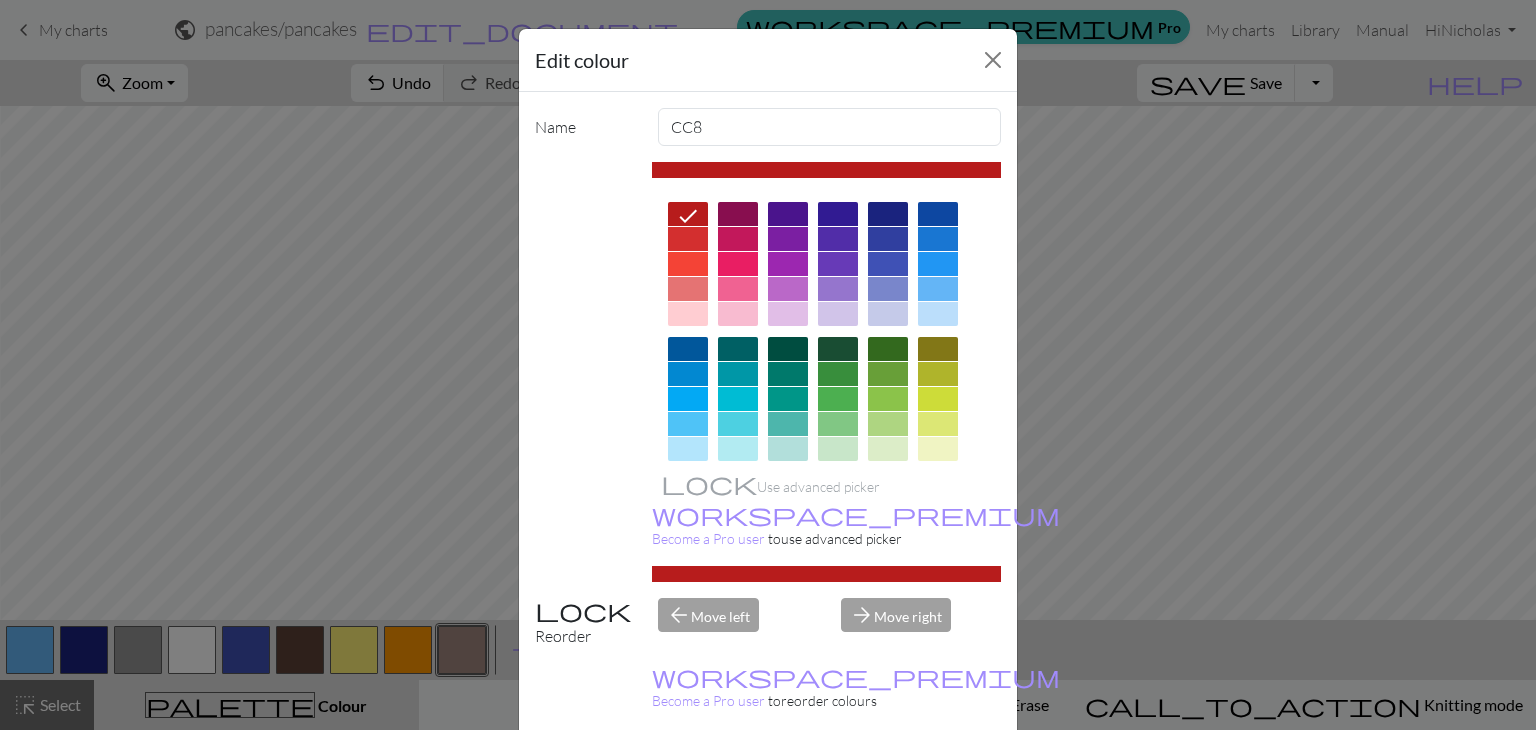 click on "Done" at bounding box center [888, 780] 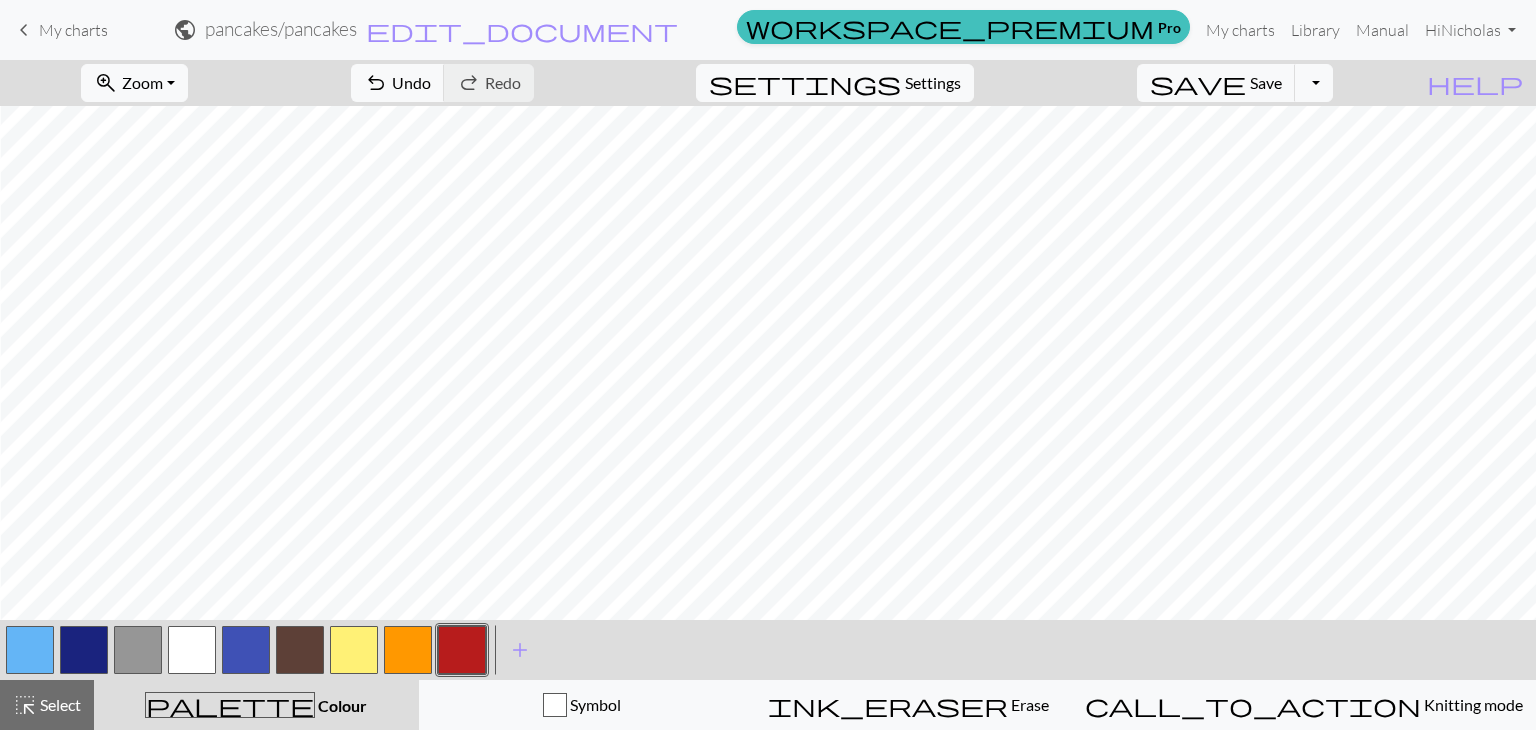 click at bounding box center [84, 650] 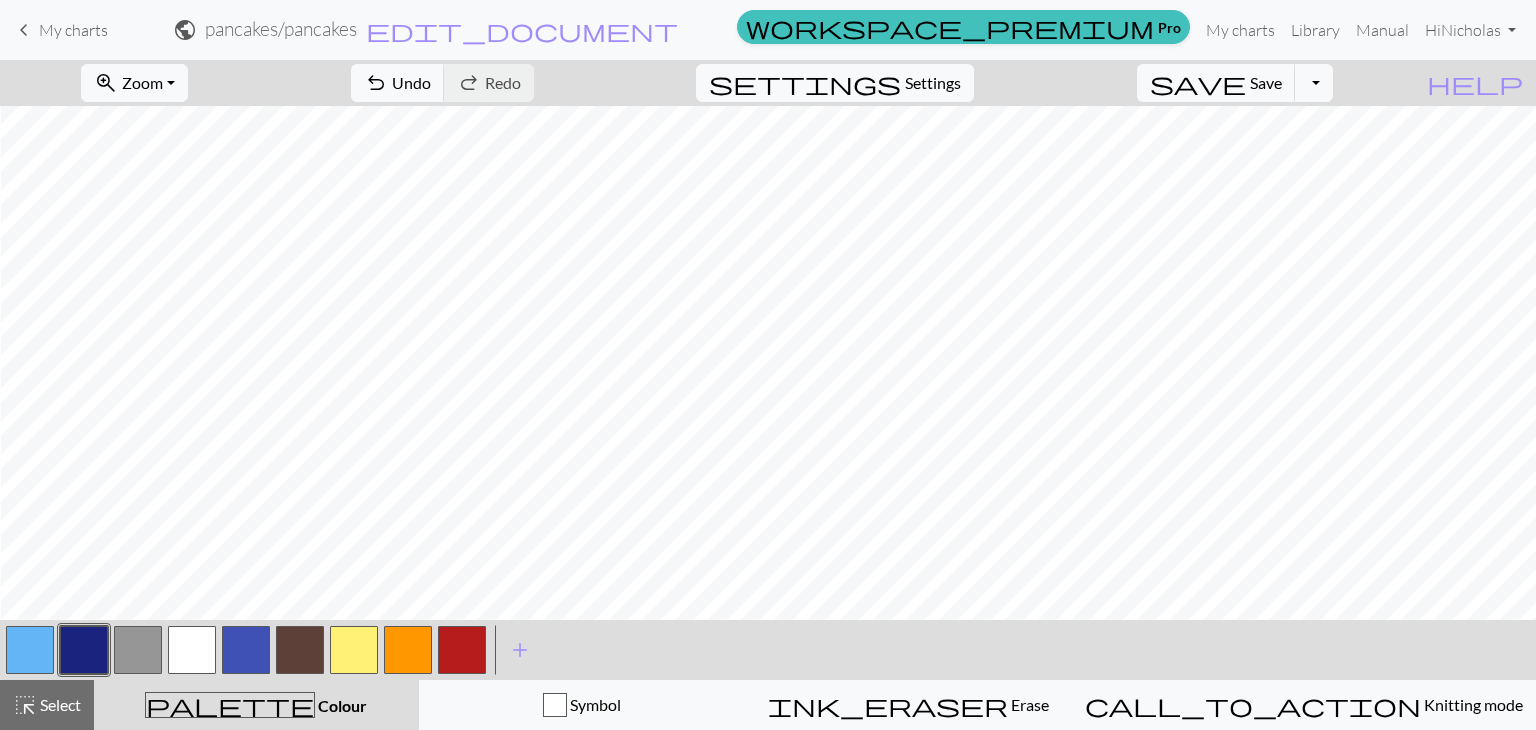 scroll, scrollTop: 1465, scrollLeft: 336, axis: both 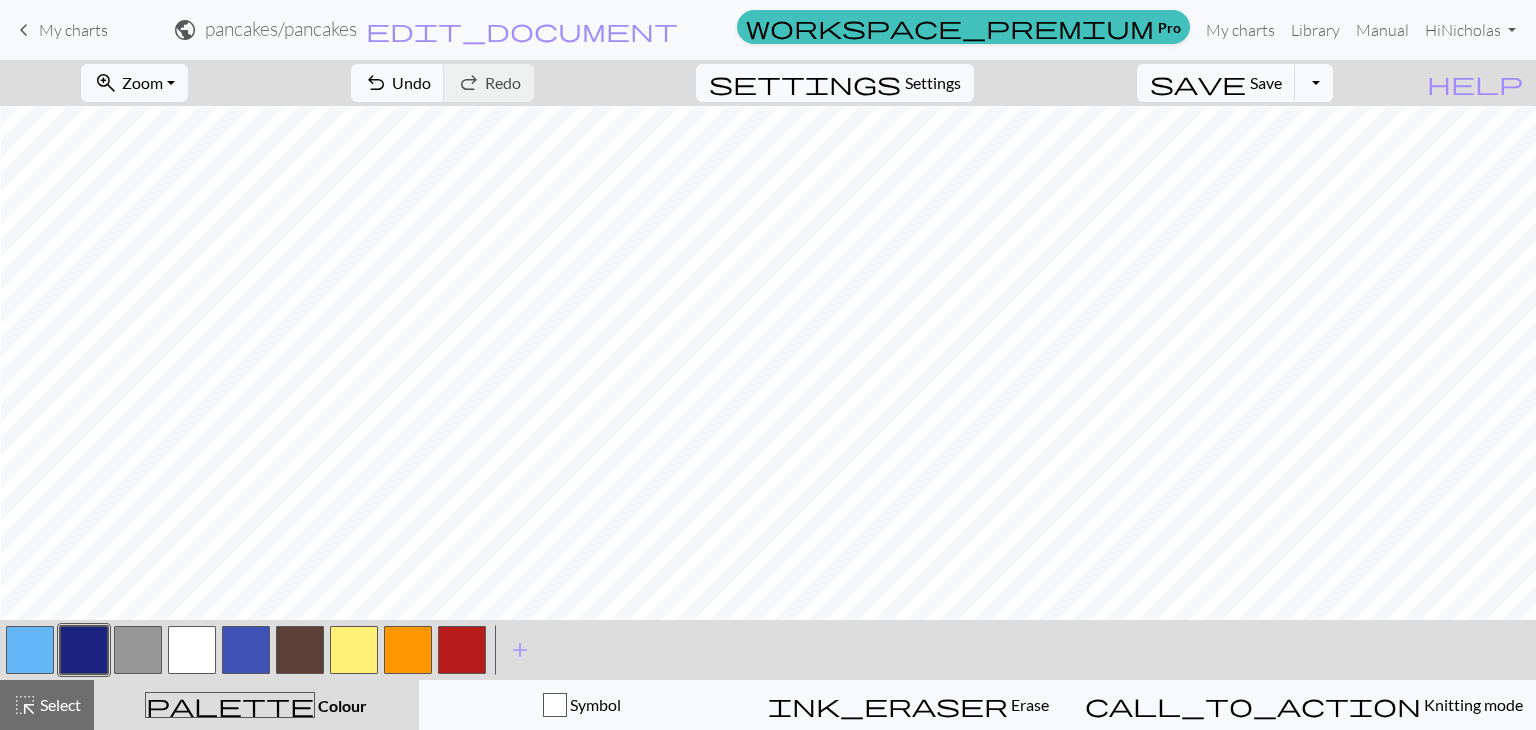 click at bounding box center [246, 650] 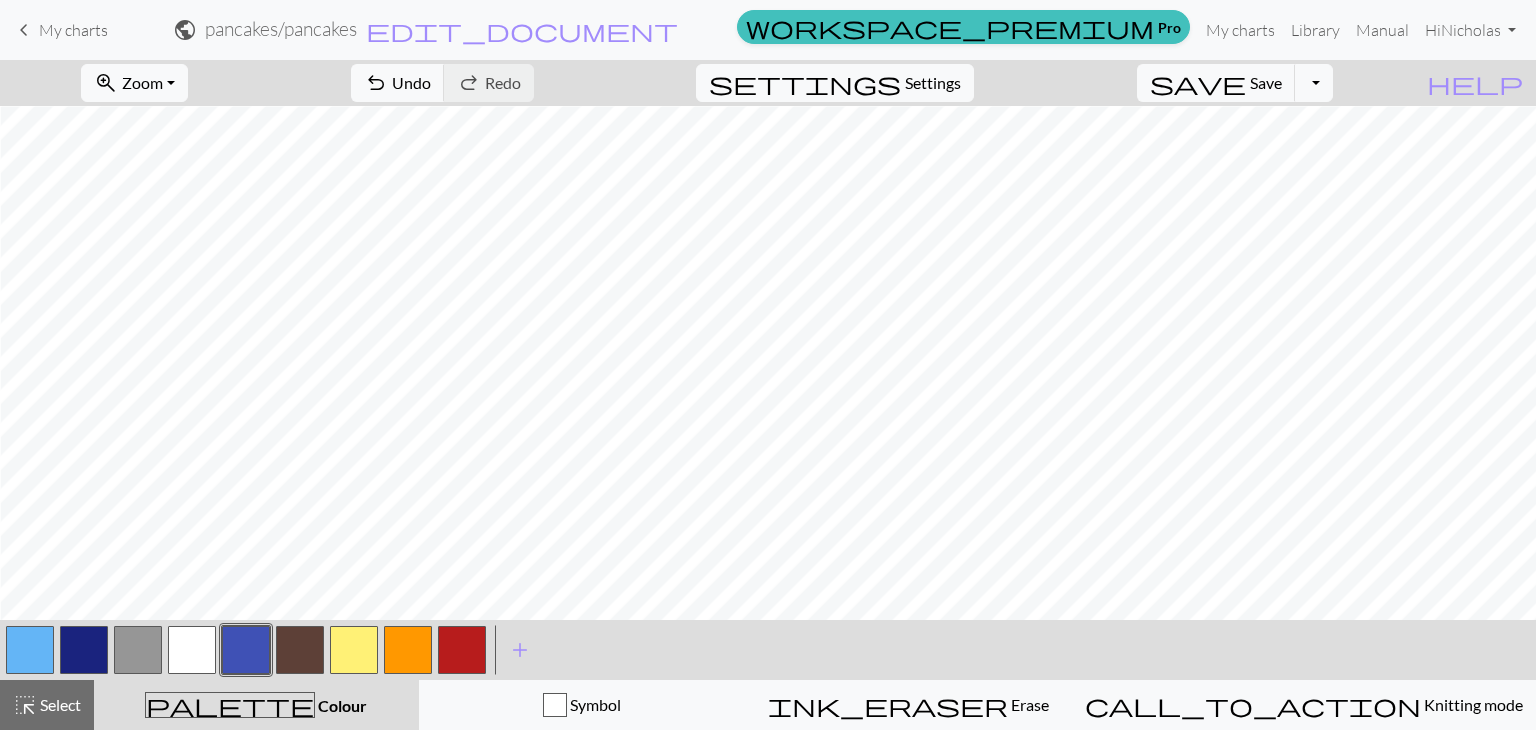 click at bounding box center [84, 650] 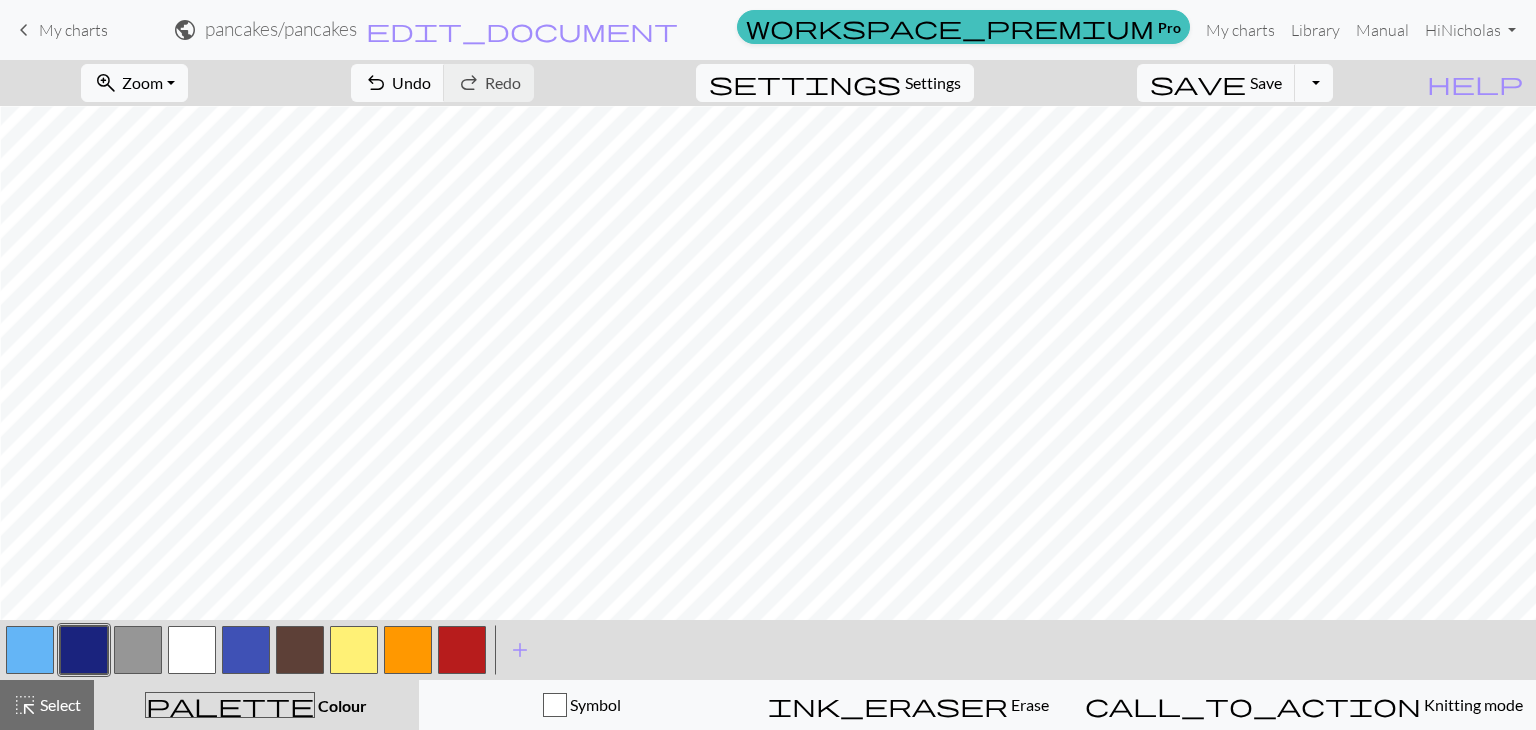 click at bounding box center [246, 650] 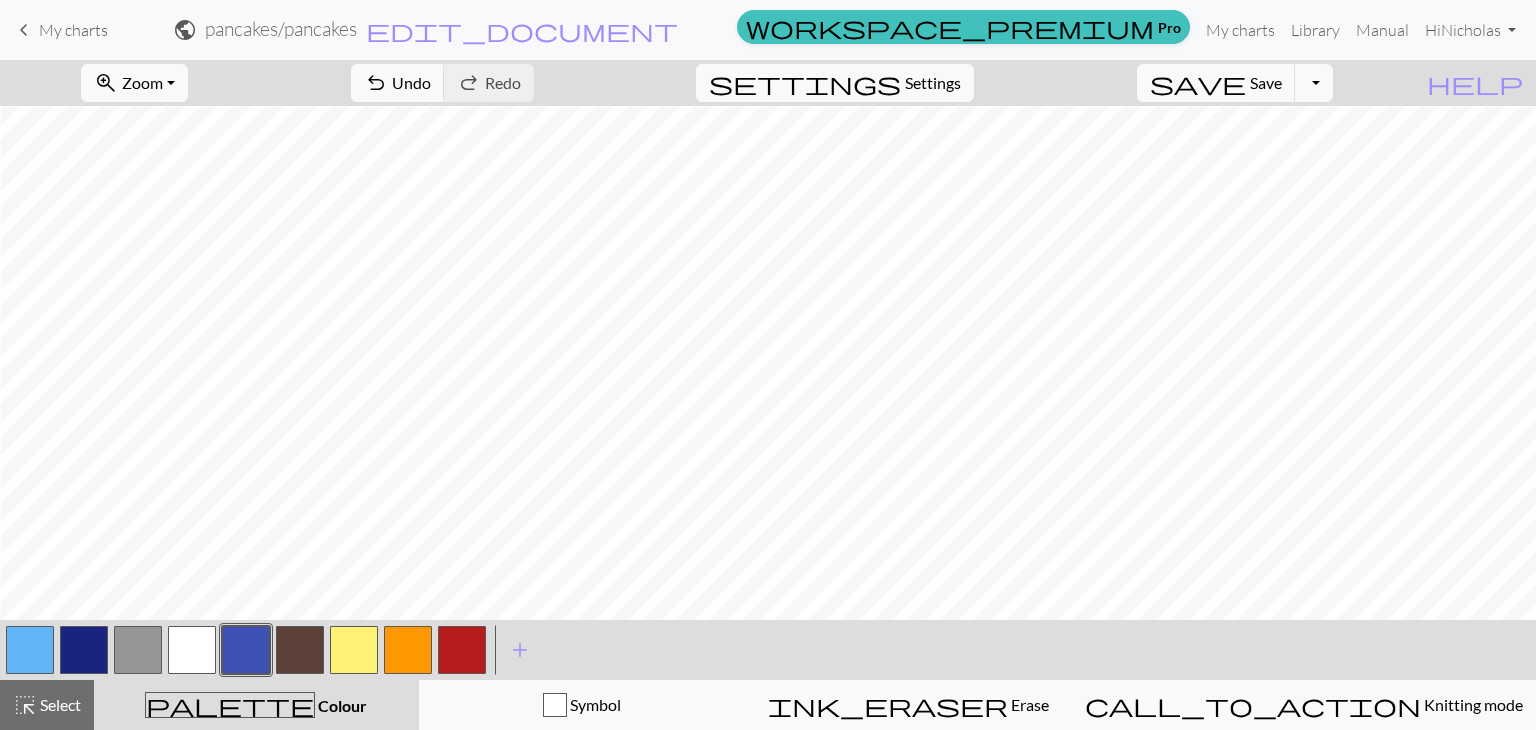 click on "zoom_in Zoom Zoom Fit all Fit width Fit height 50% 100% 150% 200% undo Undo Undo redo Redo Redo settings  Settings save Save Save Toggle Dropdown file_copy  Save a copy save_alt  Download help Show me around < > add Add a  colour highlight_alt   Select   Select palette   Colour   Colour   Symbol ink_eraser   Erase   Erase call_to_action   Knitting mode   Knitting mode" at bounding box center [768, 395] 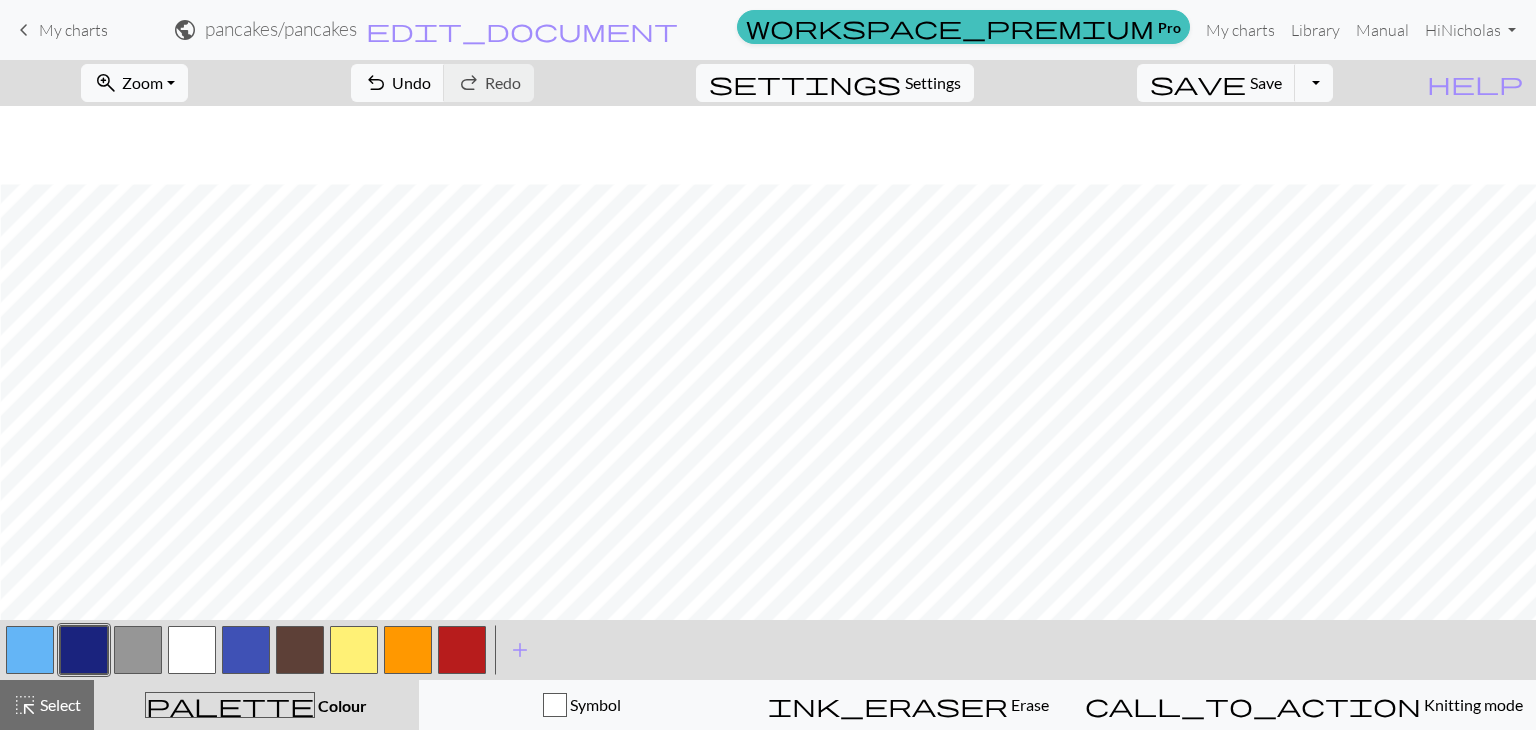 scroll, scrollTop: 1558, scrollLeft: 336, axis: both 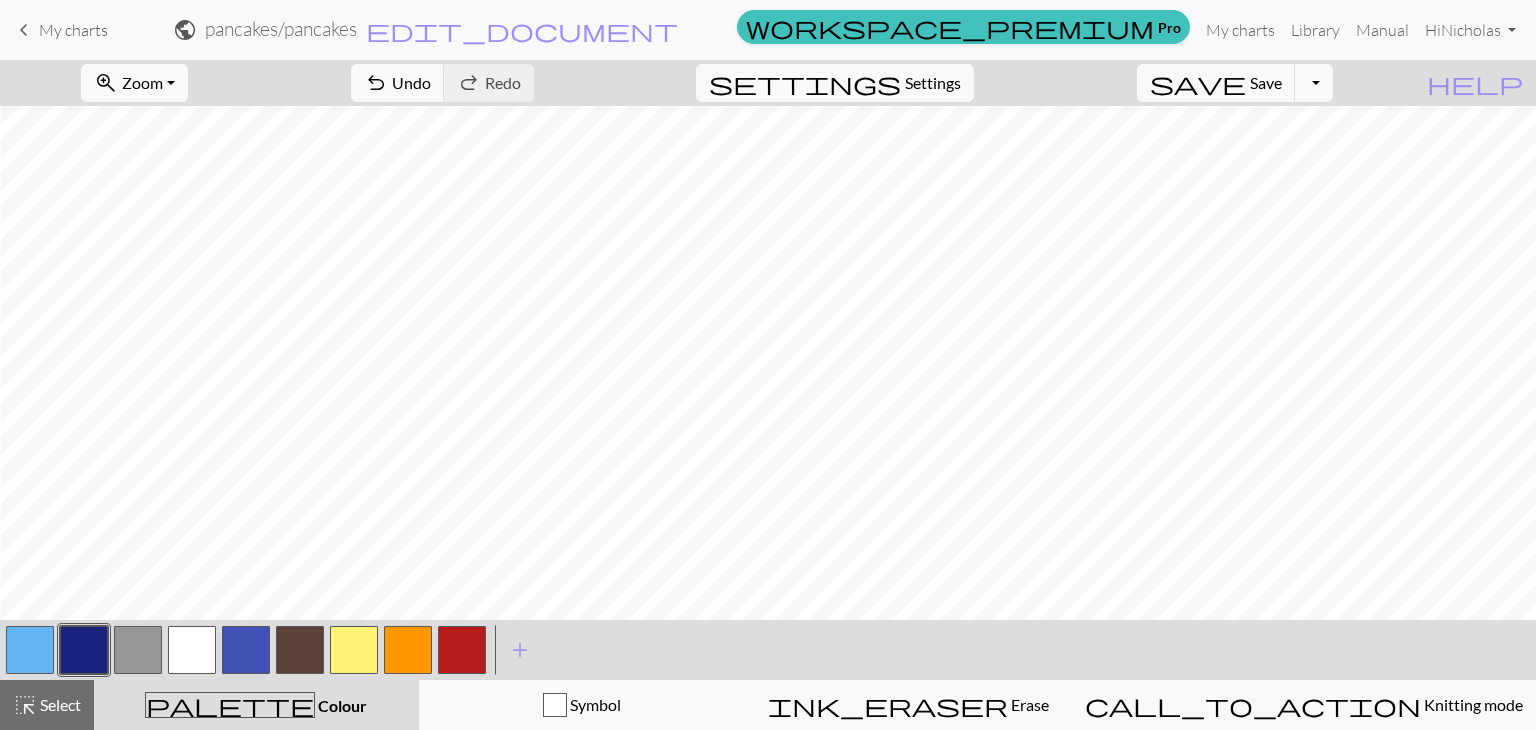 click at bounding box center [462, 650] 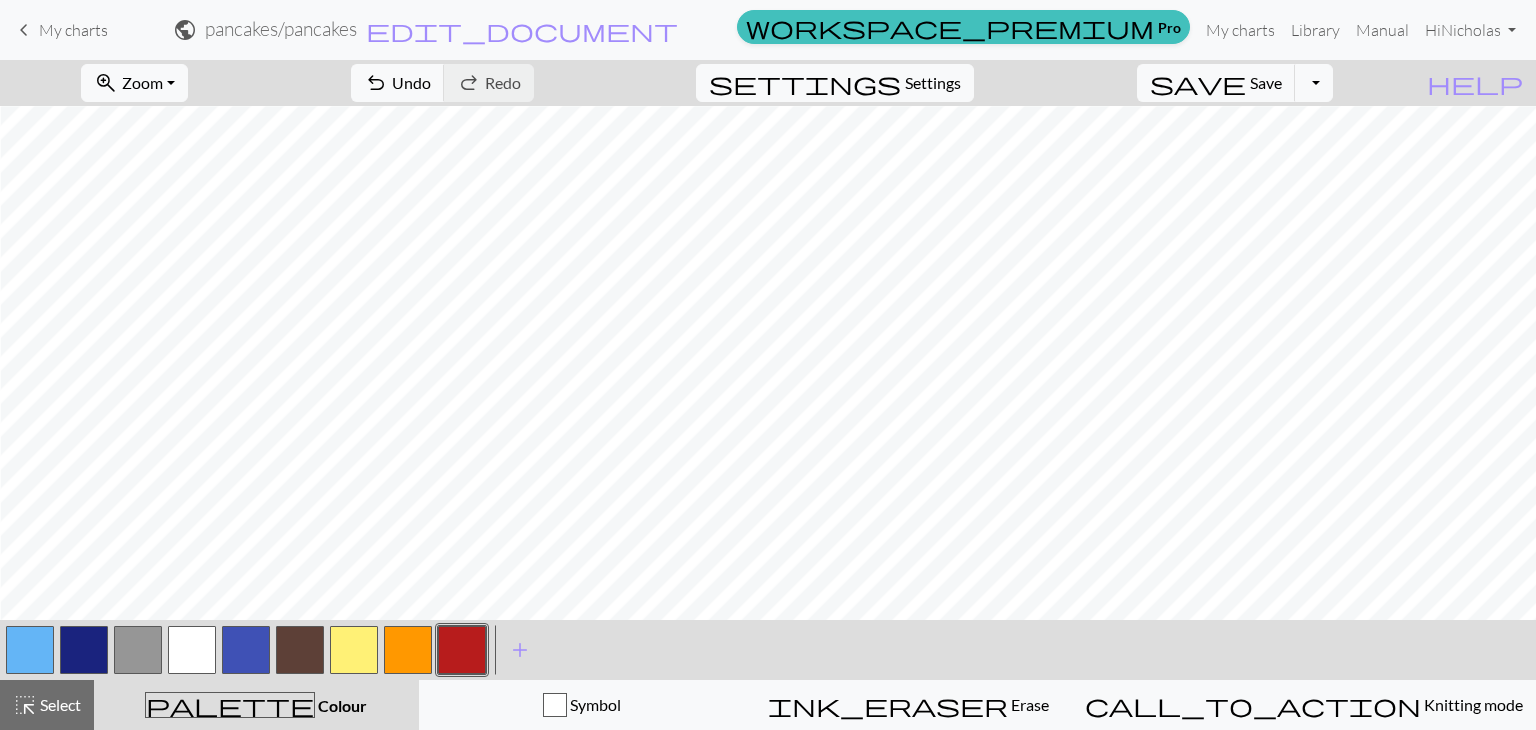 click at bounding box center [408, 650] 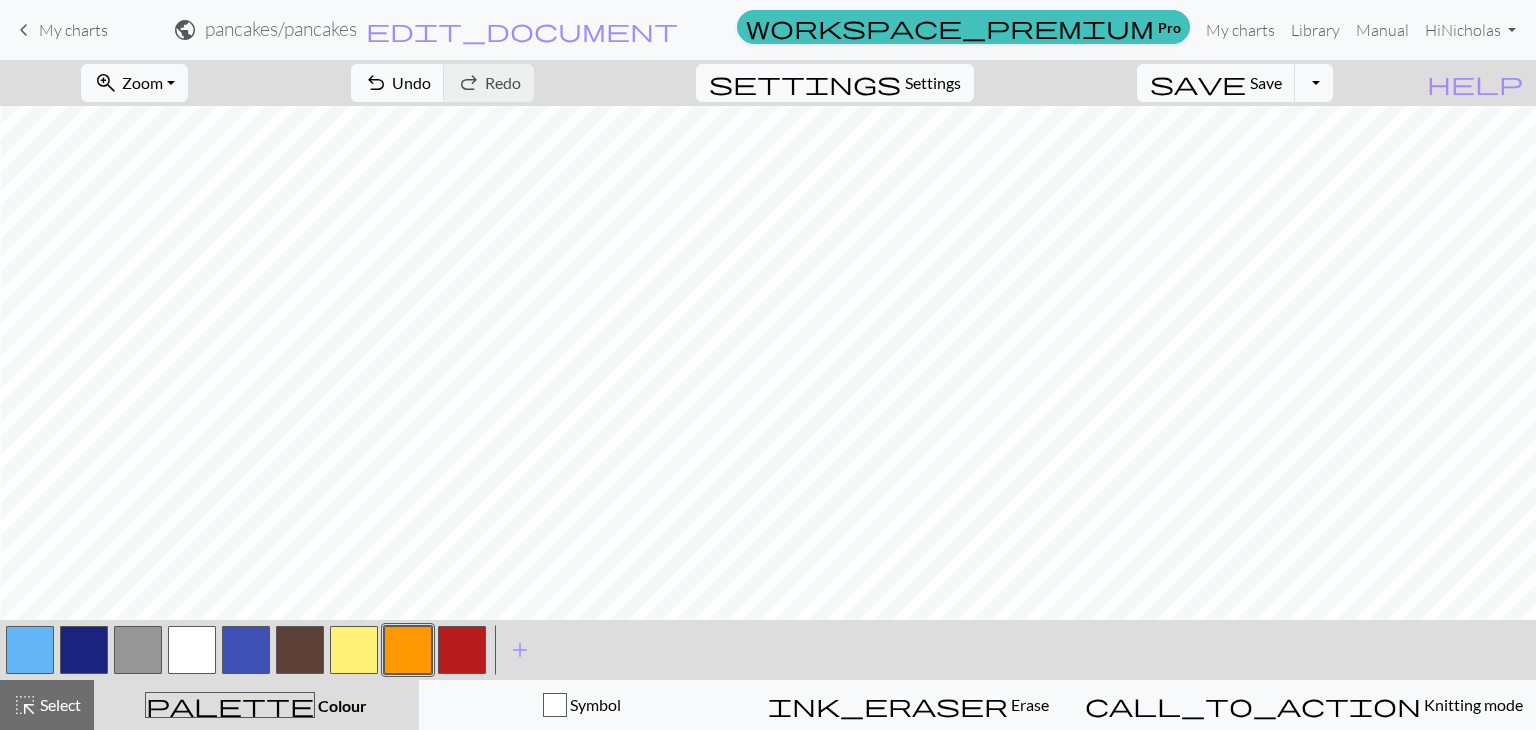 click at bounding box center [354, 650] 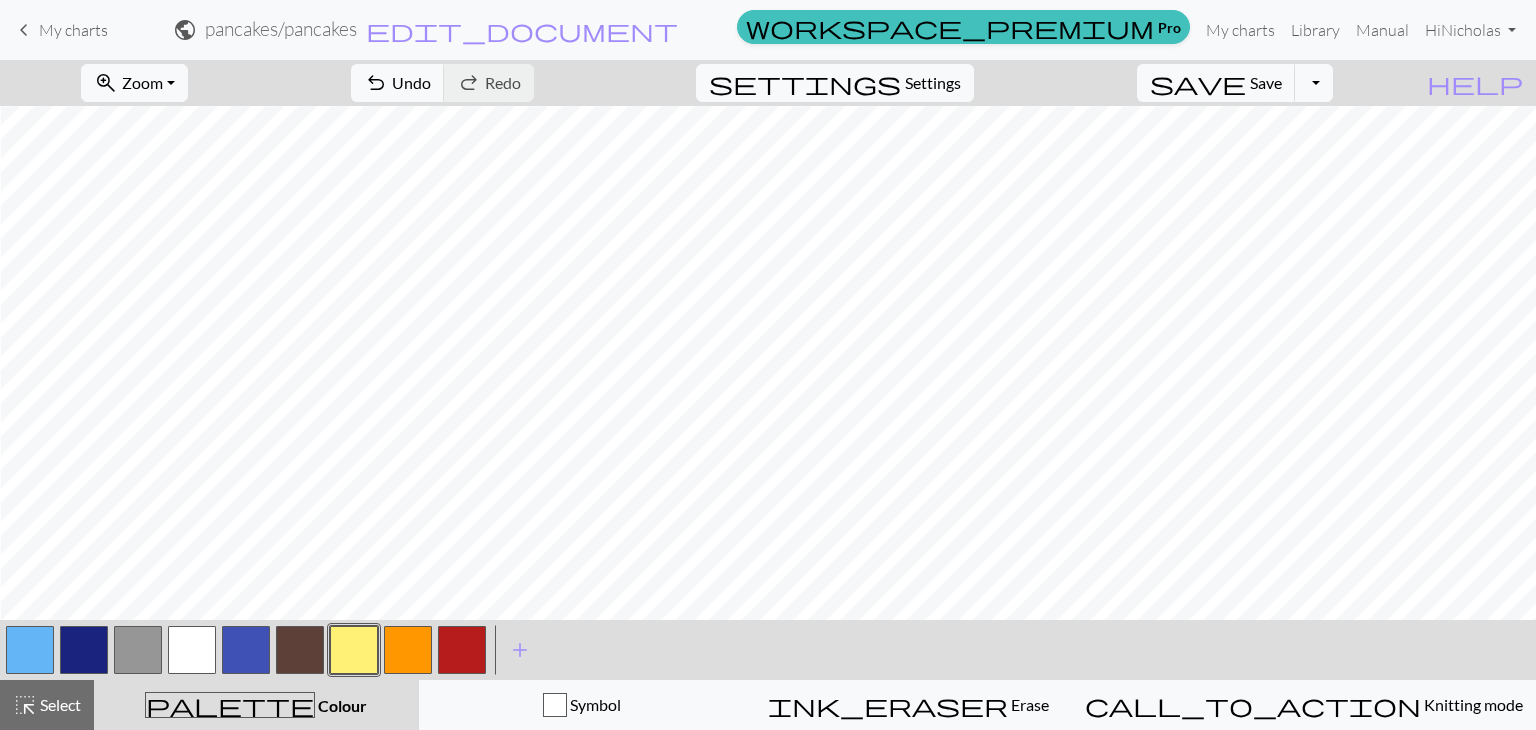 click at bounding box center (246, 650) 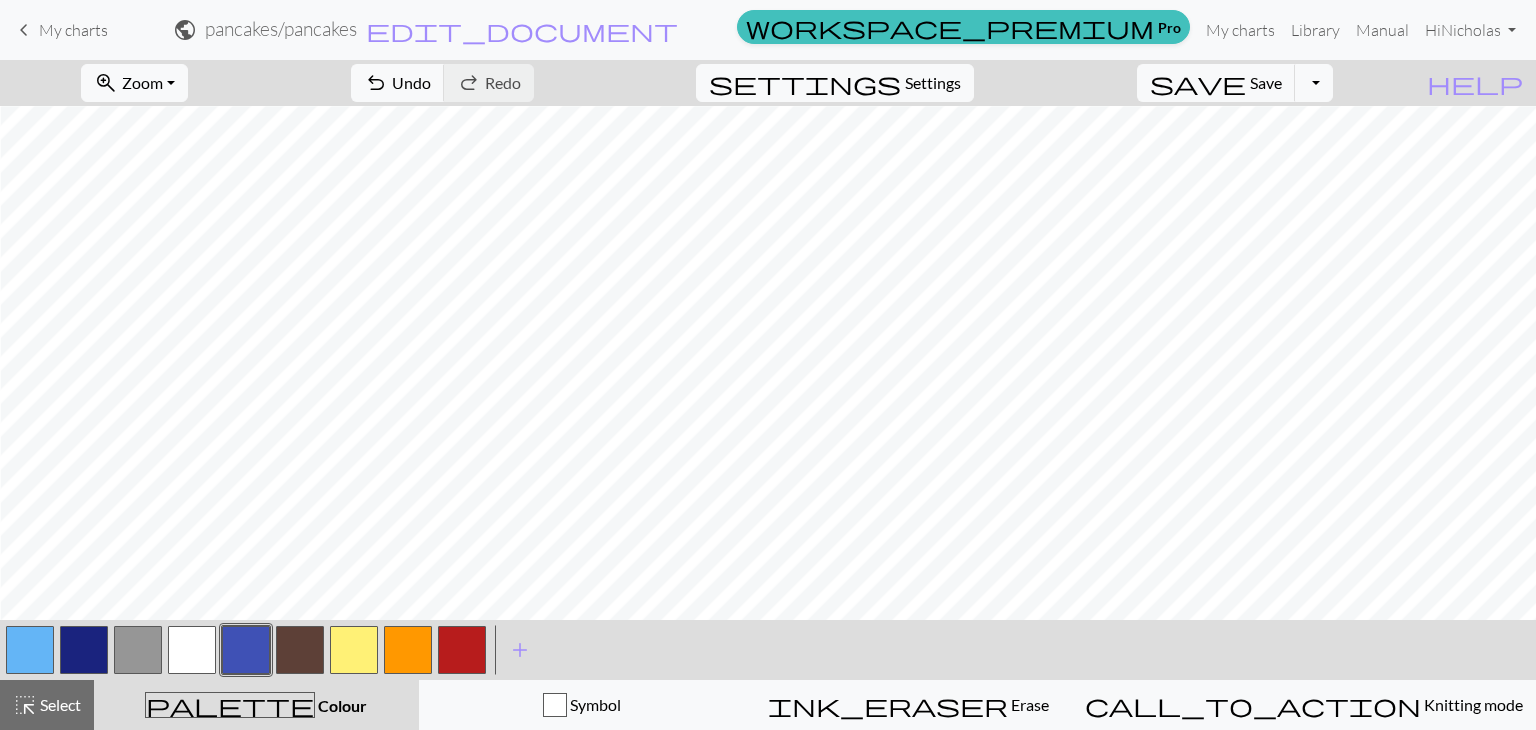 click at bounding box center [84, 650] 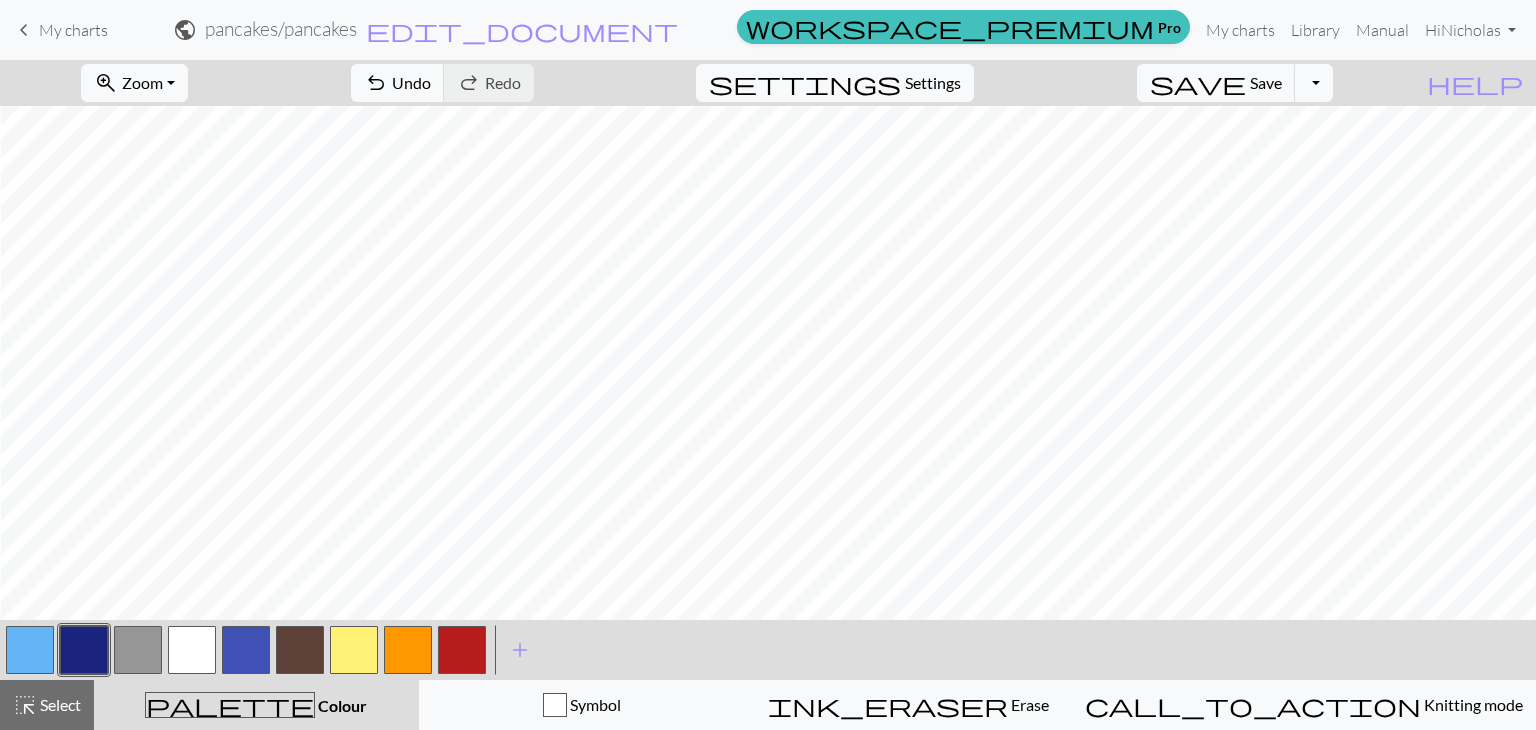 click at bounding box center (30, 650) 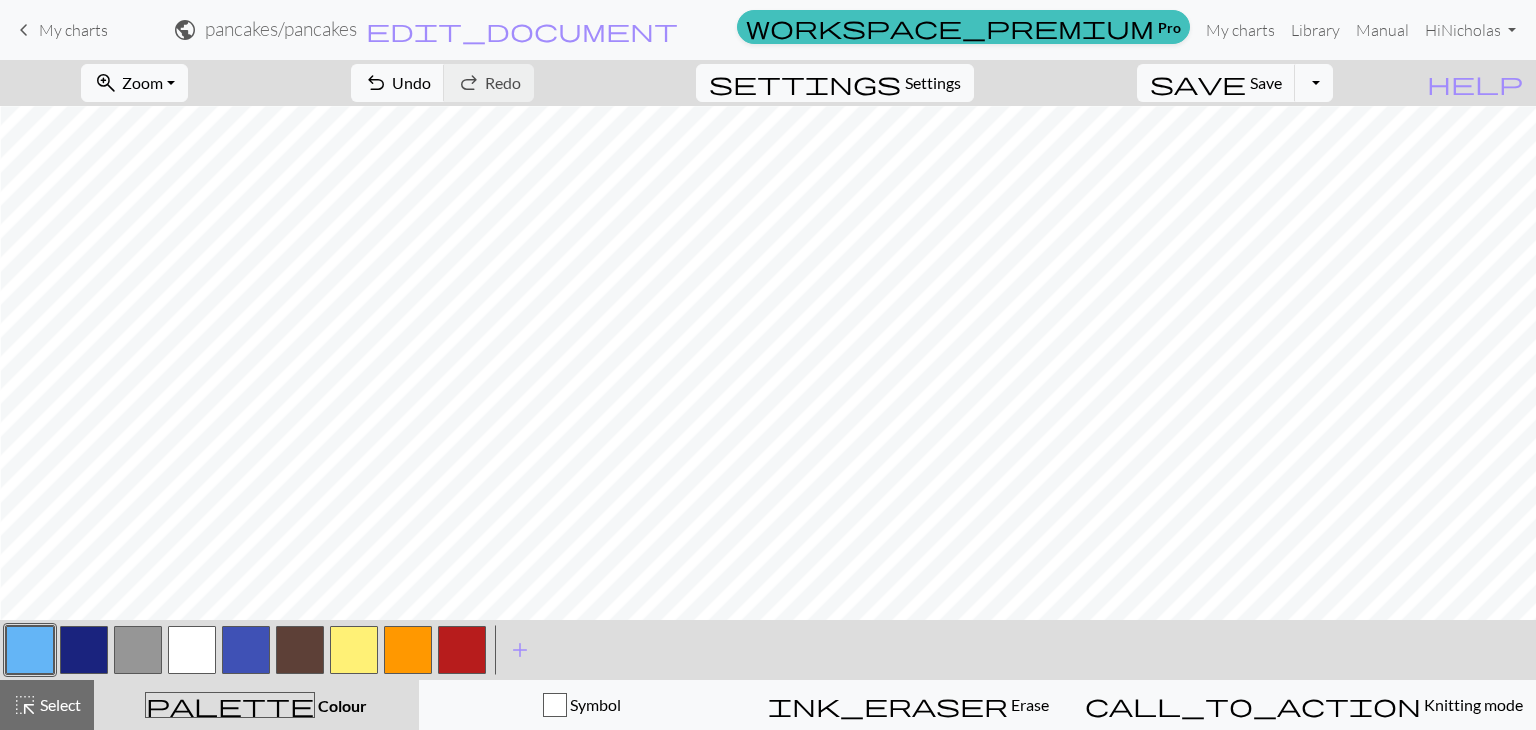 click at bounding box center (192, 650) 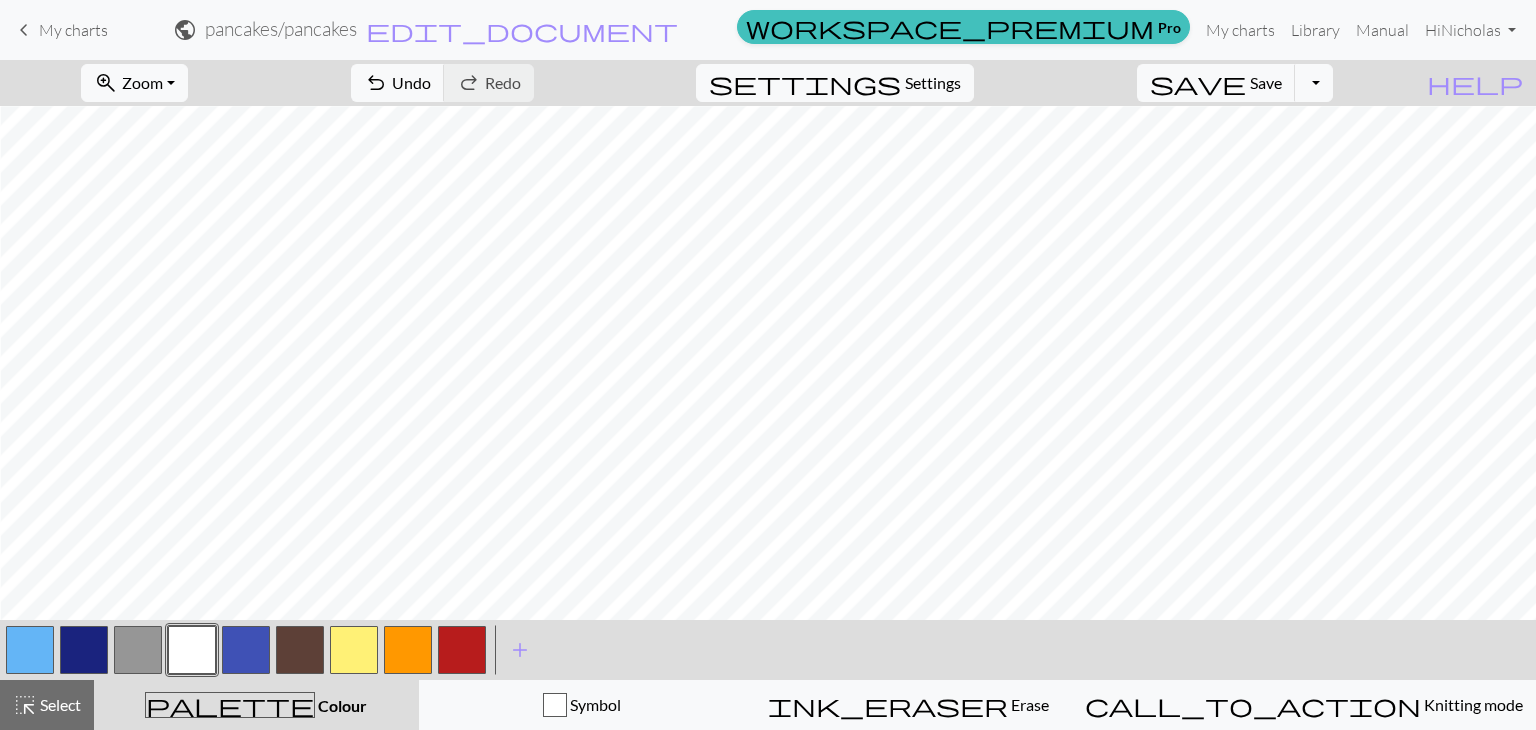 click at bounding box center [30, 650] 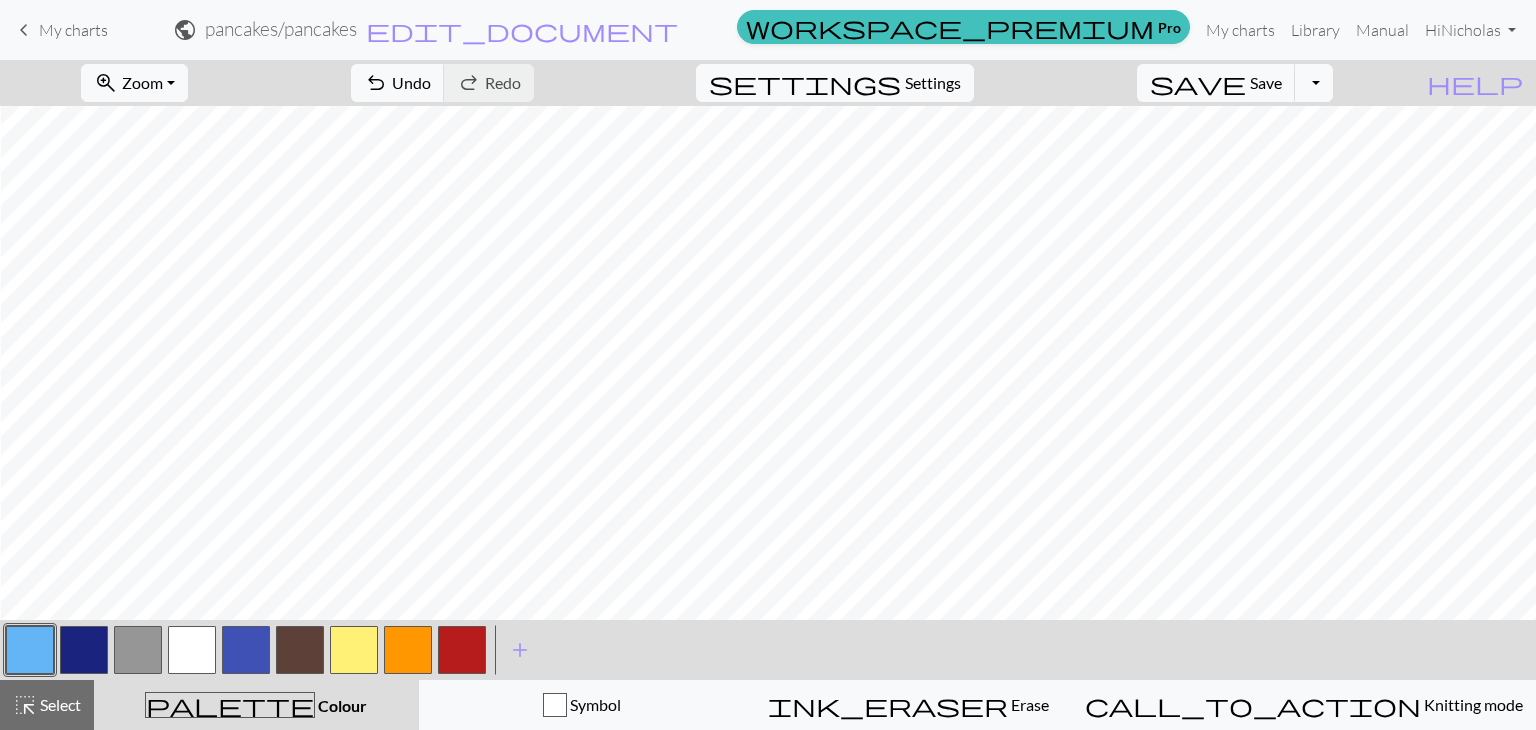 click at bounding box center [246, 650] 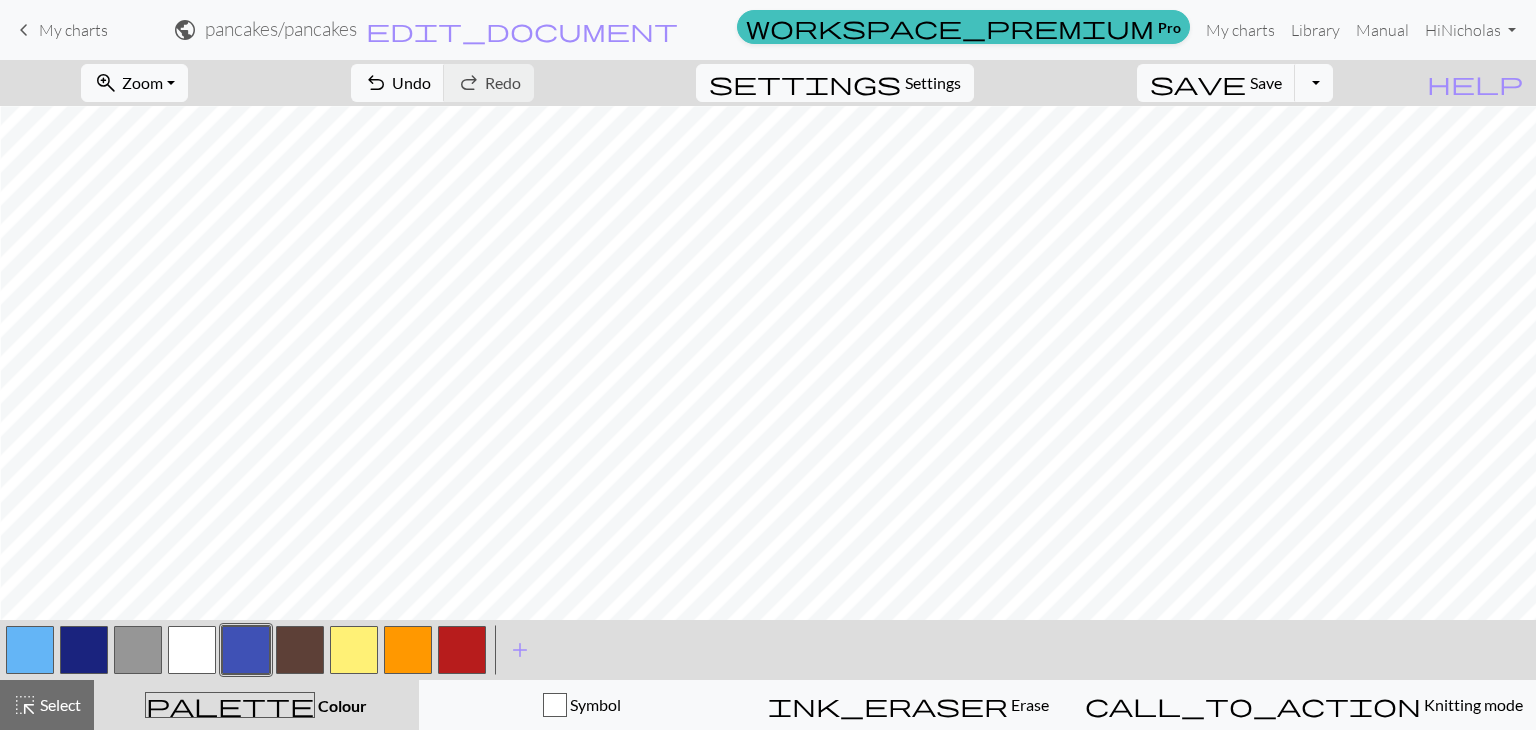 click at bounding box center [30, 650] 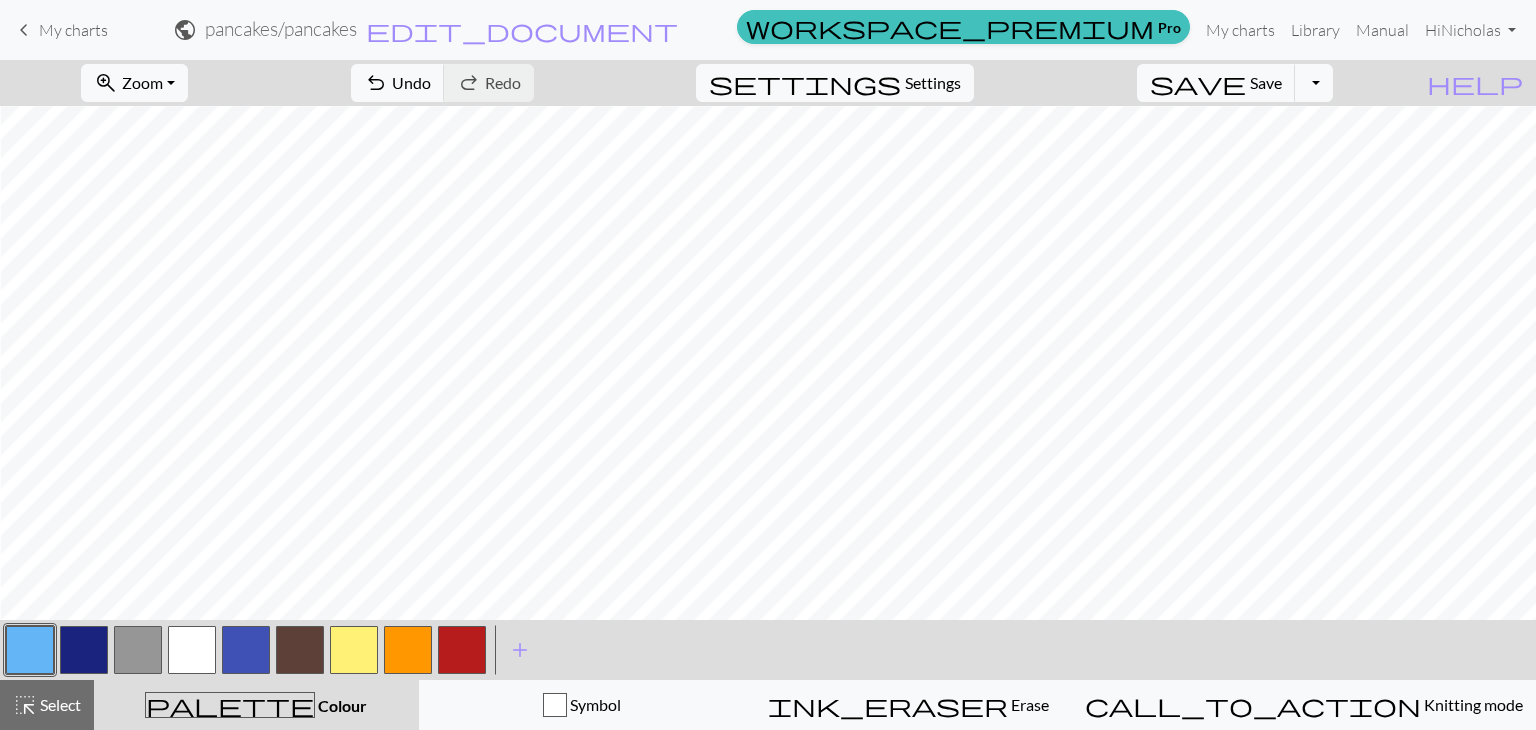 click at bounding box center (84, 650) 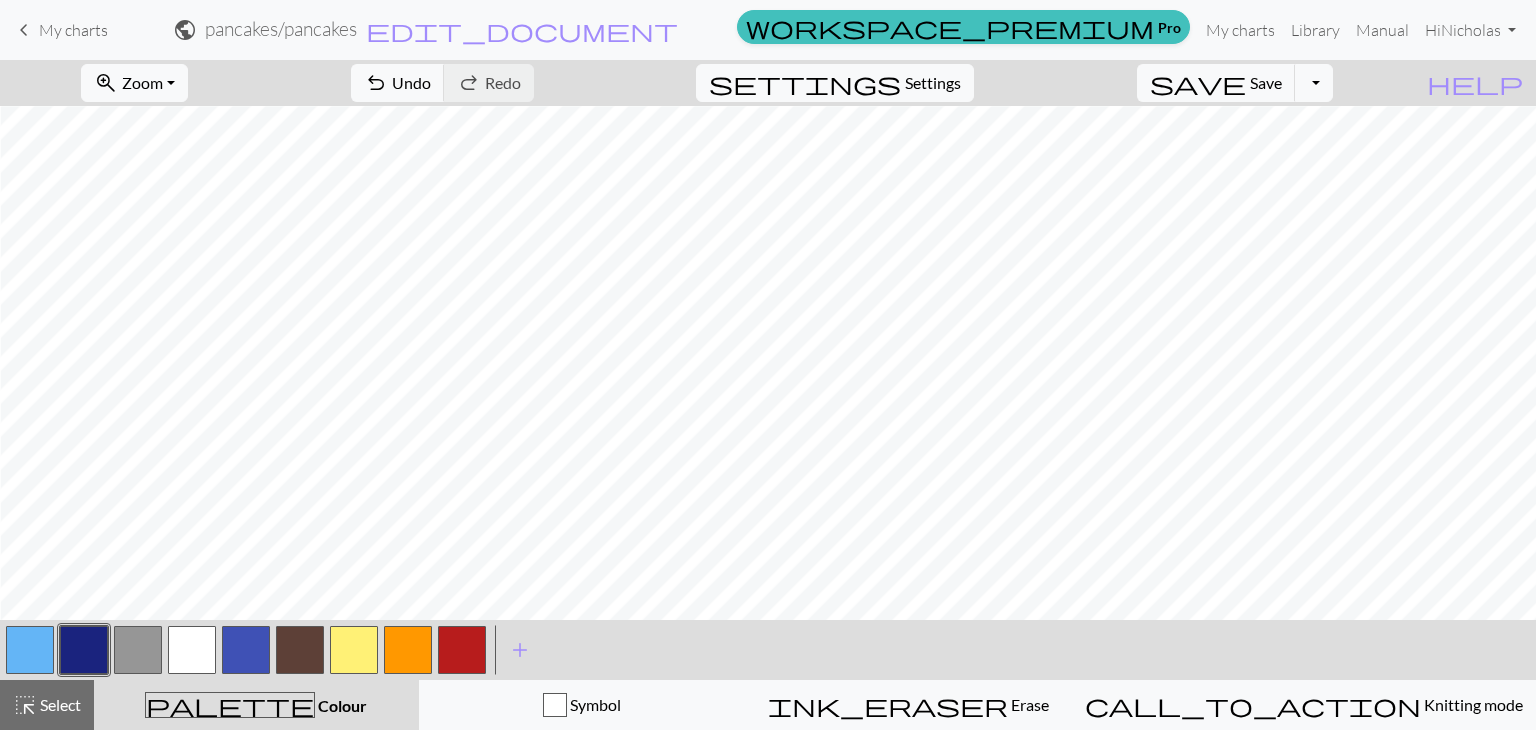 click at bounding box center (30, 650) 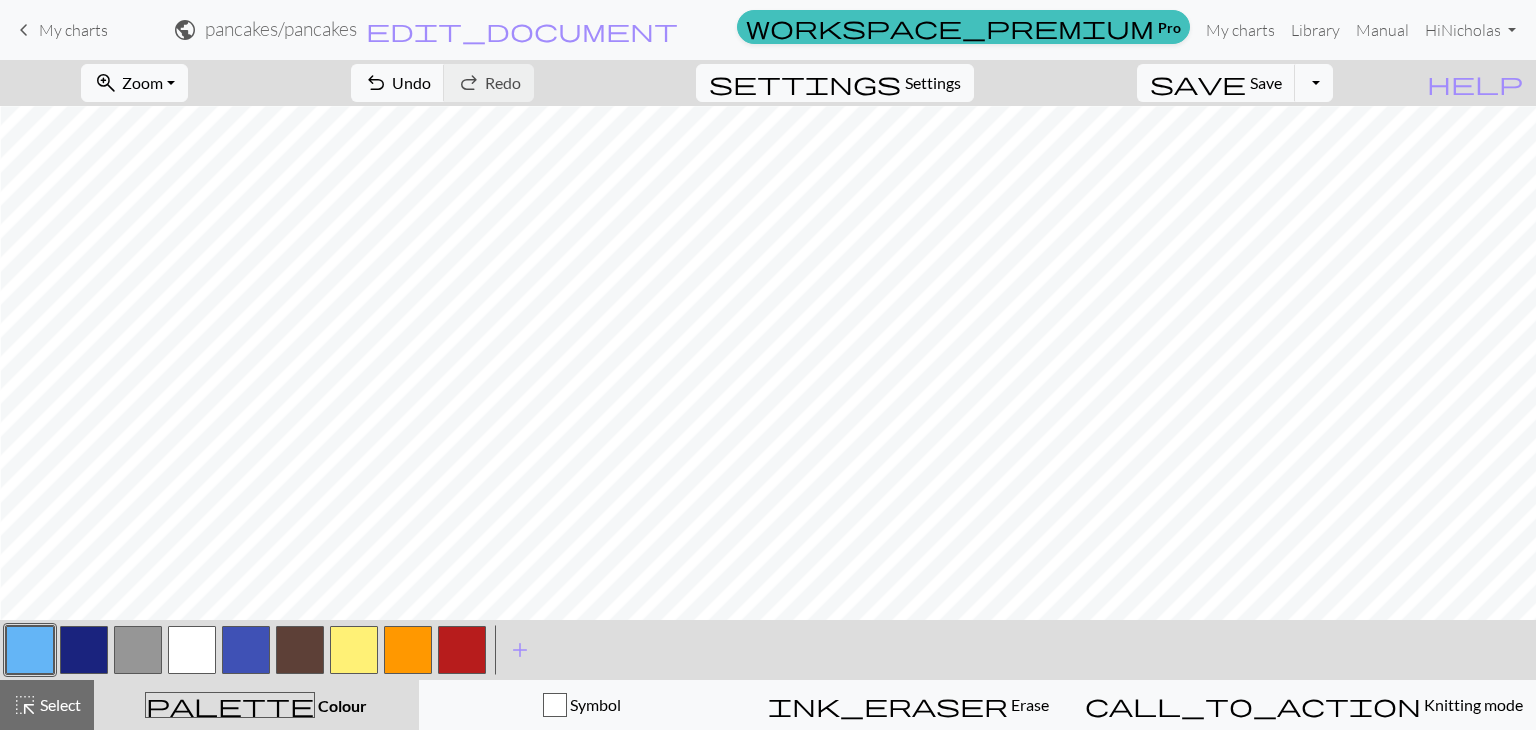 click at bounding box center [246, 650] 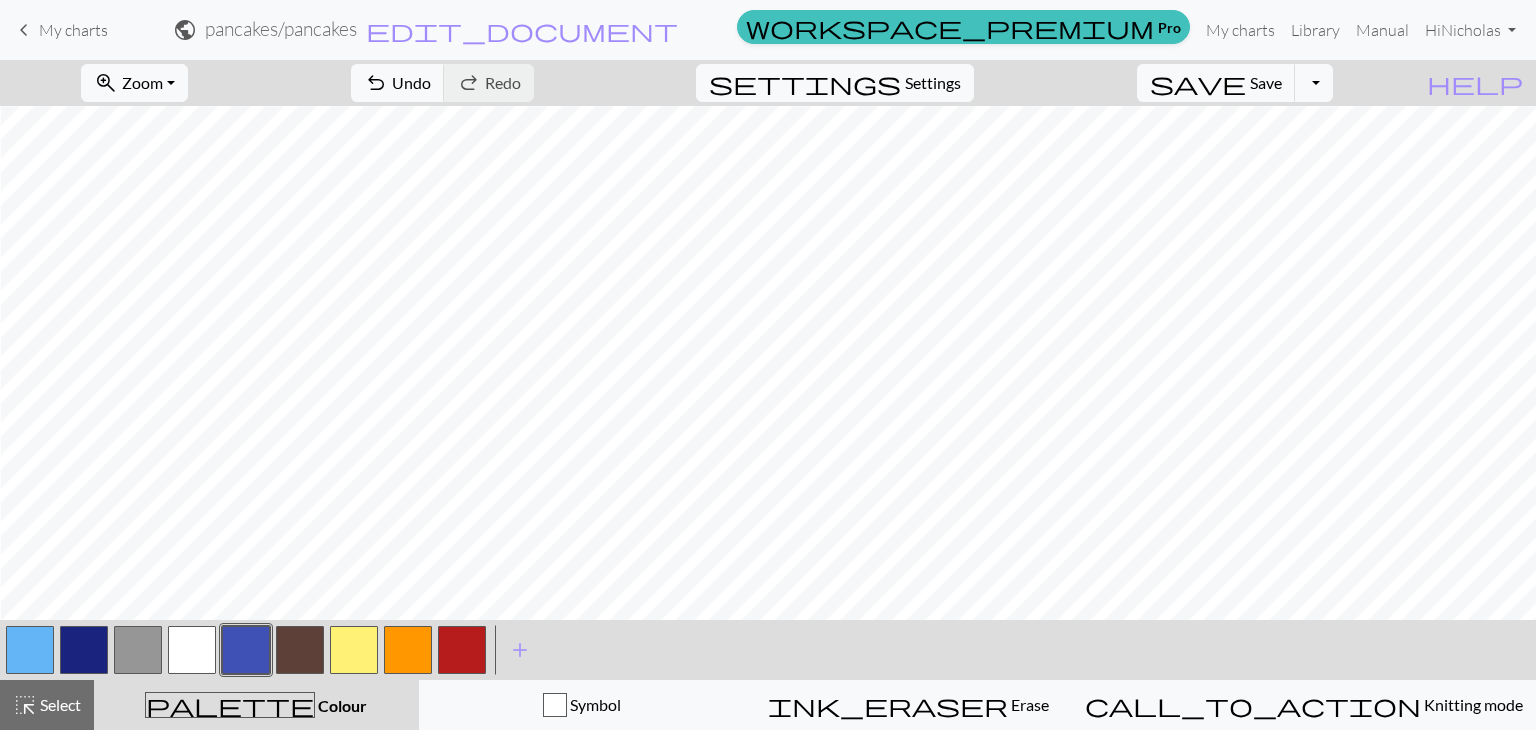 click on "zoom_in Zoom Zoom Fit all Fit width Fit height 50% 100% 150% 200% undo Undo Undo redo Redo Redo settings  Settings save Save Save Toggle Dropdown file_copy  Save a copy save_alt  Download help Show me around < > add Add a  colour highlight_alt   Select   Select palette   Colour   Colour   Symbol ink_eraser   Erase   Erase call_to_action   Knitting mode   Knitting mode" at bounding box center (768, 395) 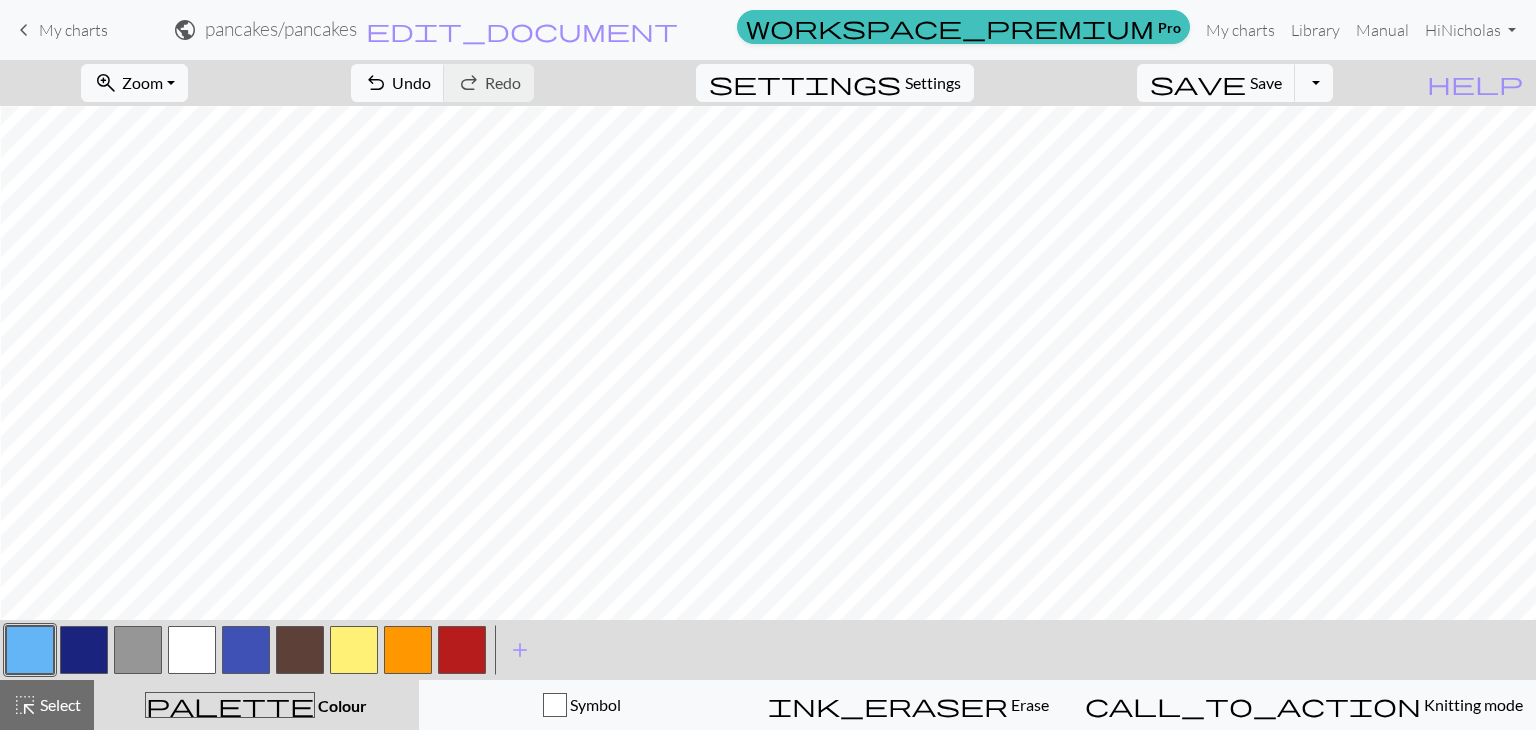click at bounding box center [84, 650] 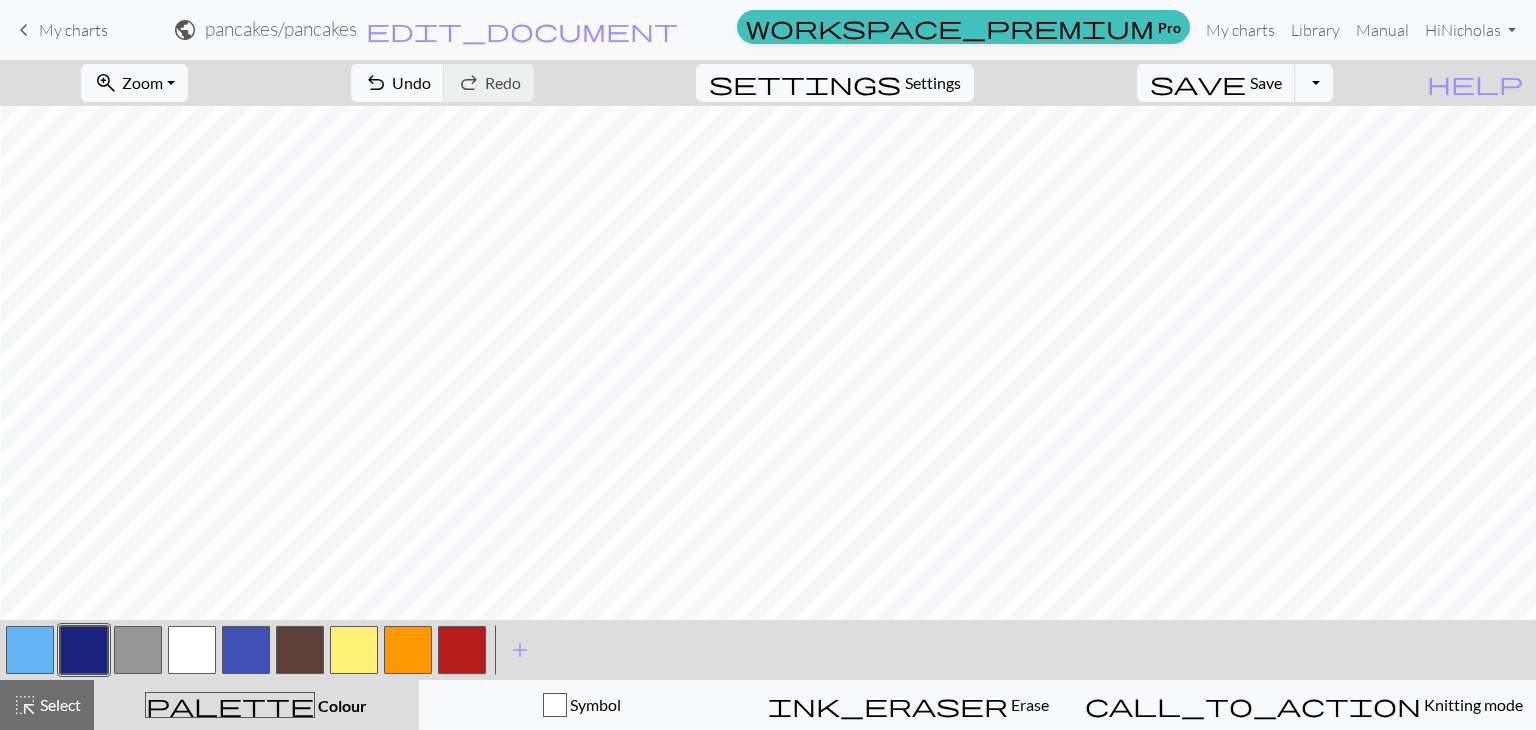 click at bounding box center (246, 650) 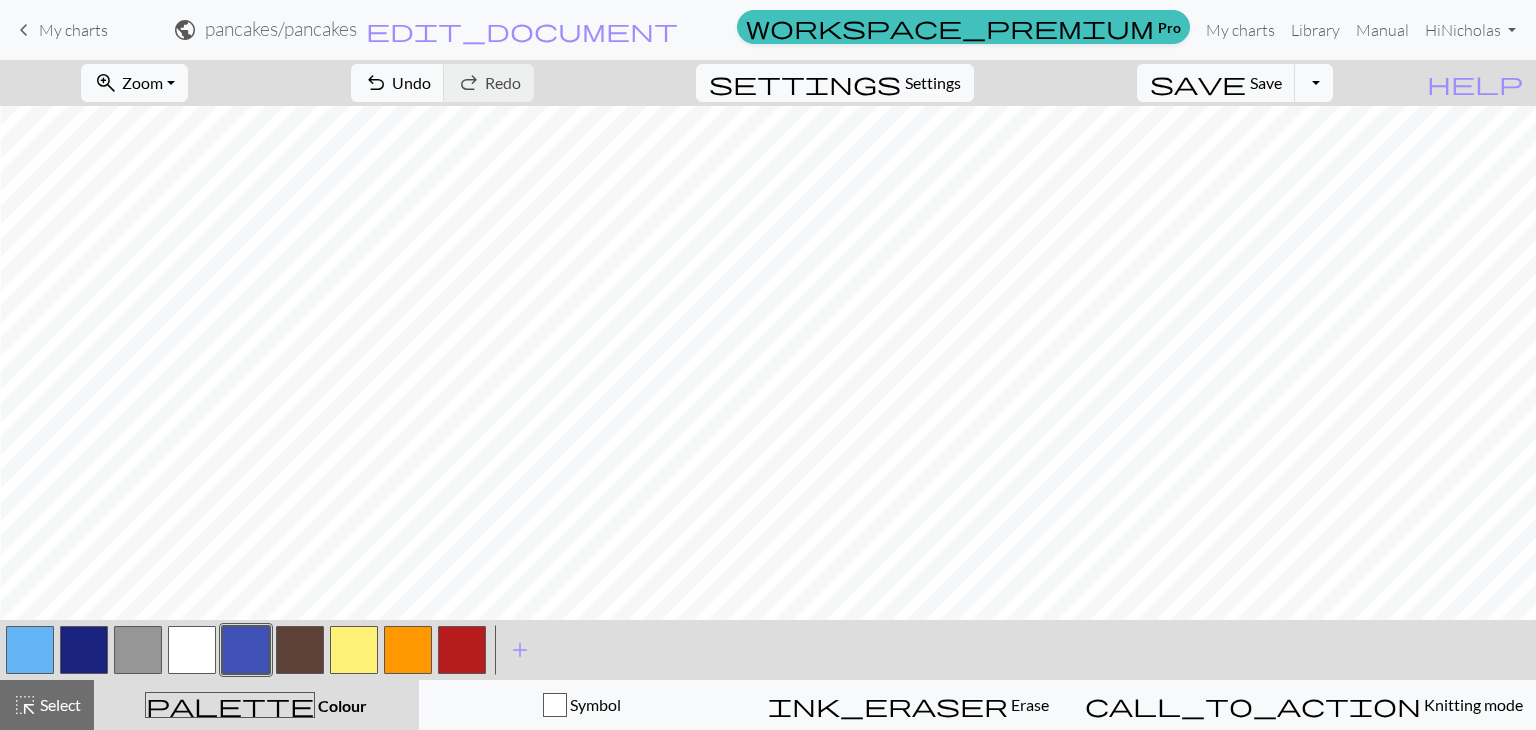 click at bounding box center (84, 650) 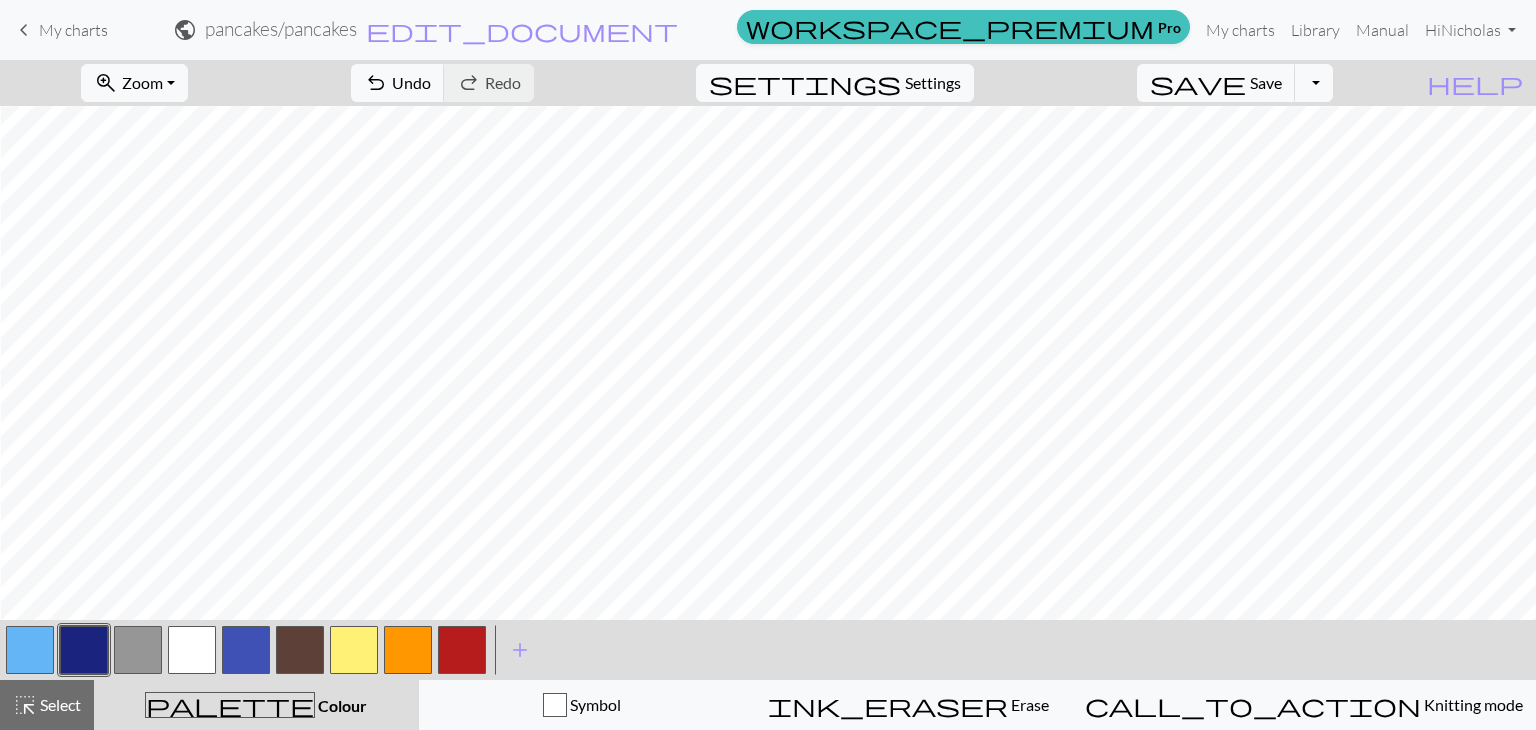 click at bounding box center [30, 650] 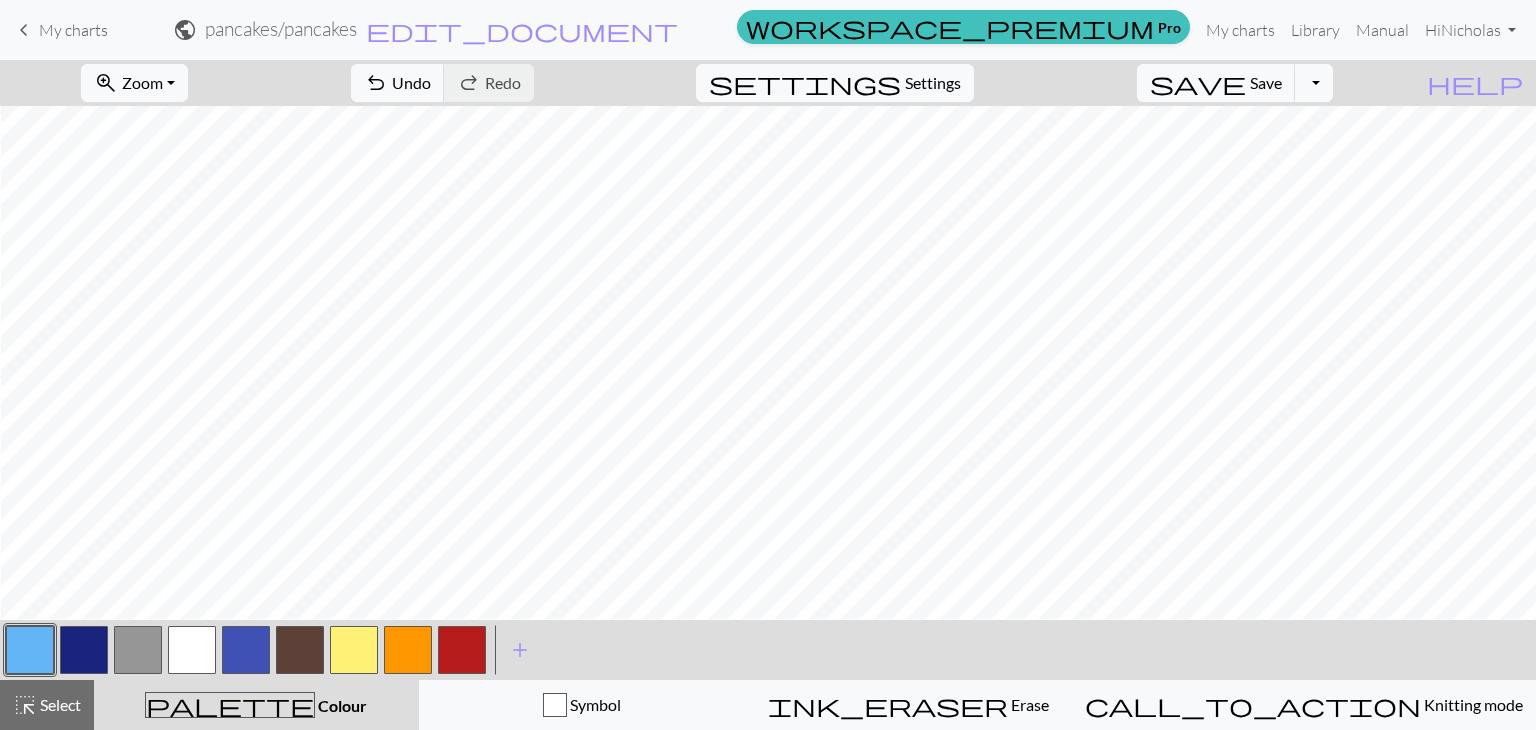 scroll, scrollTop: 1430, scrollLeft: 336, axis: both 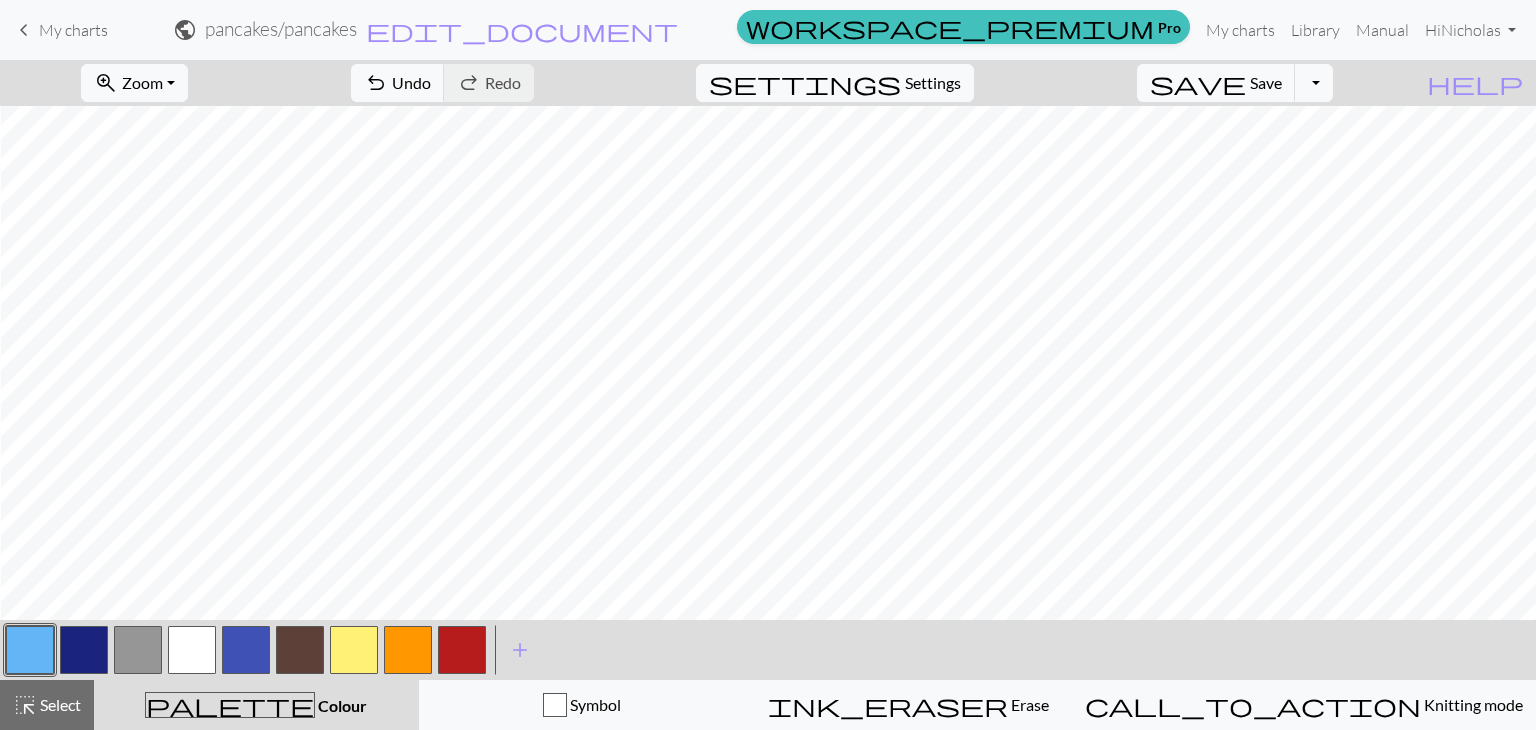 click at bounding box center [462, 650] 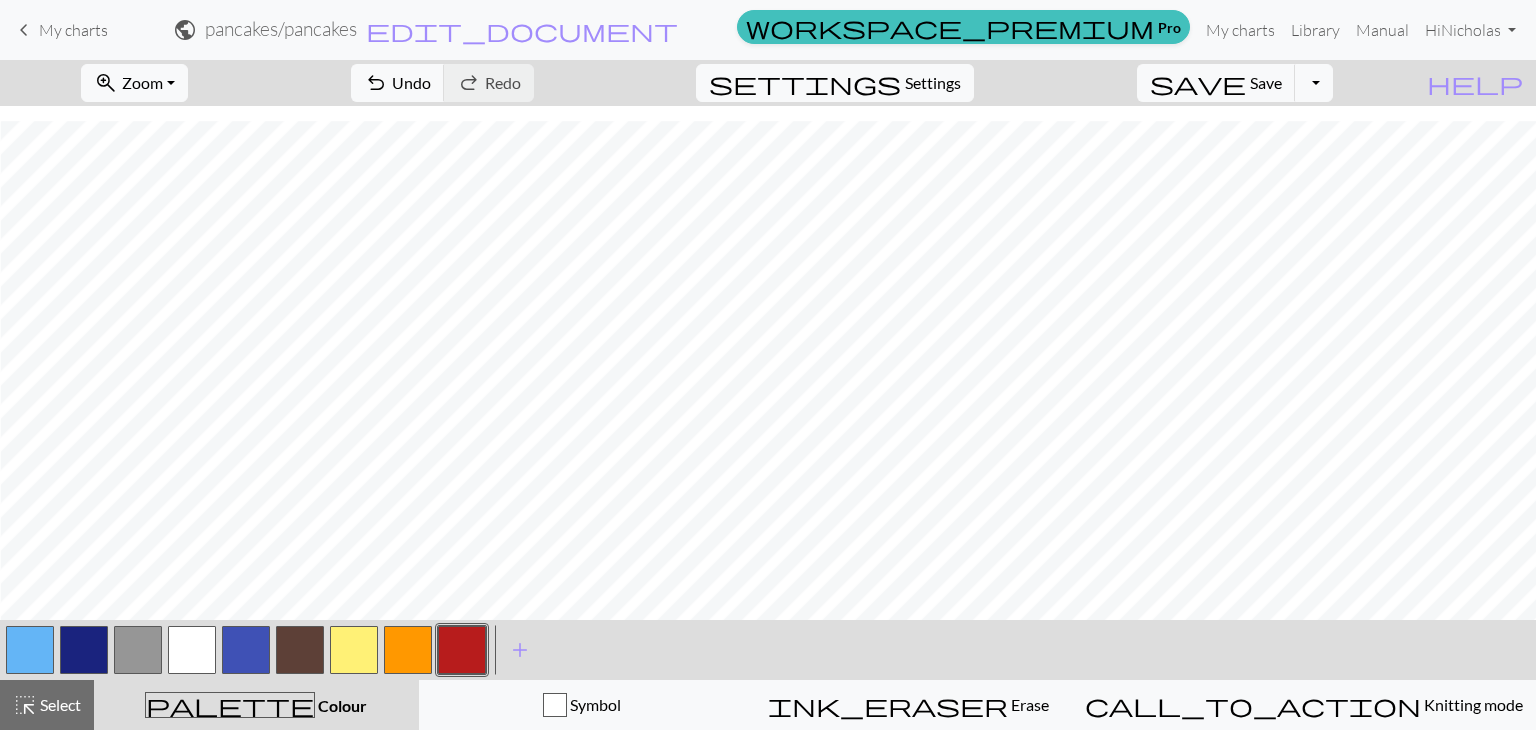 scroll, scrollTop: 1591, scrollLeft: 336, axis: both 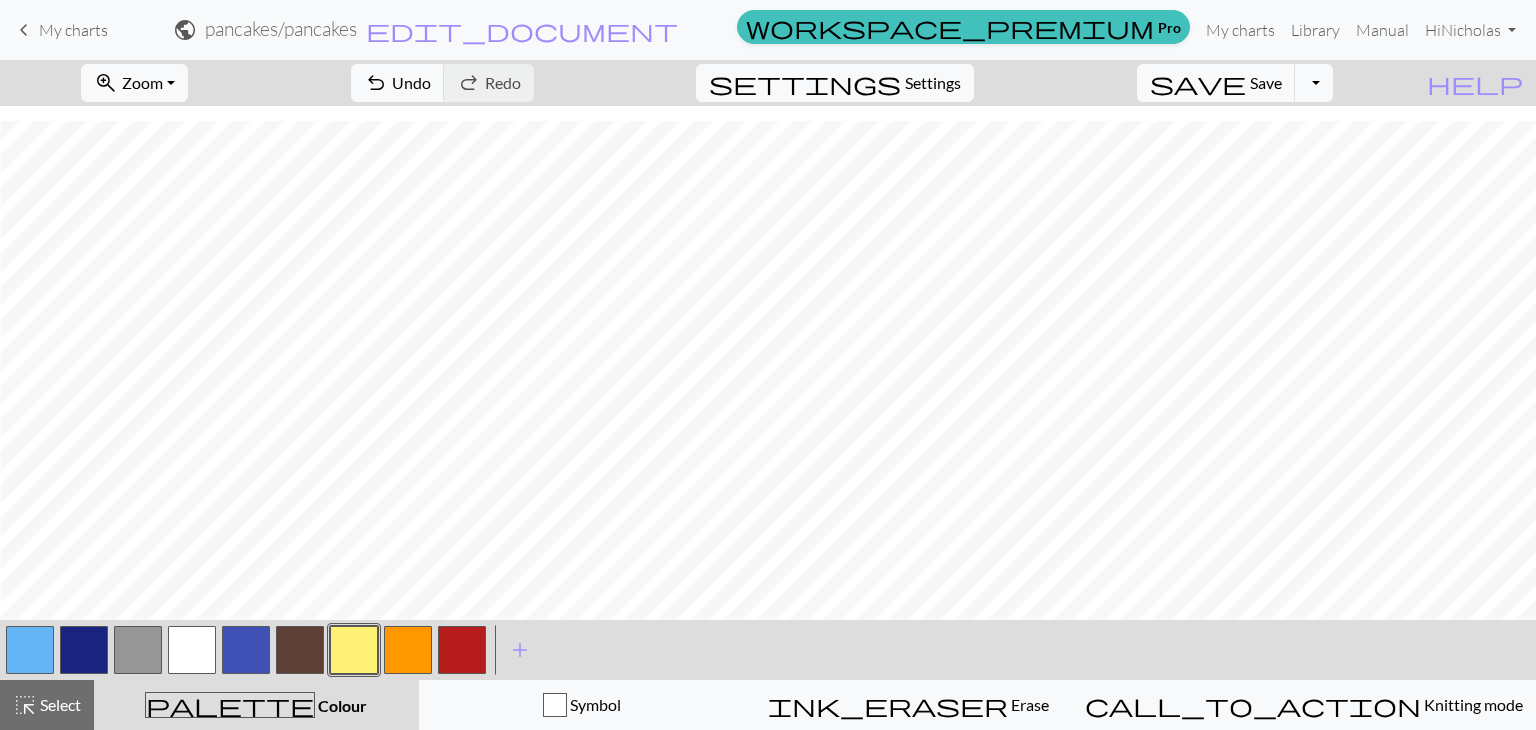click at bounding box center [462, 650] 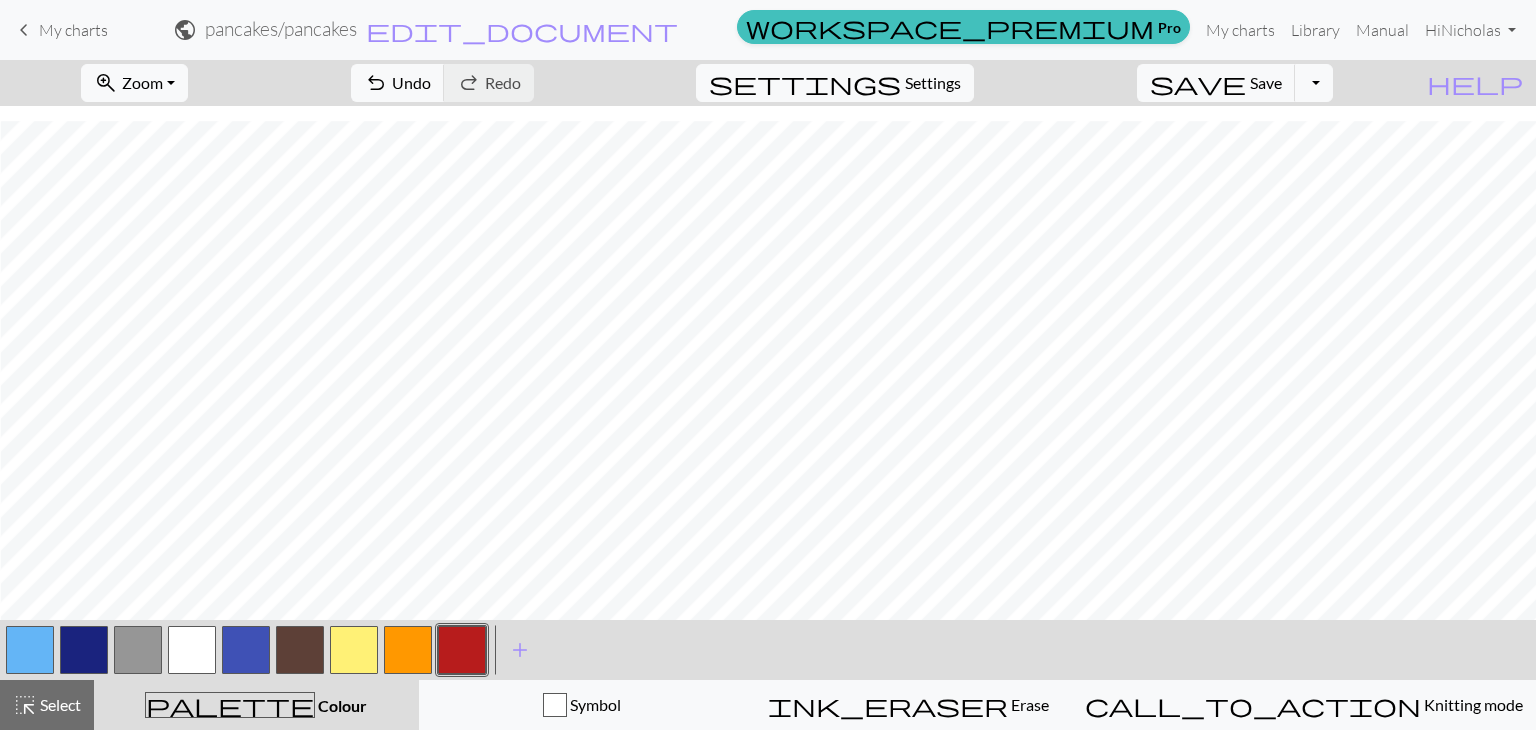 click at bounding box center [354, 650] 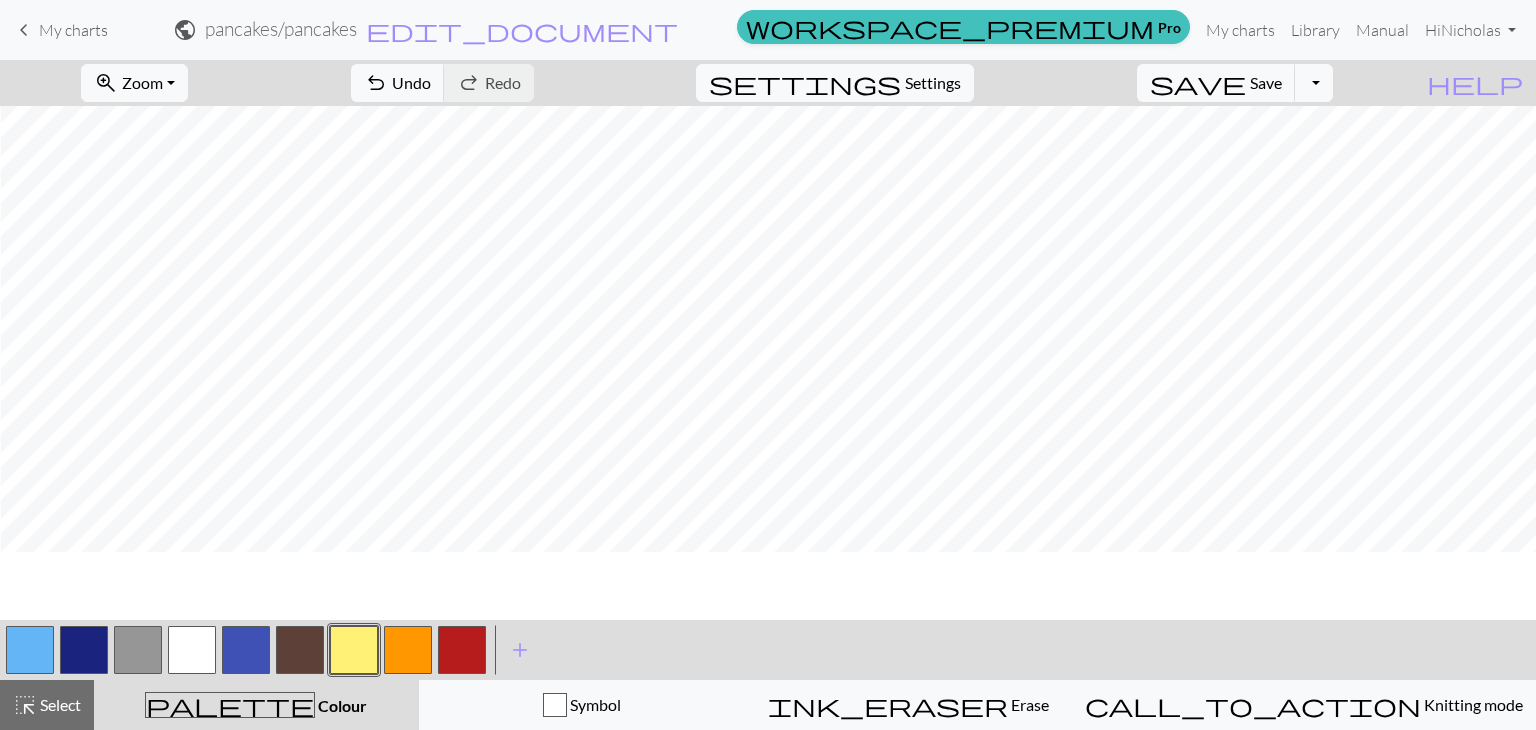 scroll, scrollTop: 1506, scrollLeft: 336, axis: both 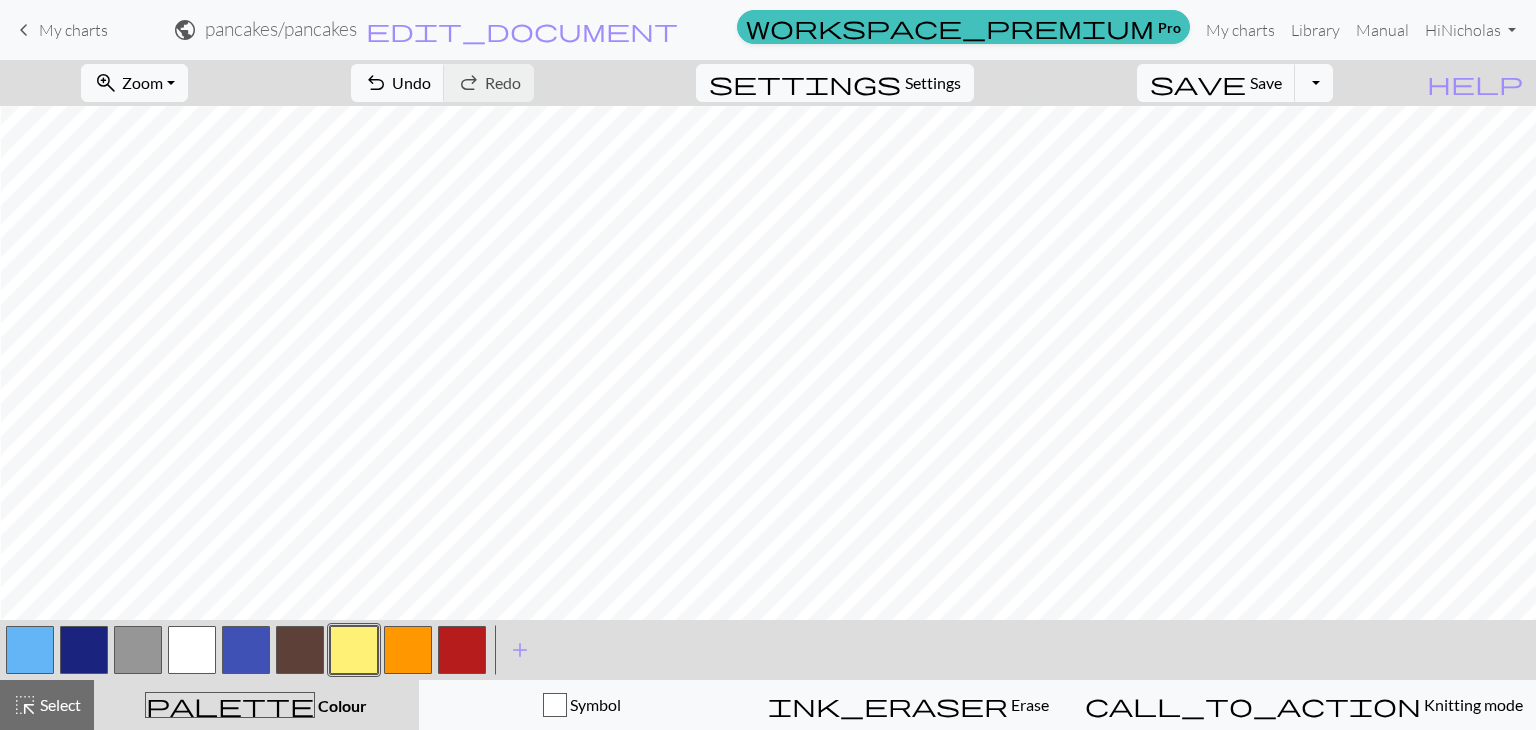 click at bounding box center (408, 650) 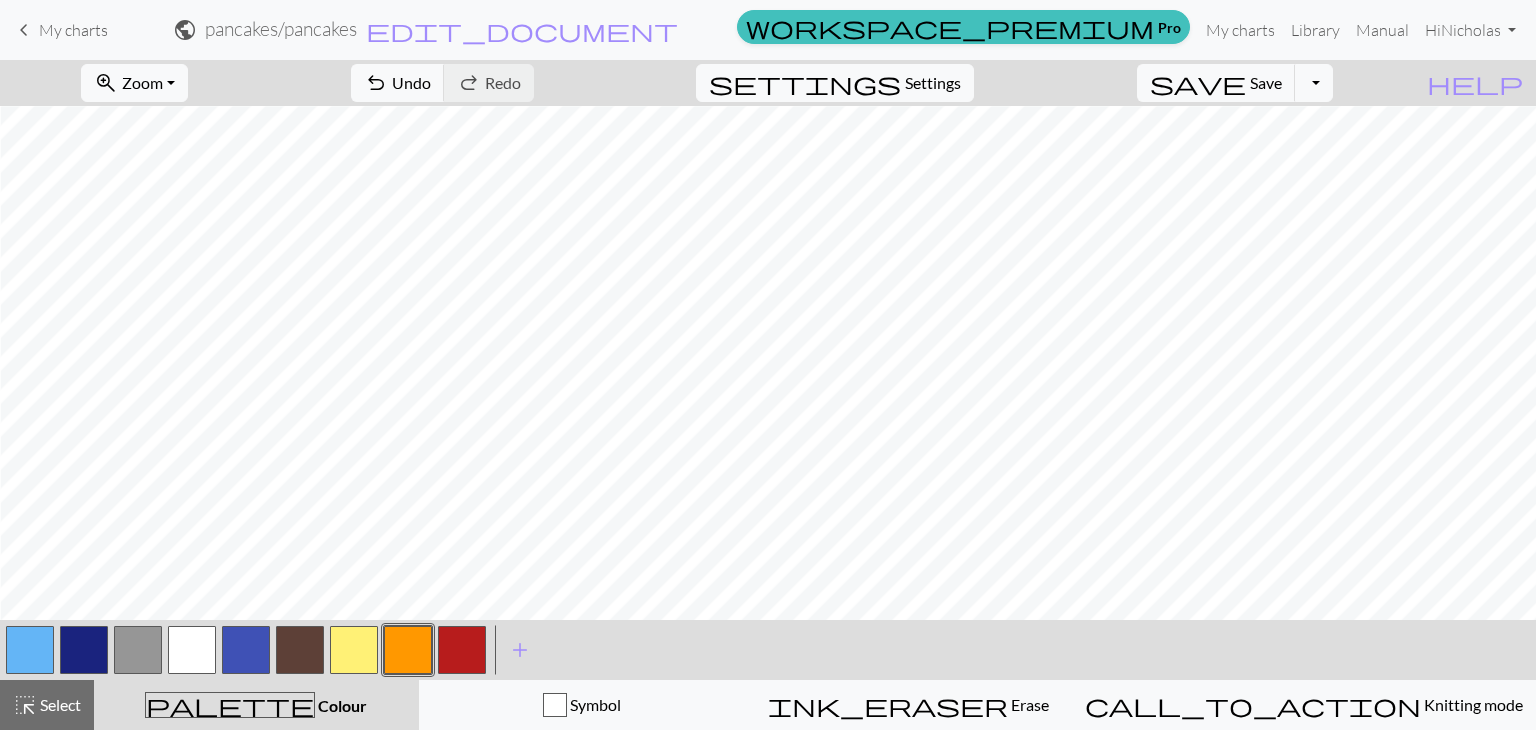 click at bounding box center (354, 650) 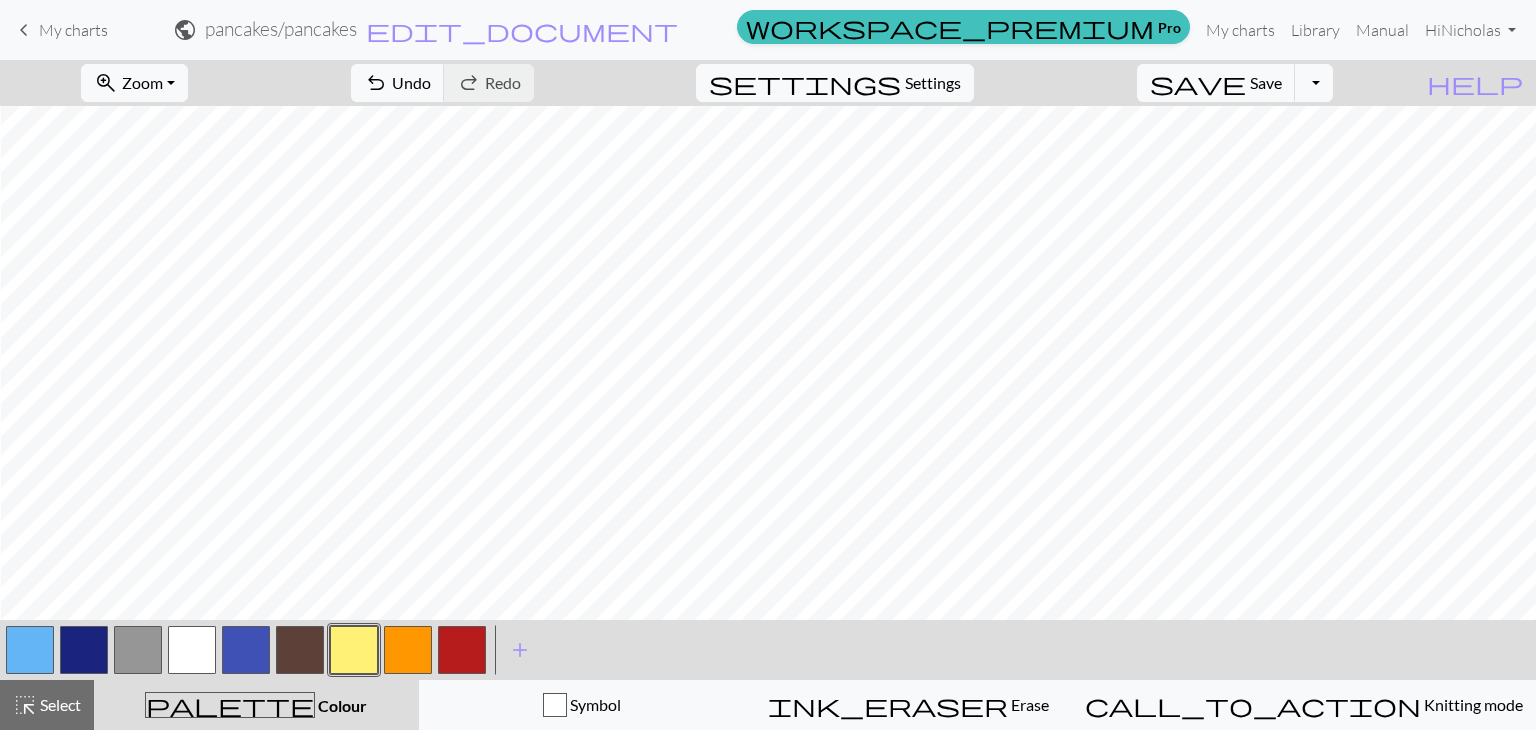 click at bounding box center (408, 650) 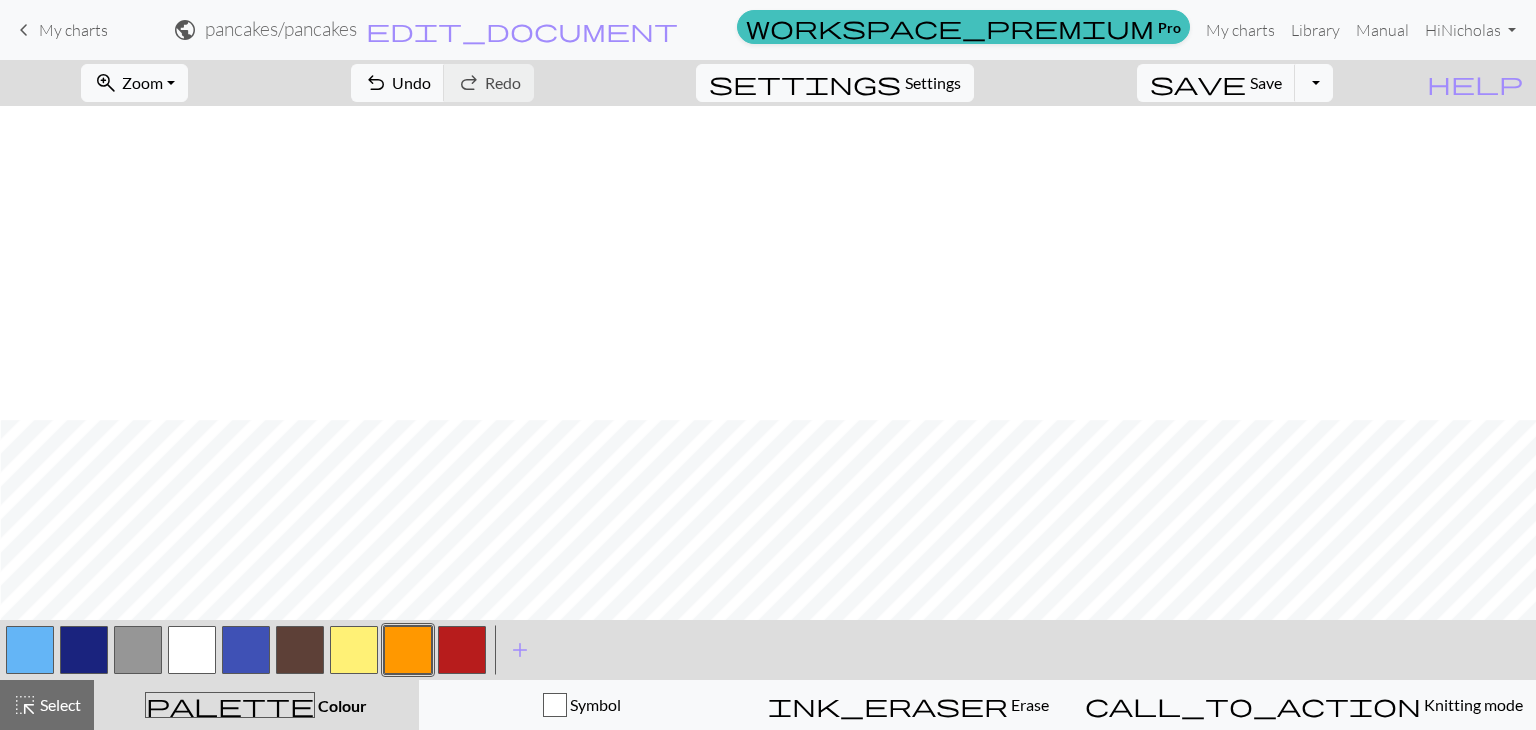 scroll, scrollTop: 1591, scrollLeft: 336, axis: both 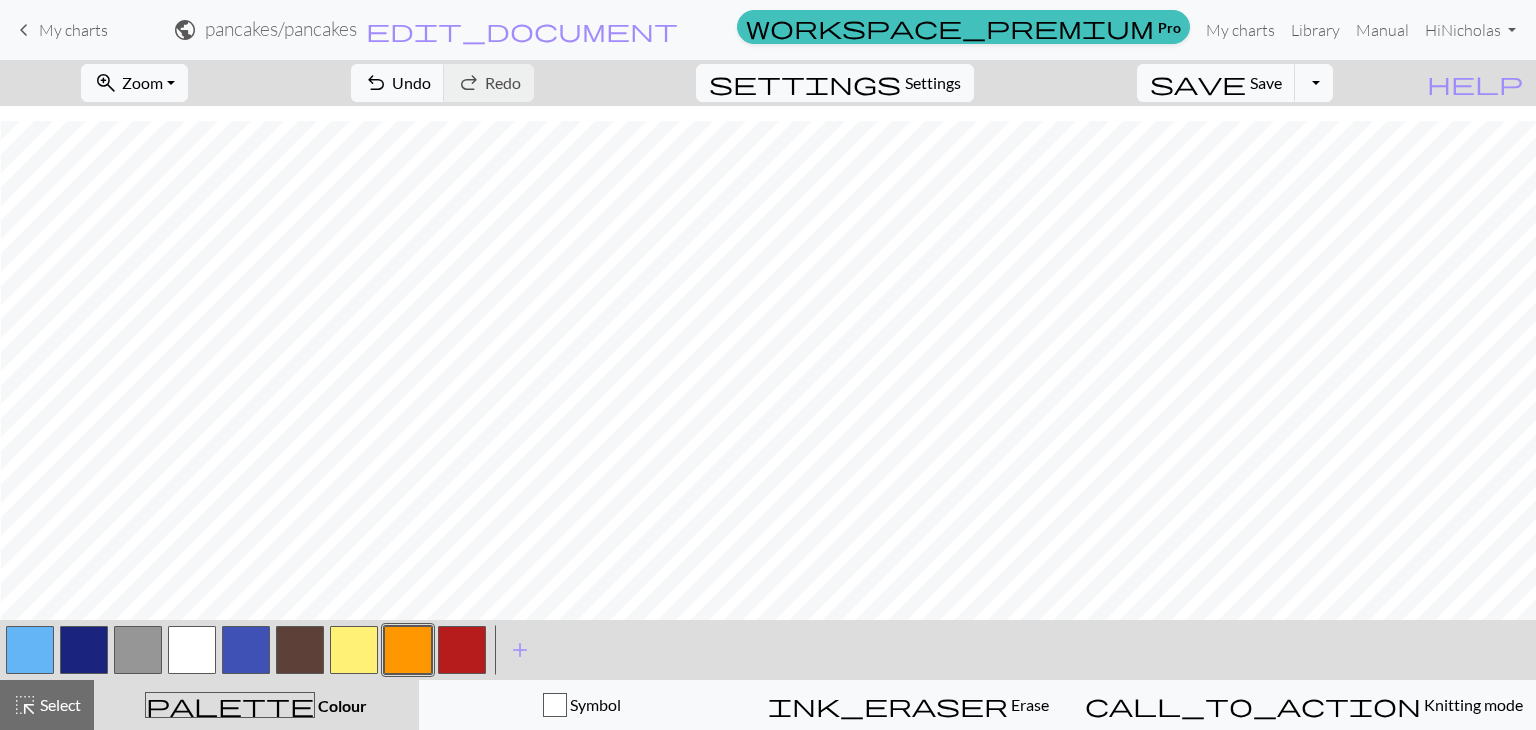 click at bounding box center (30, 650) 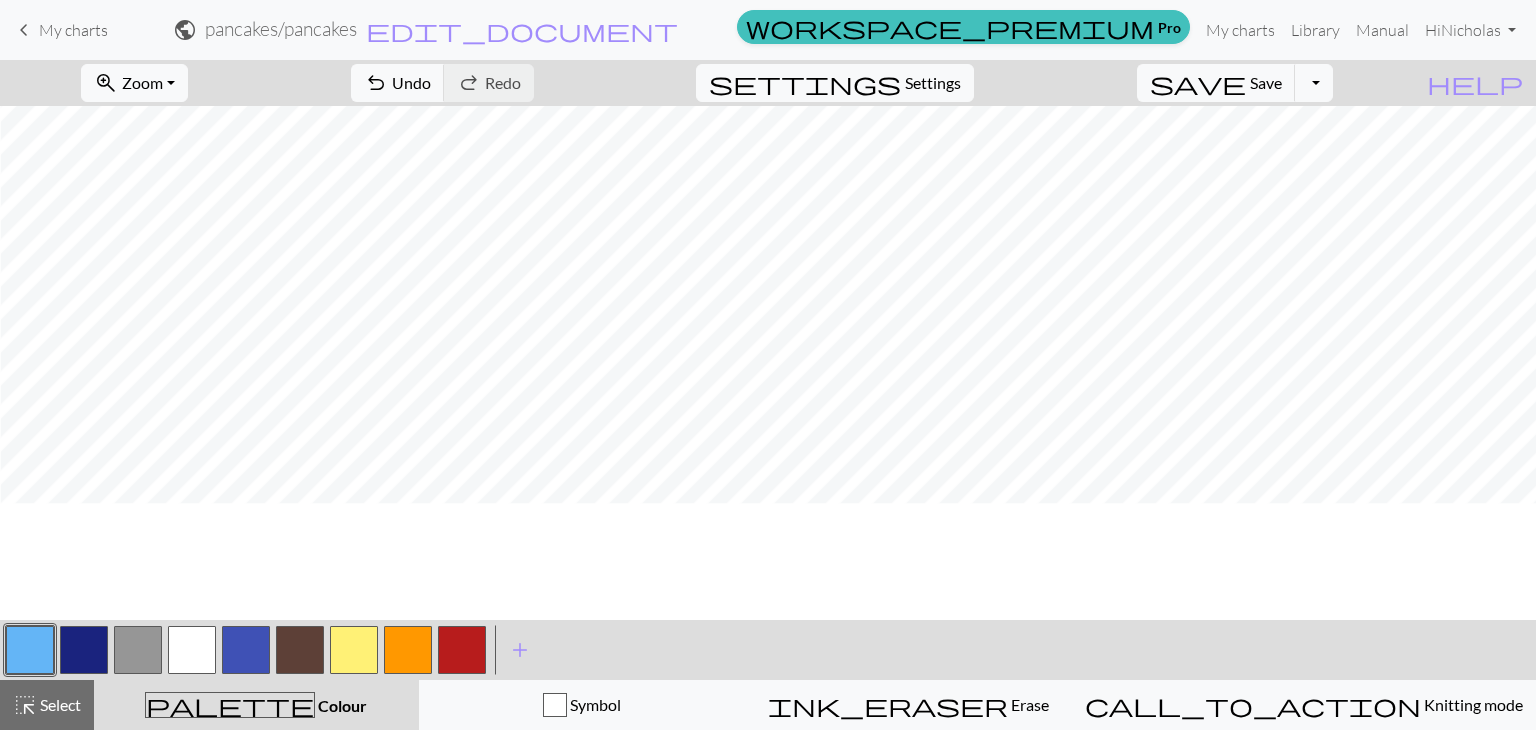 scroll, scrollTop: 1455, scrollLeft: 336, axis: both 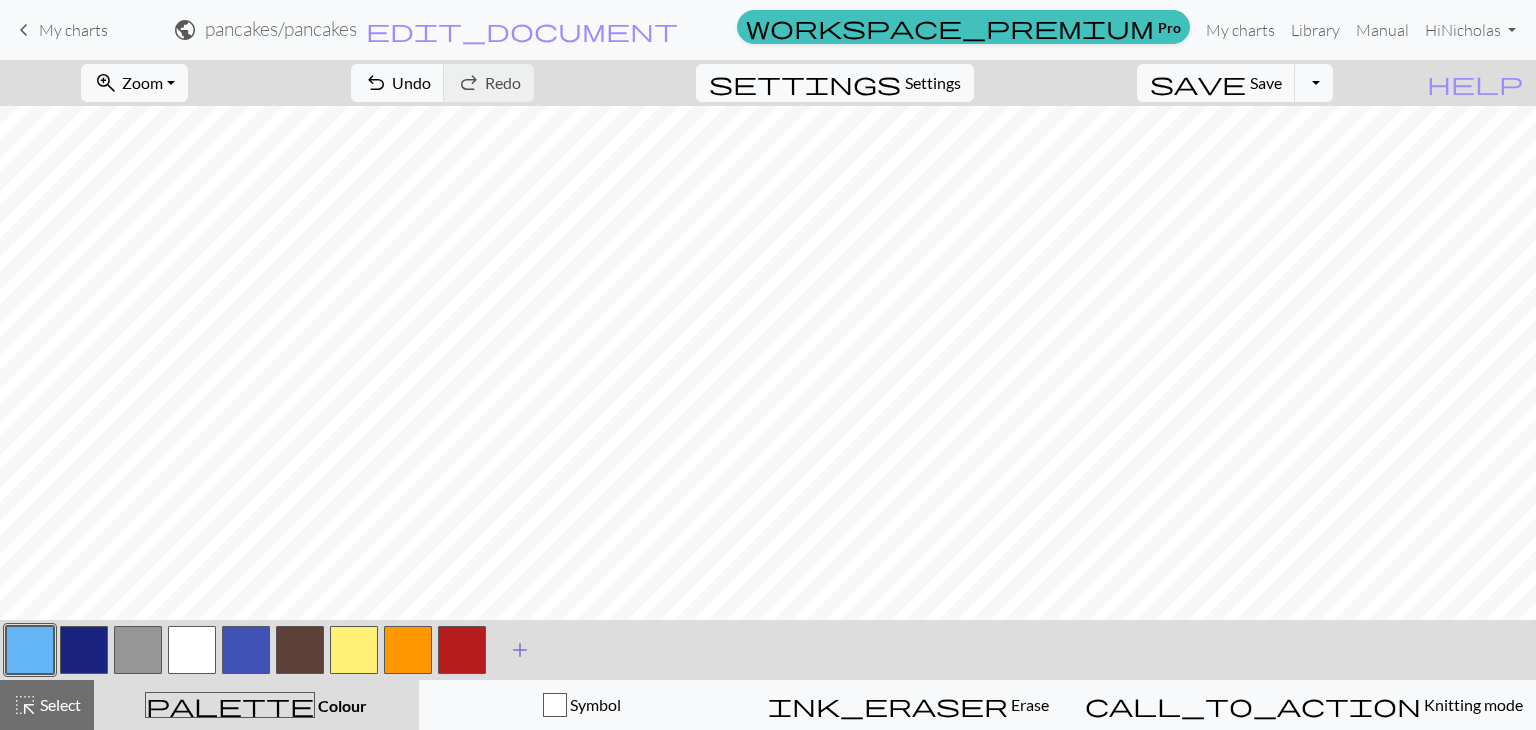 click on "add" at bounding box center [520, 650] 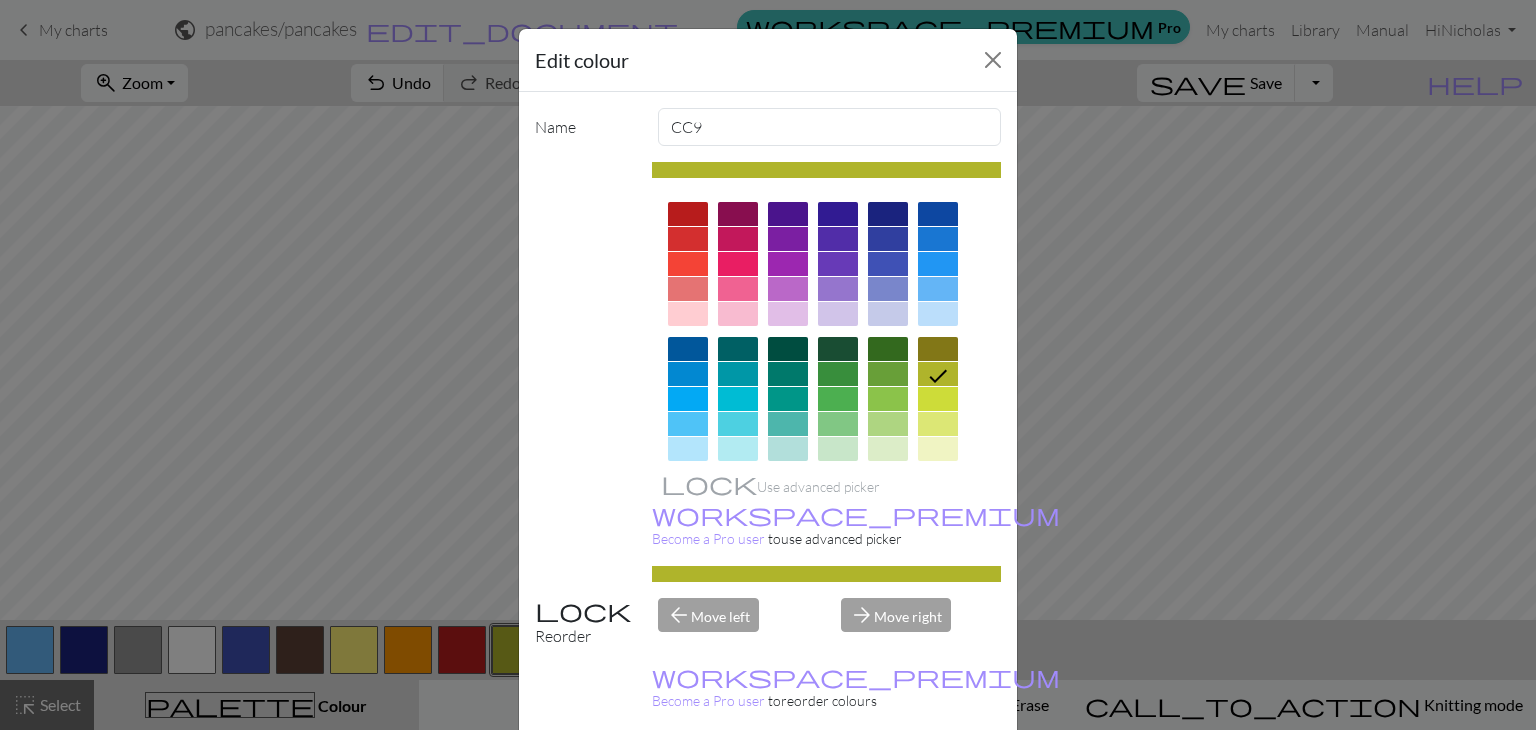 scroll, scrollTop: 164, scrollLeft: 0, axis: vertical 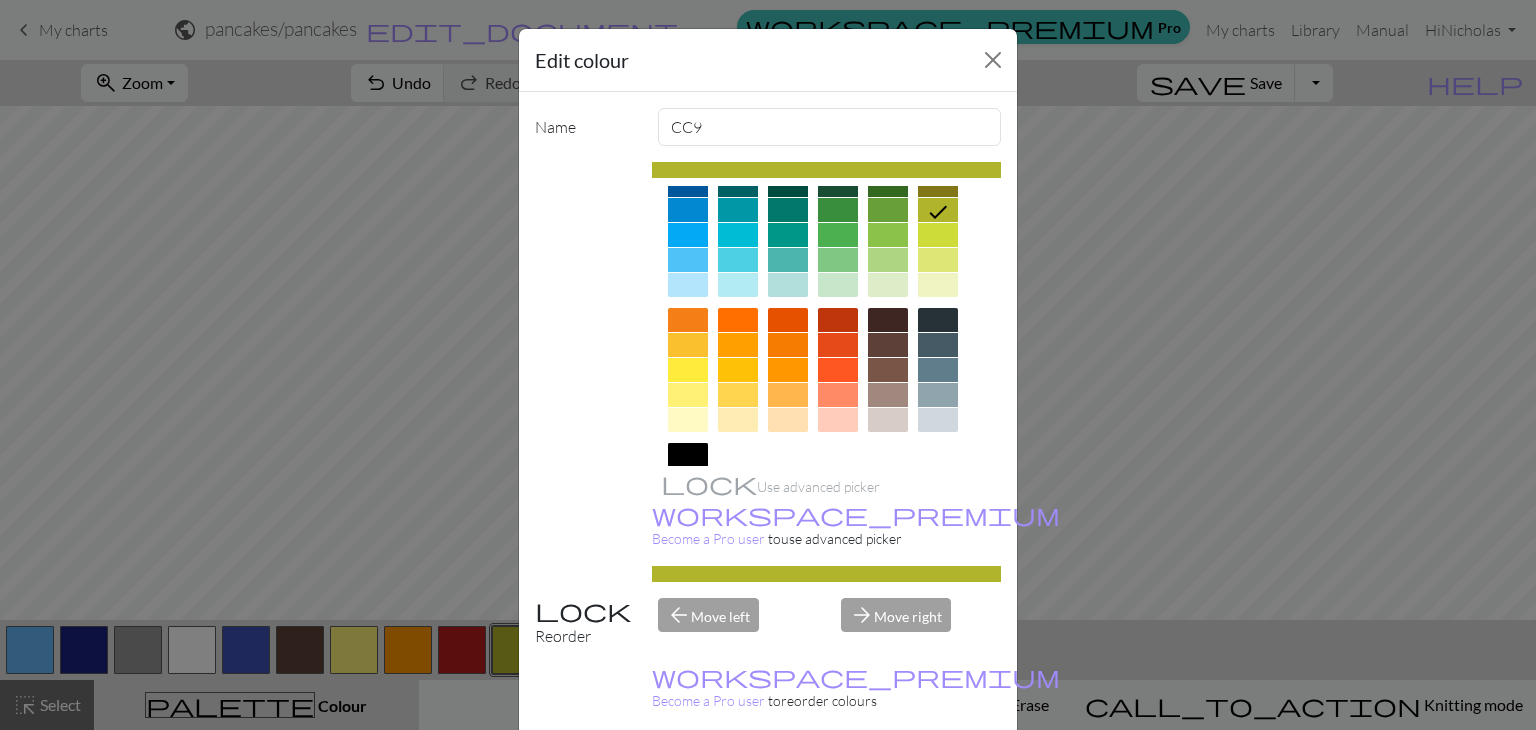 click at bounding box center [688, 455] 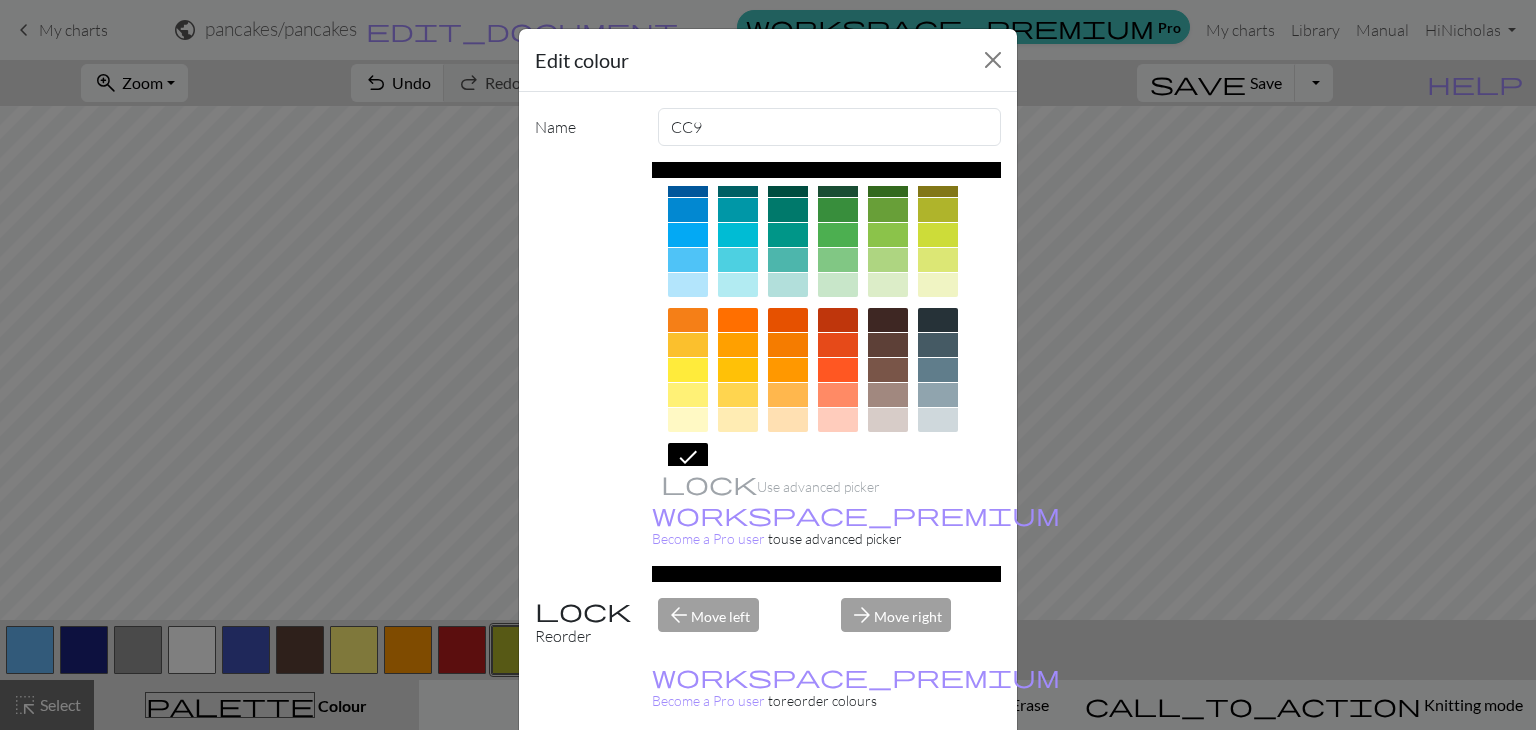 click on "Done" at bounding box center [888, 780] 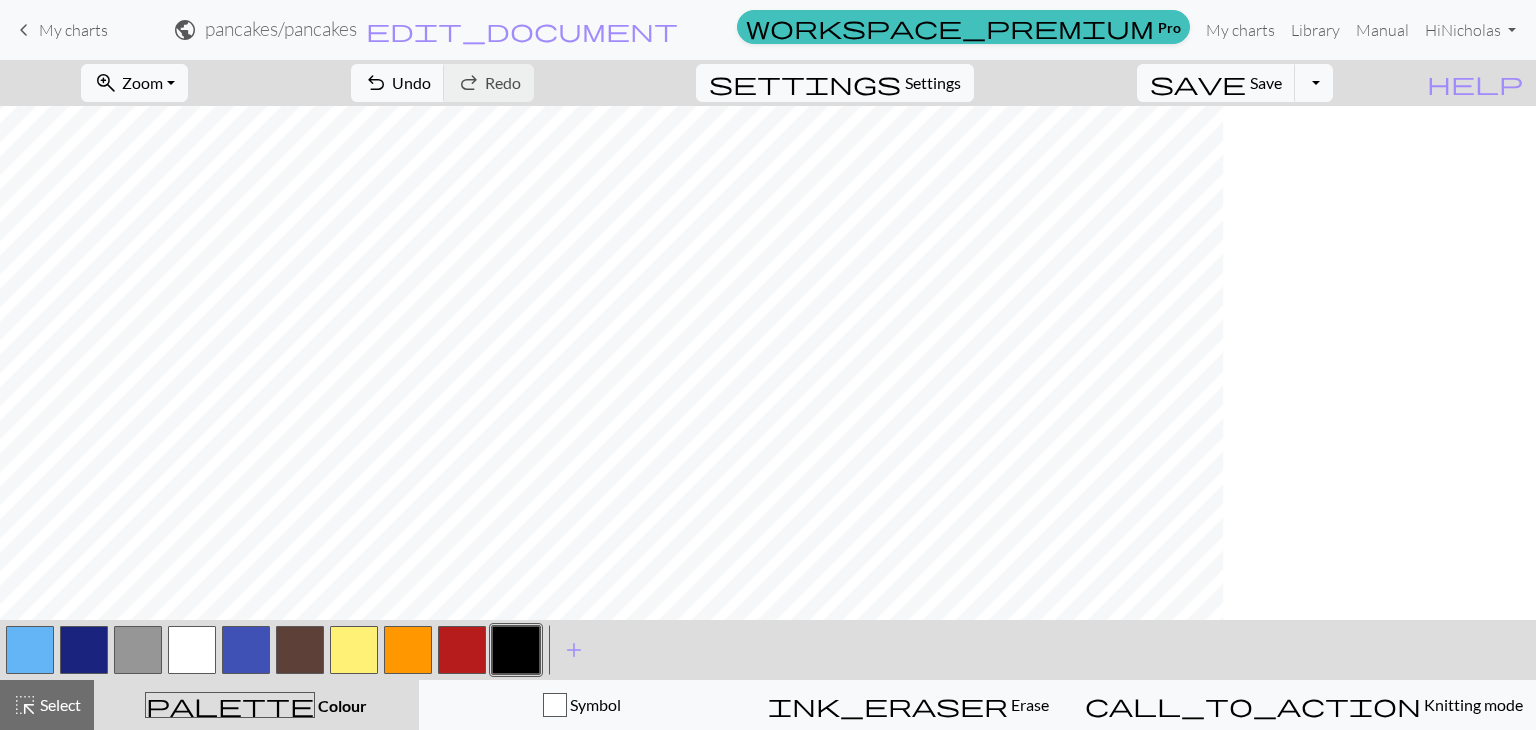 scroll, scrollTop: 1455, scrollLeft: 679, axis: both 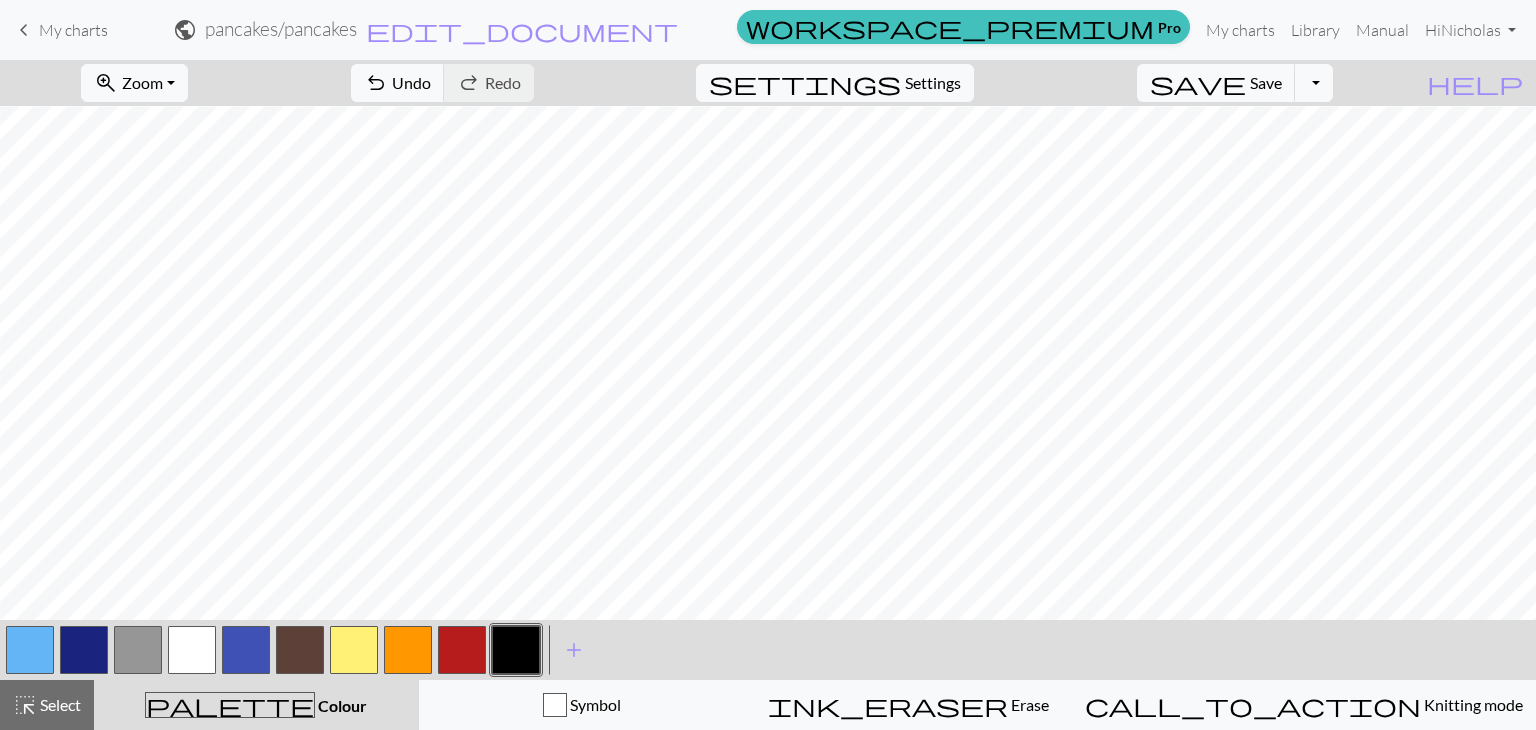 click at bounding box center (138, 650) 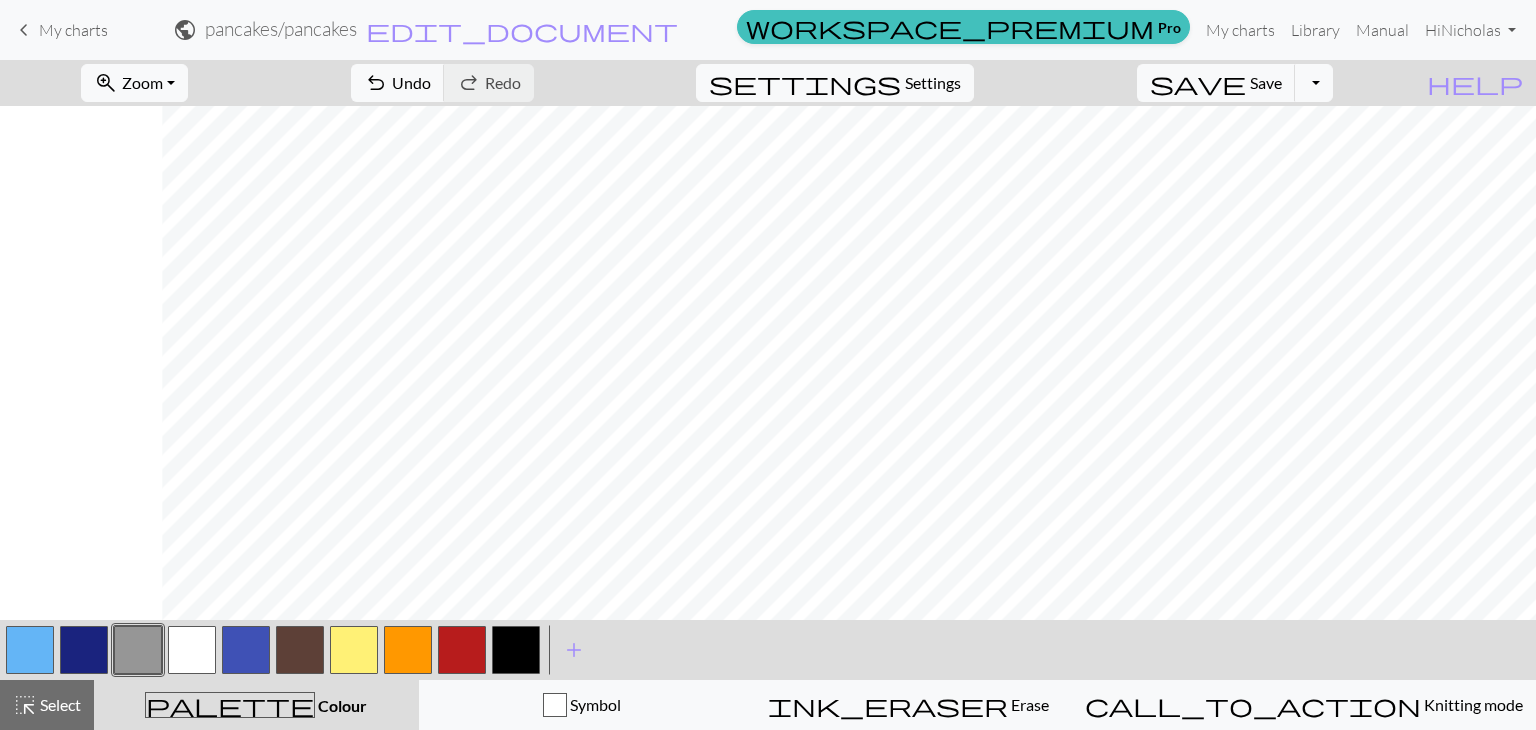 scroll, scrollTop: 1532, scrollLeft: 918, axis: both 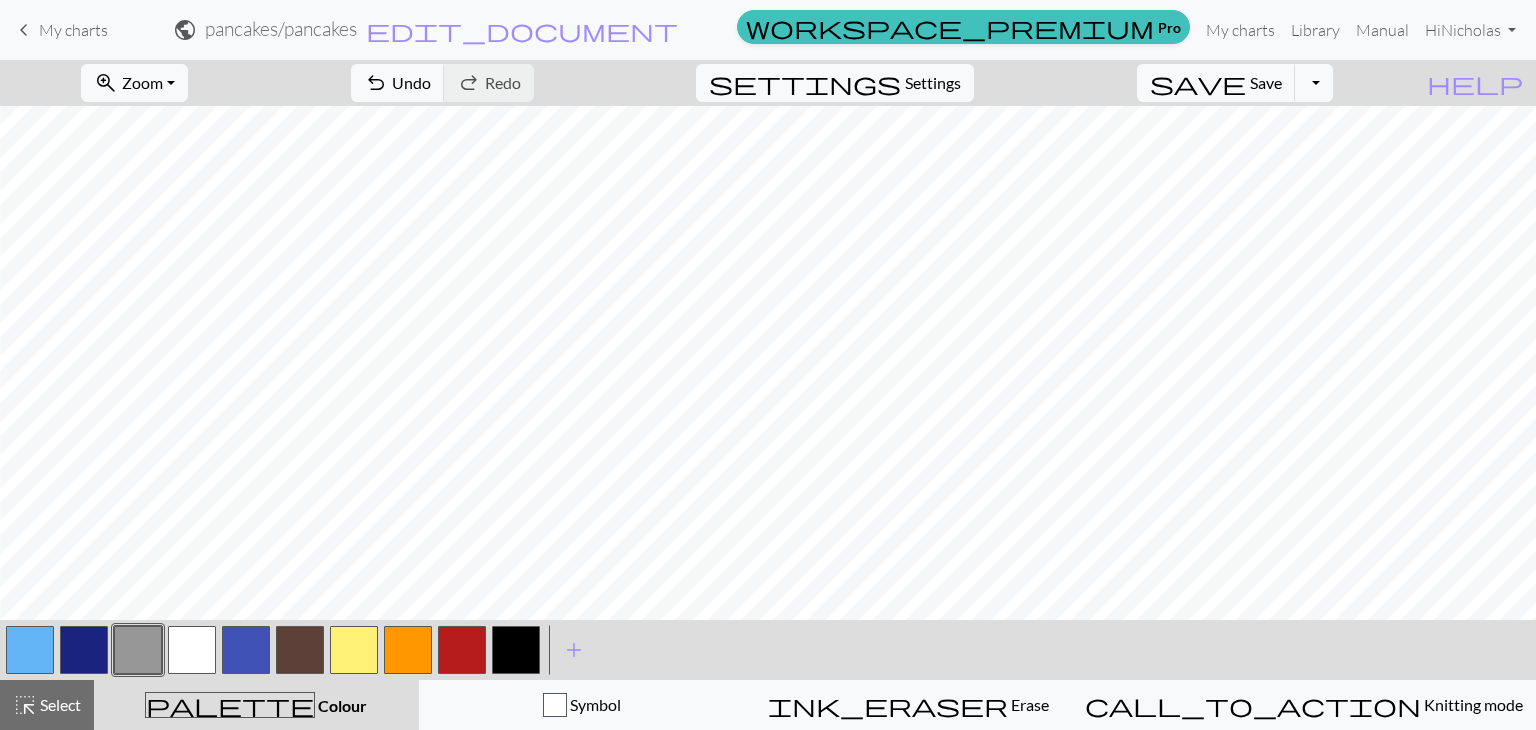 click at bounding box center (462, 650) 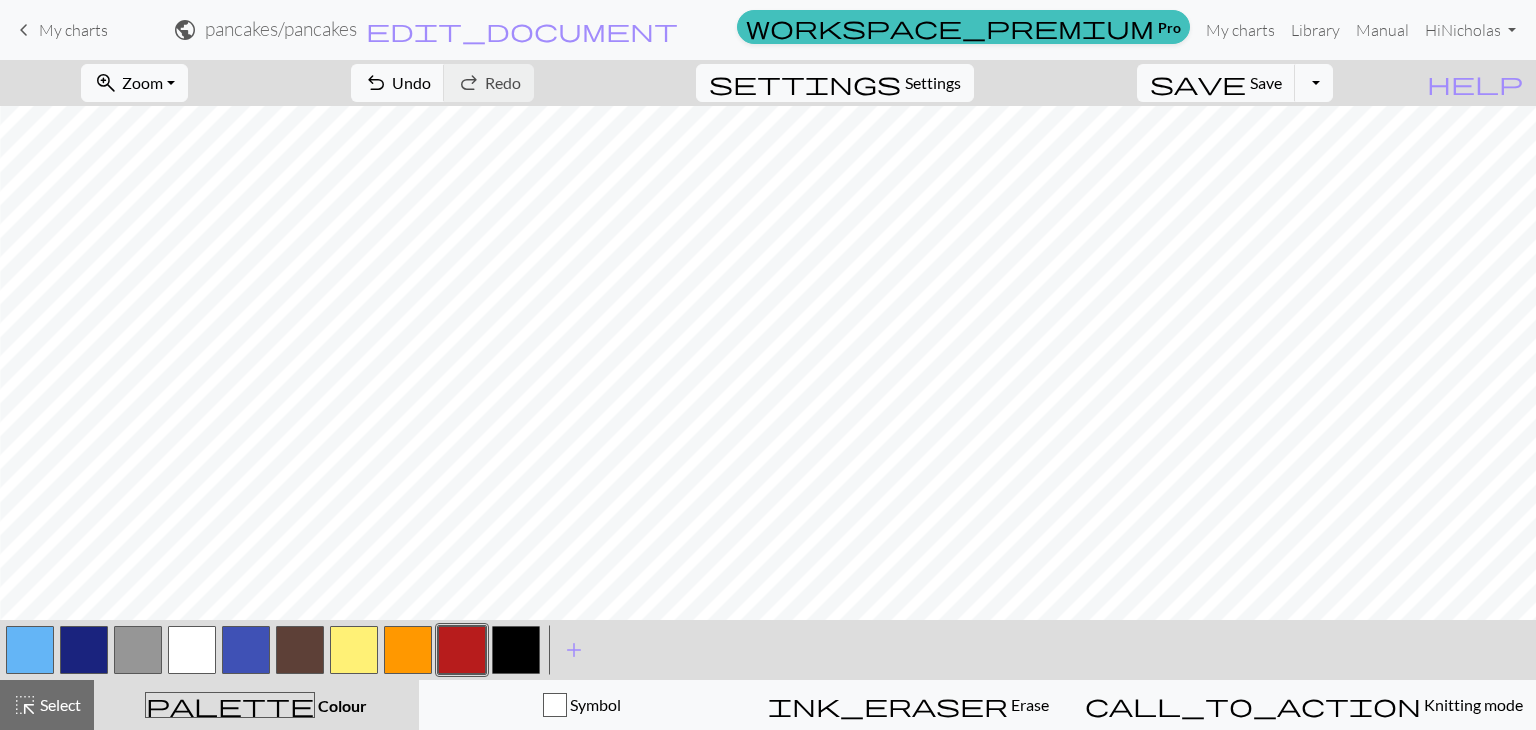 click at bounding box center [408, 650] 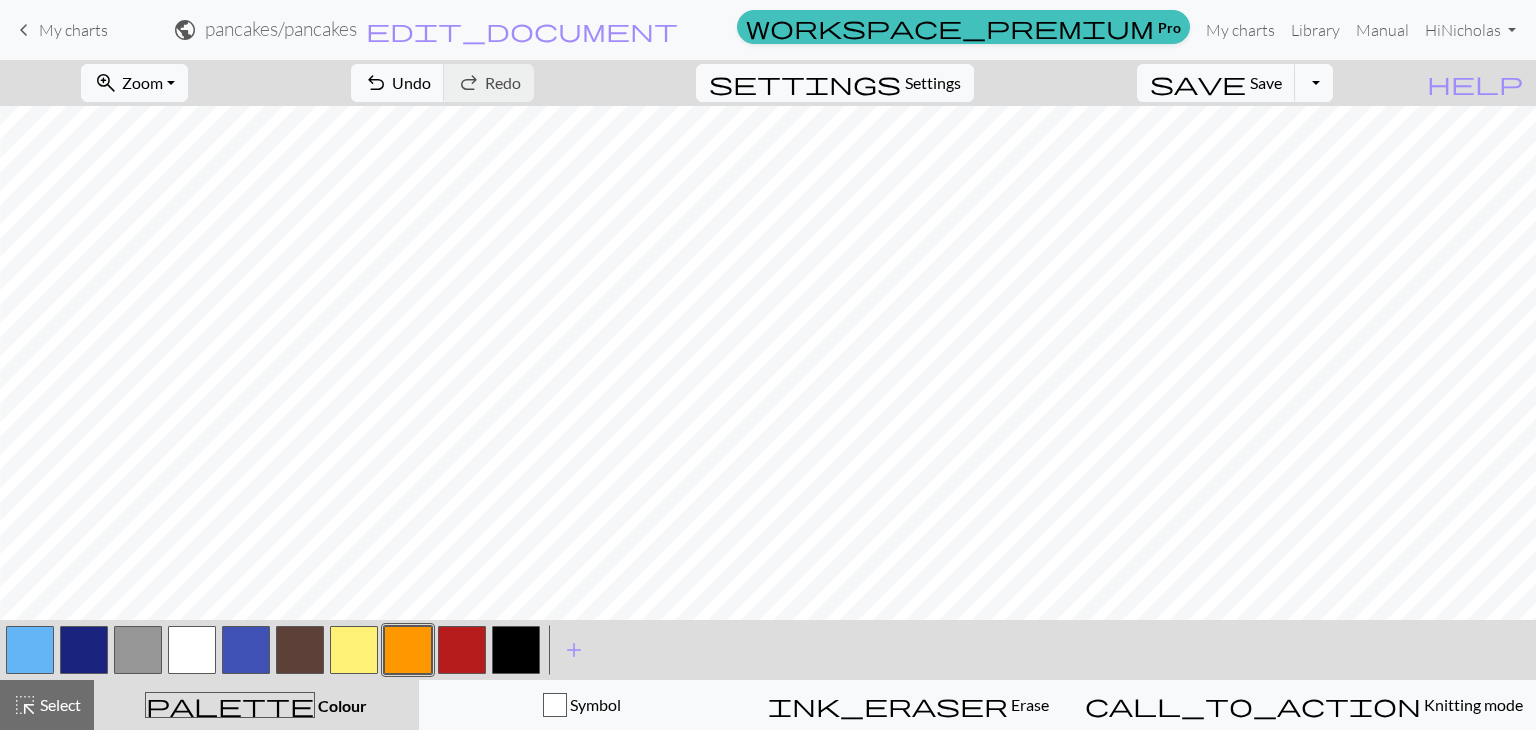 click at bounding box center [354, 650] 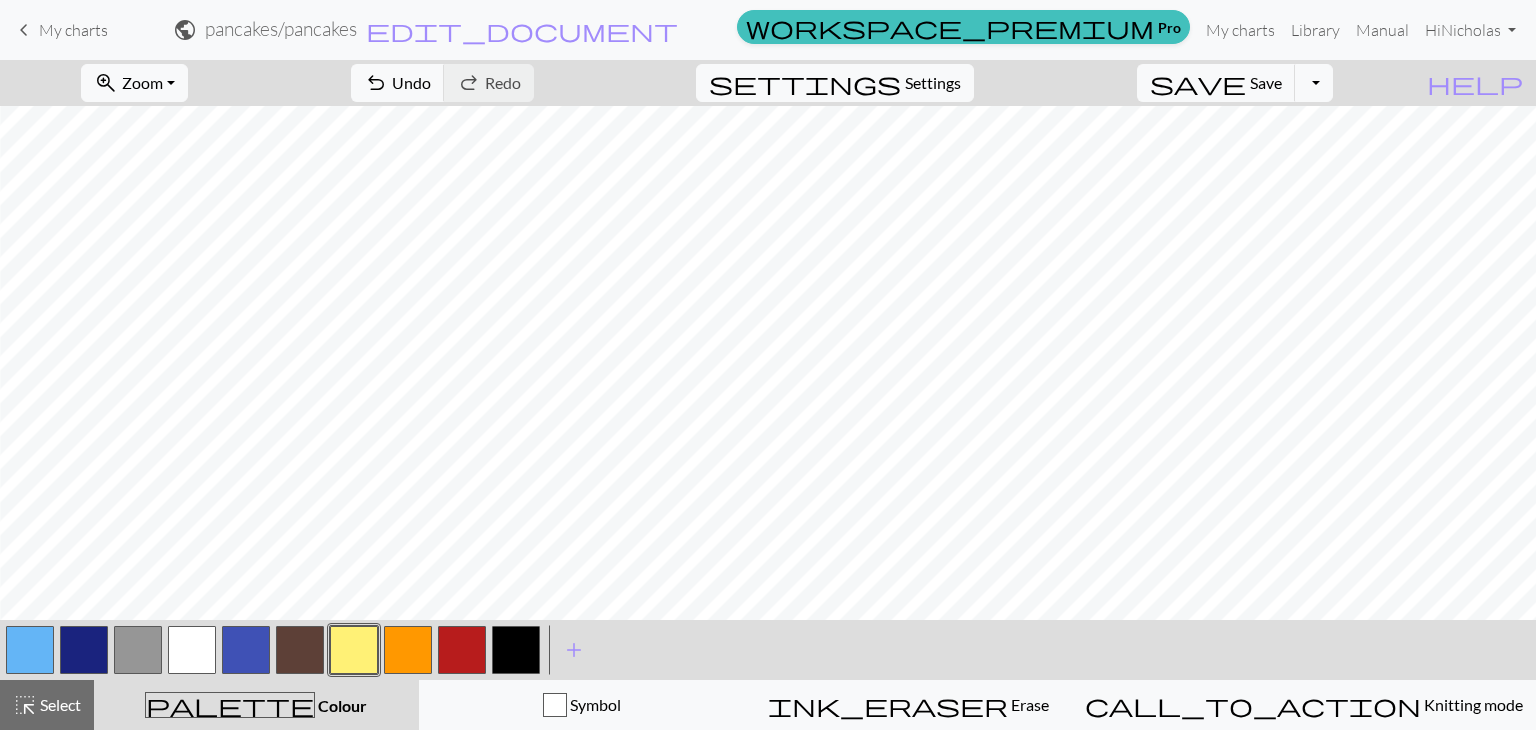 click at bounding box center (462, 650) 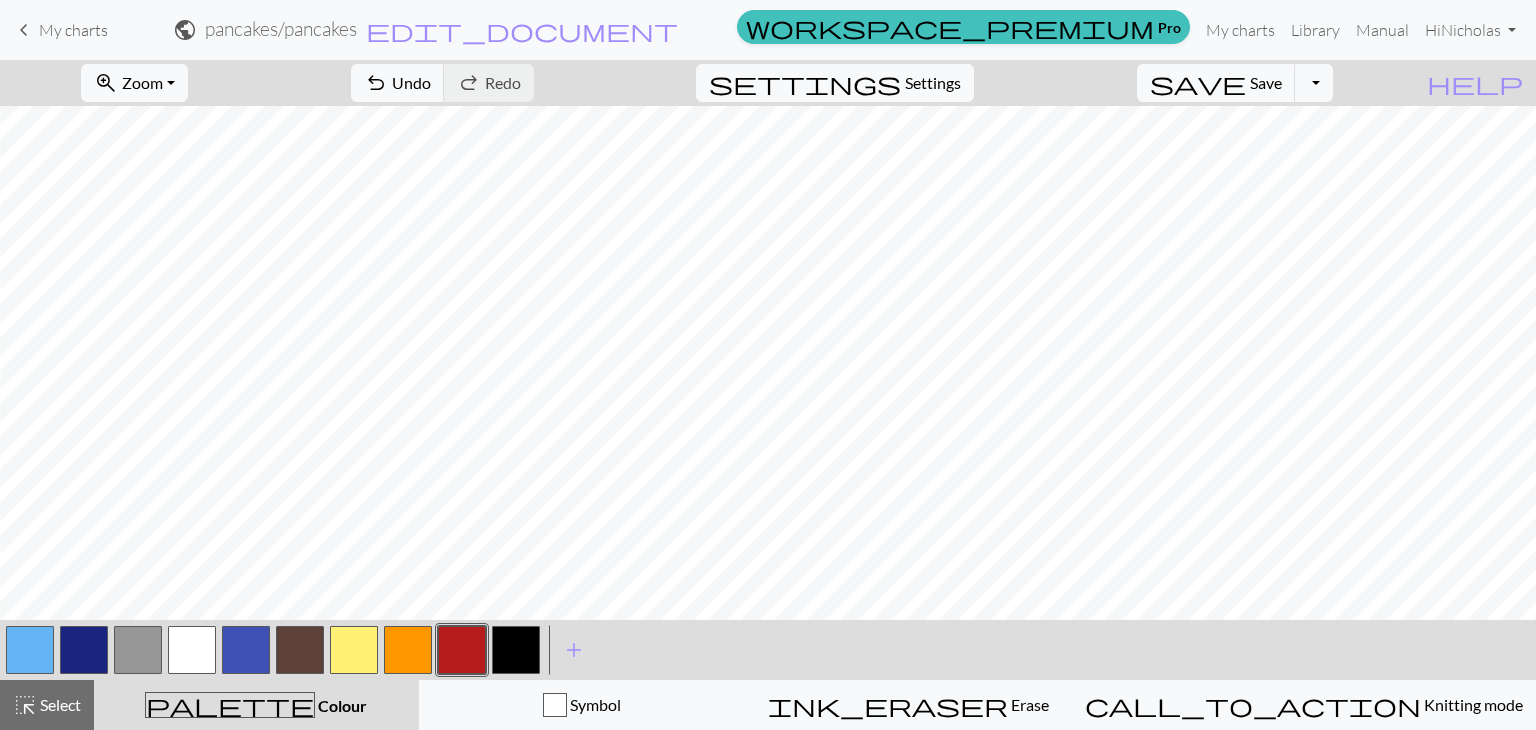 click at bounding box center (138, 650) 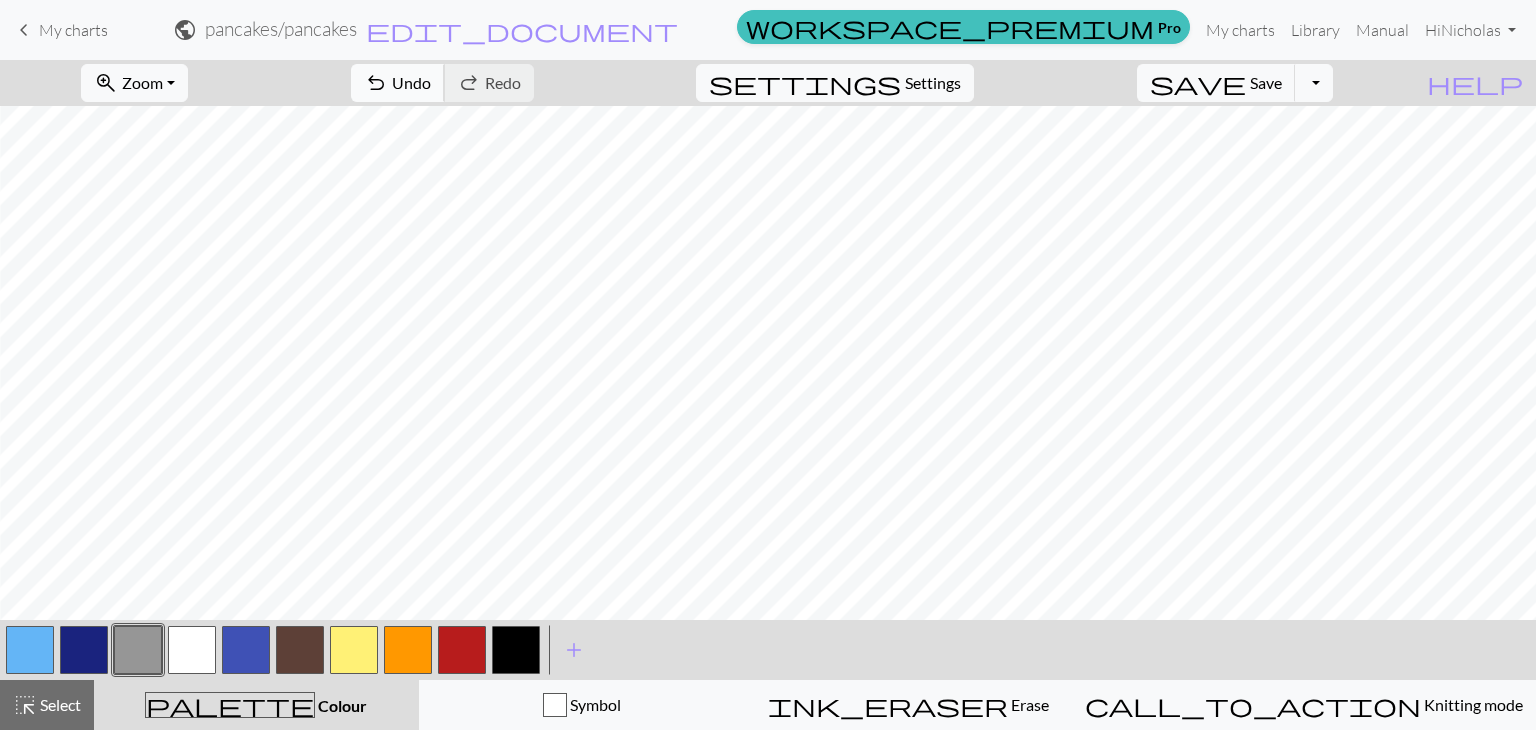 click on "undo" at bounding box center [376, 83] 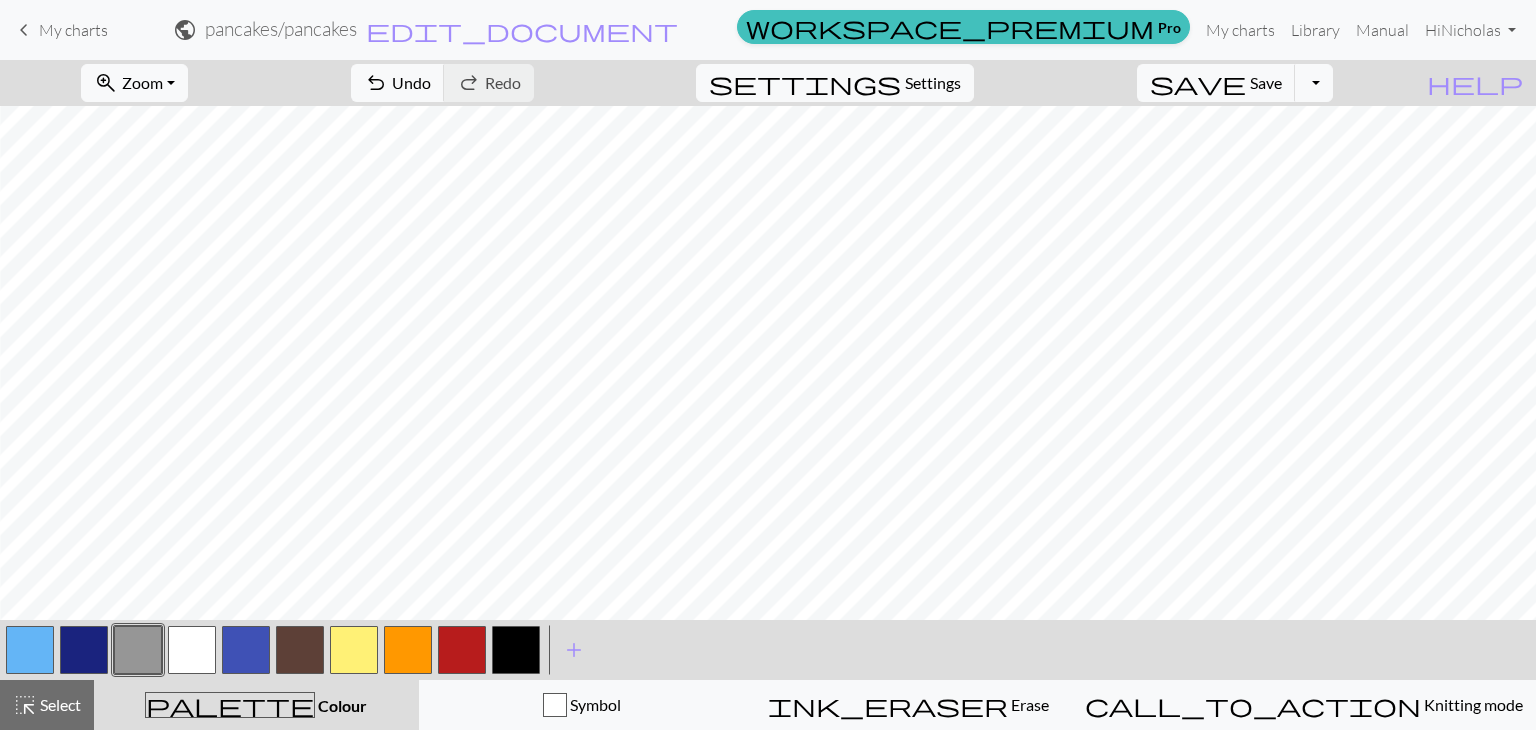 click at bounding box center (462, 650) 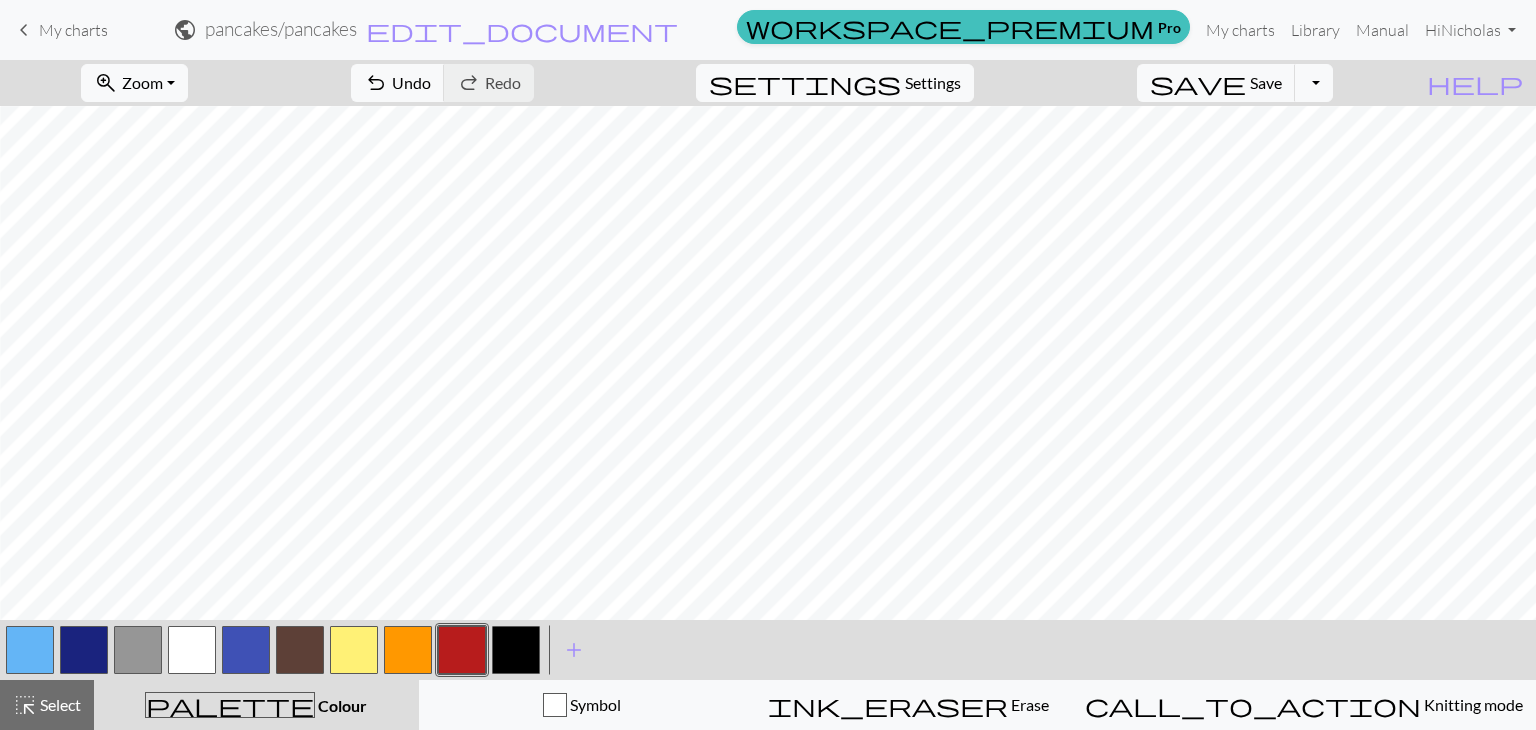 scroll, scrollTop: 1575, scrollLeft: 1062, axis: both 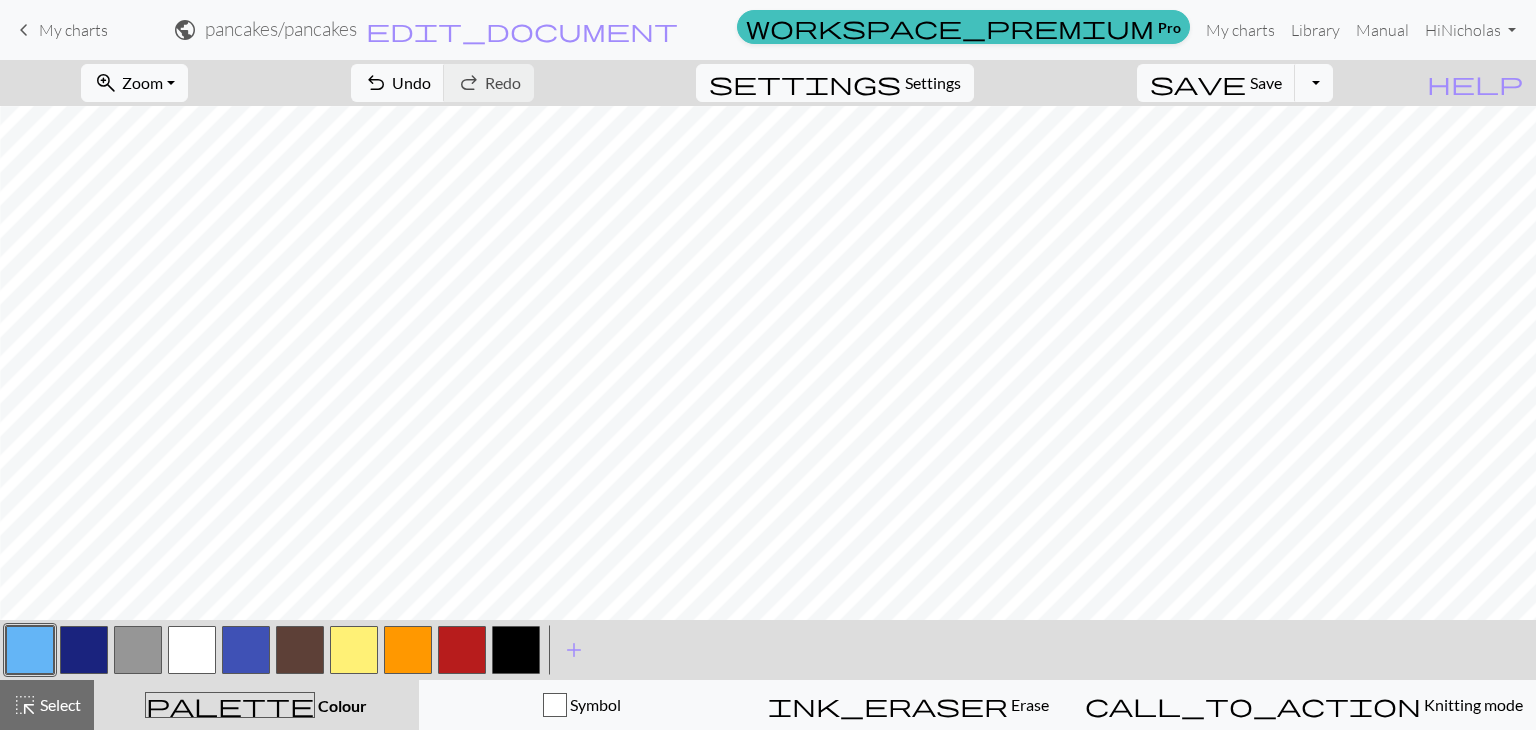 click at bounding box center [138, 650] 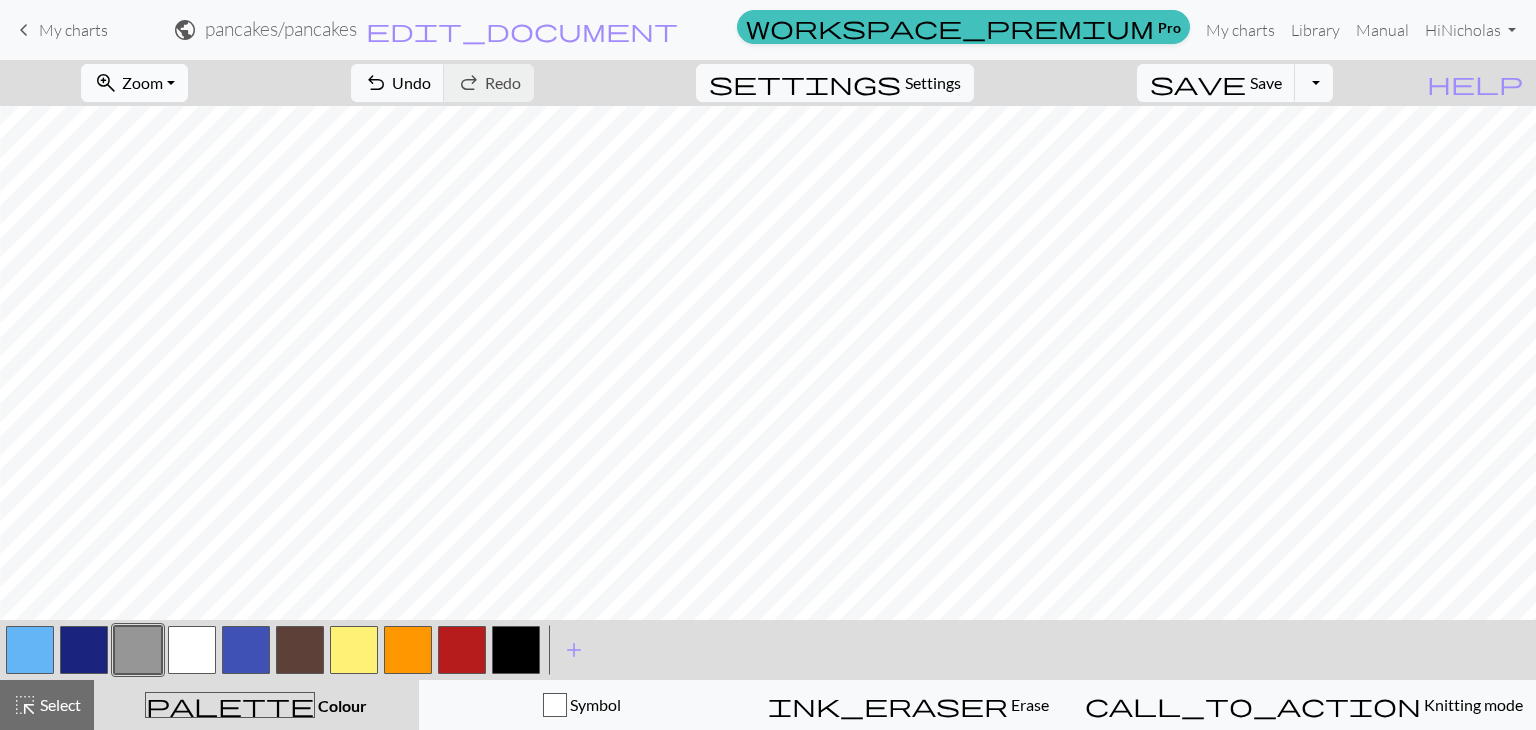 click on "Zoom" at bounding box center [142, 82] 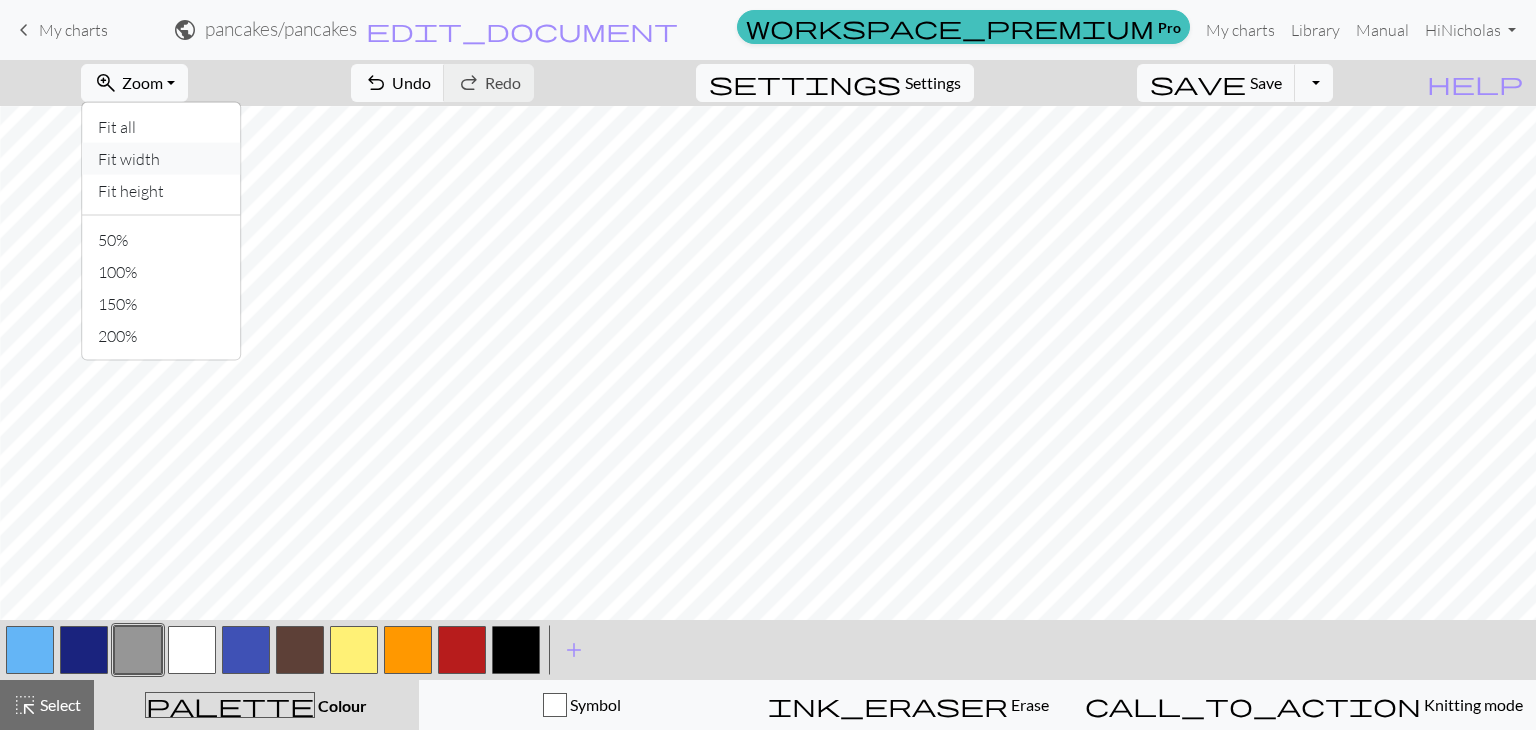 click on "Fit width" at bounding box center [161, 159] 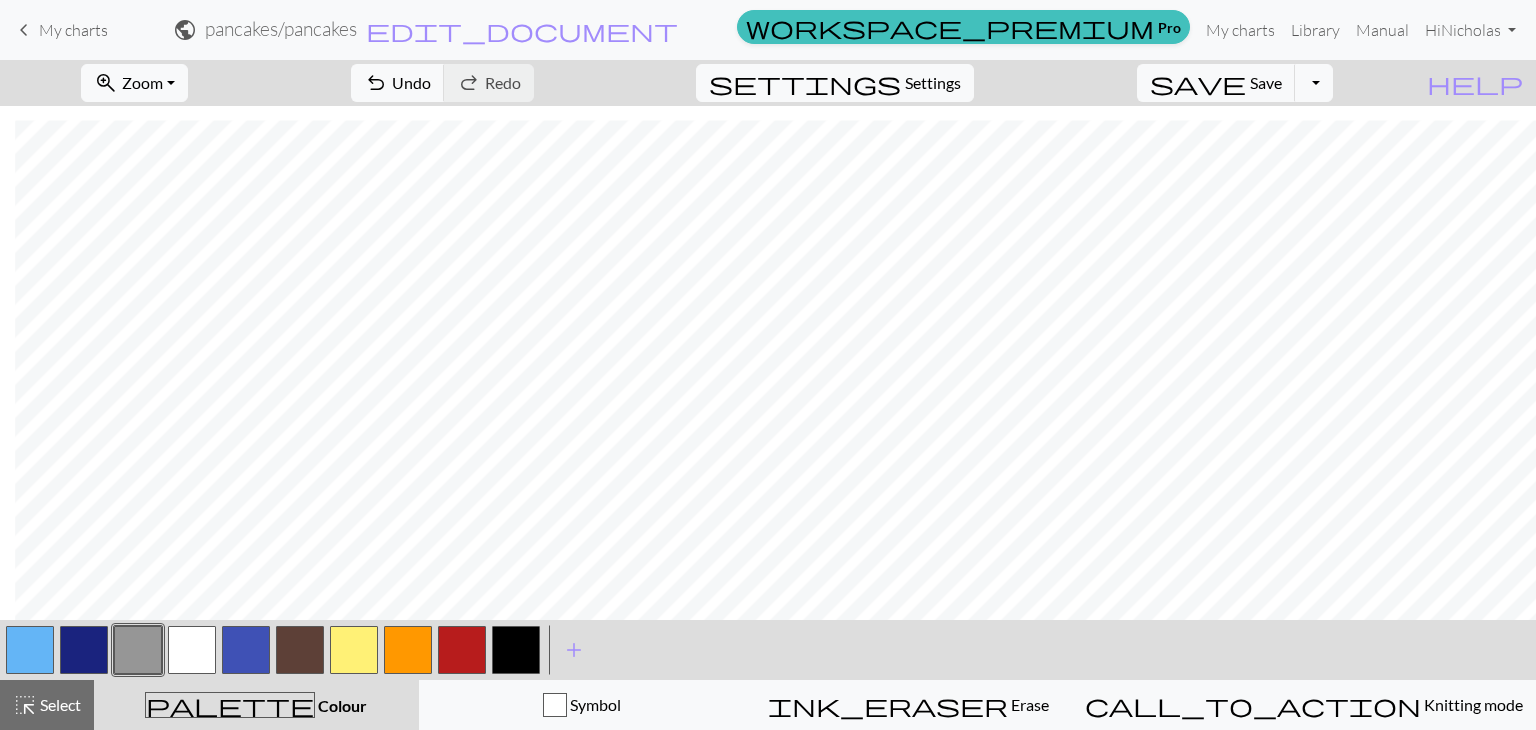 scroll, scrollTop: 665, scrollLeft: 15, axis: both 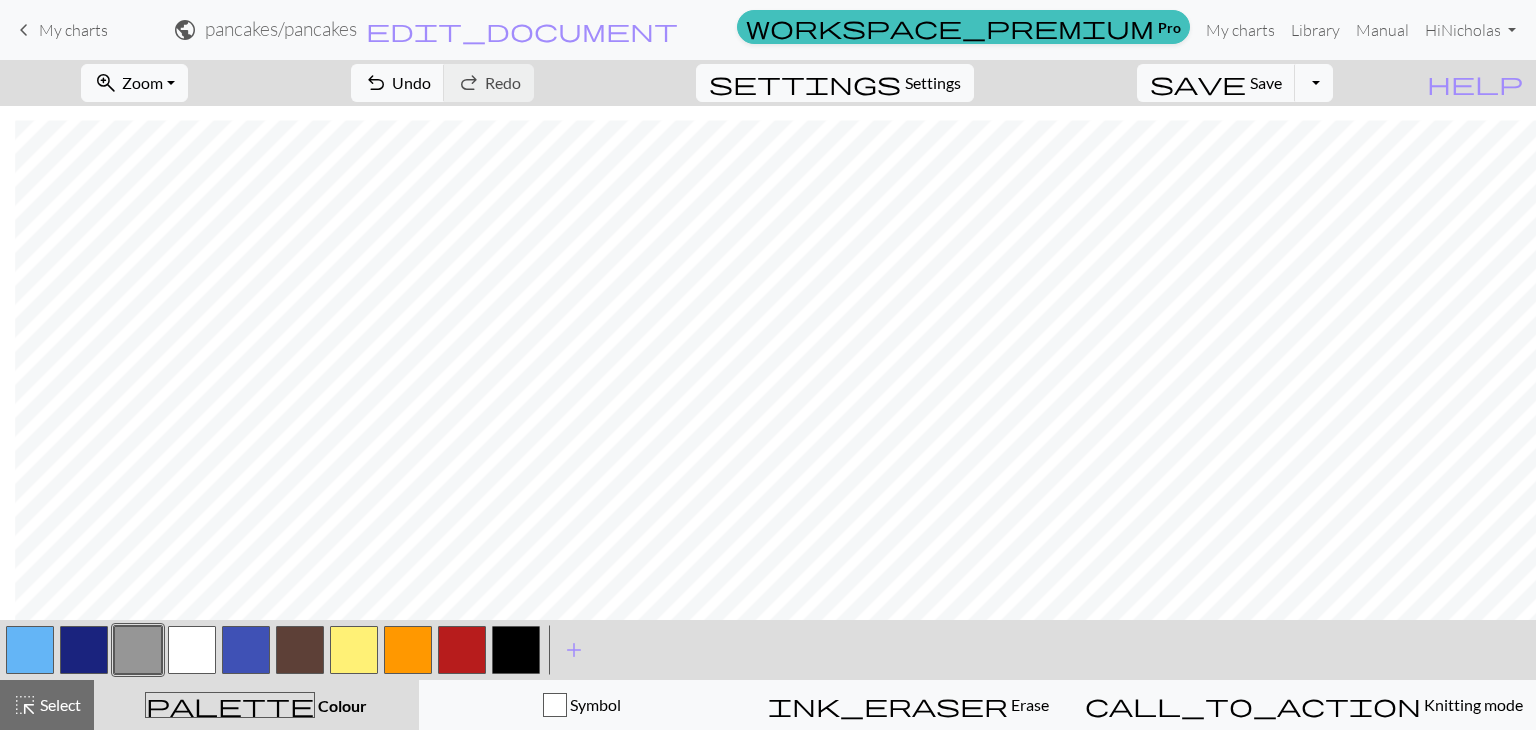 click at bounding box center (462, 650) 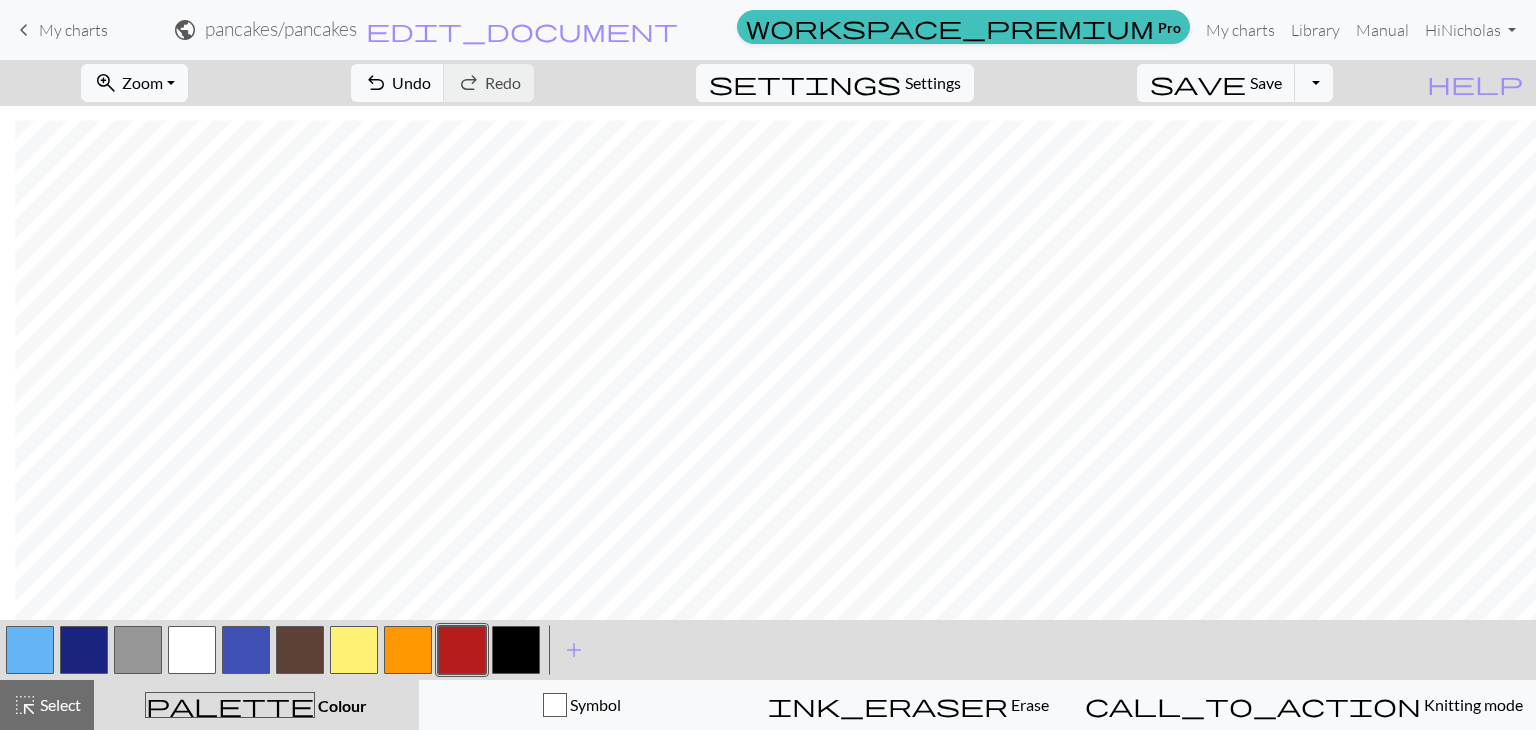 click at bounding box center (84, 650) 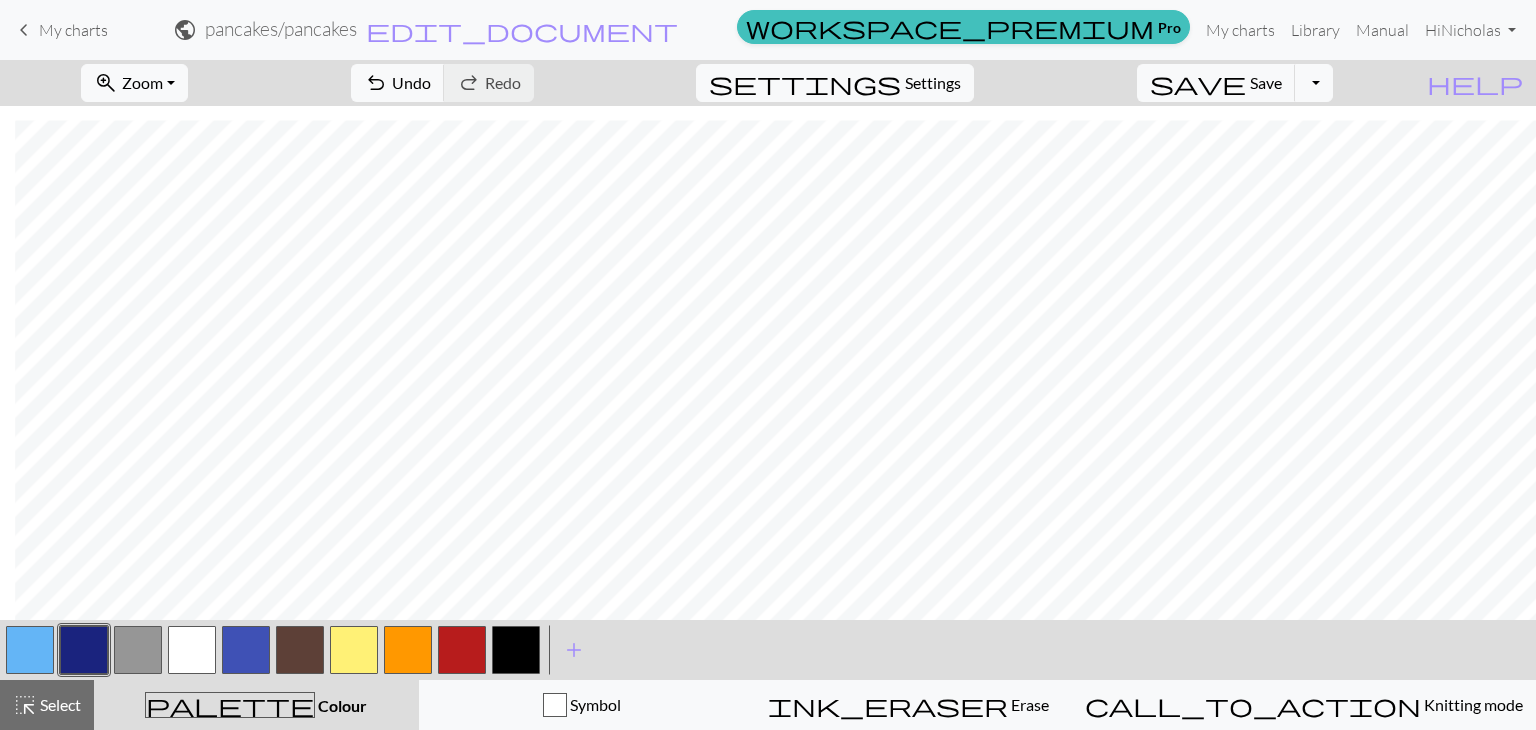 click at bounding box center (246, 650) 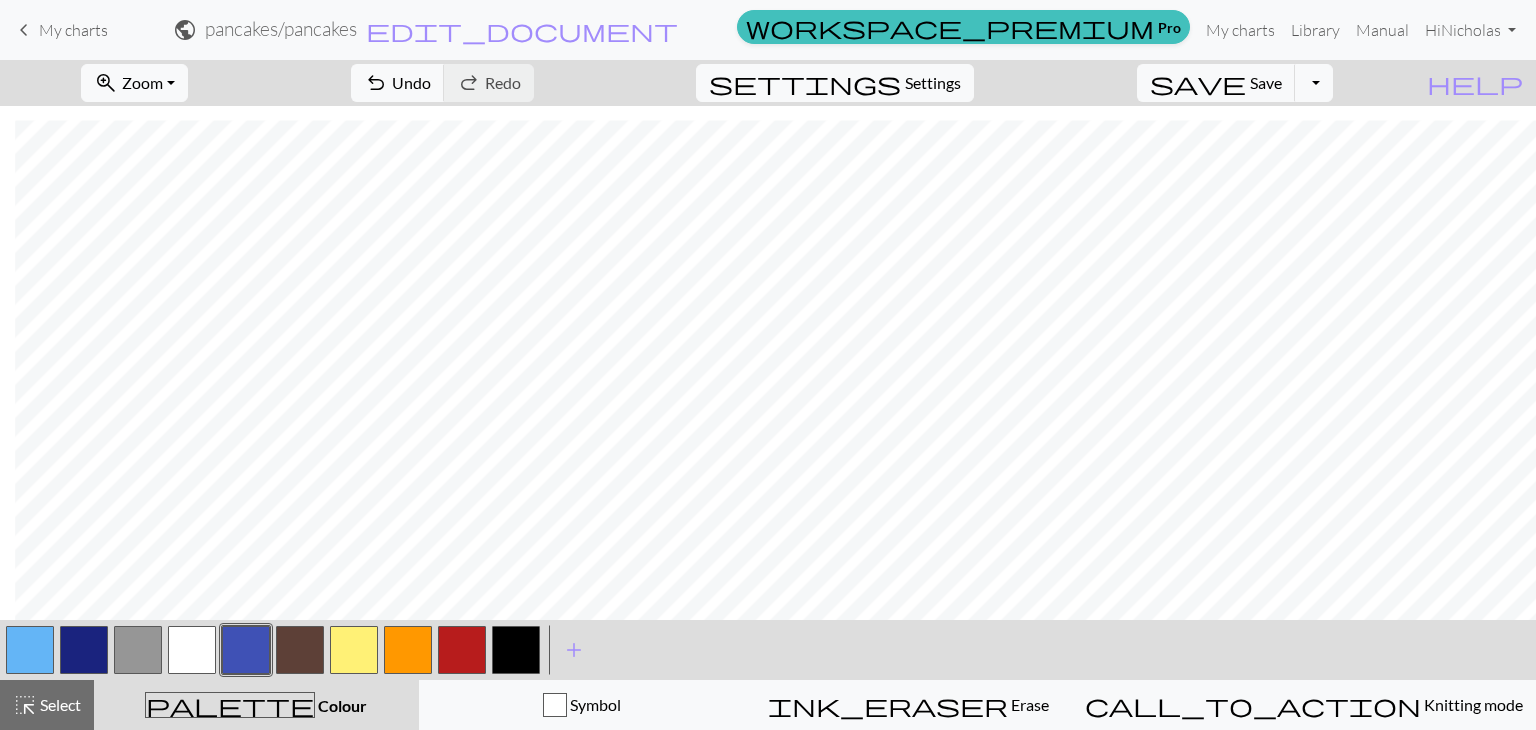 click at bounding box center (84, 650) 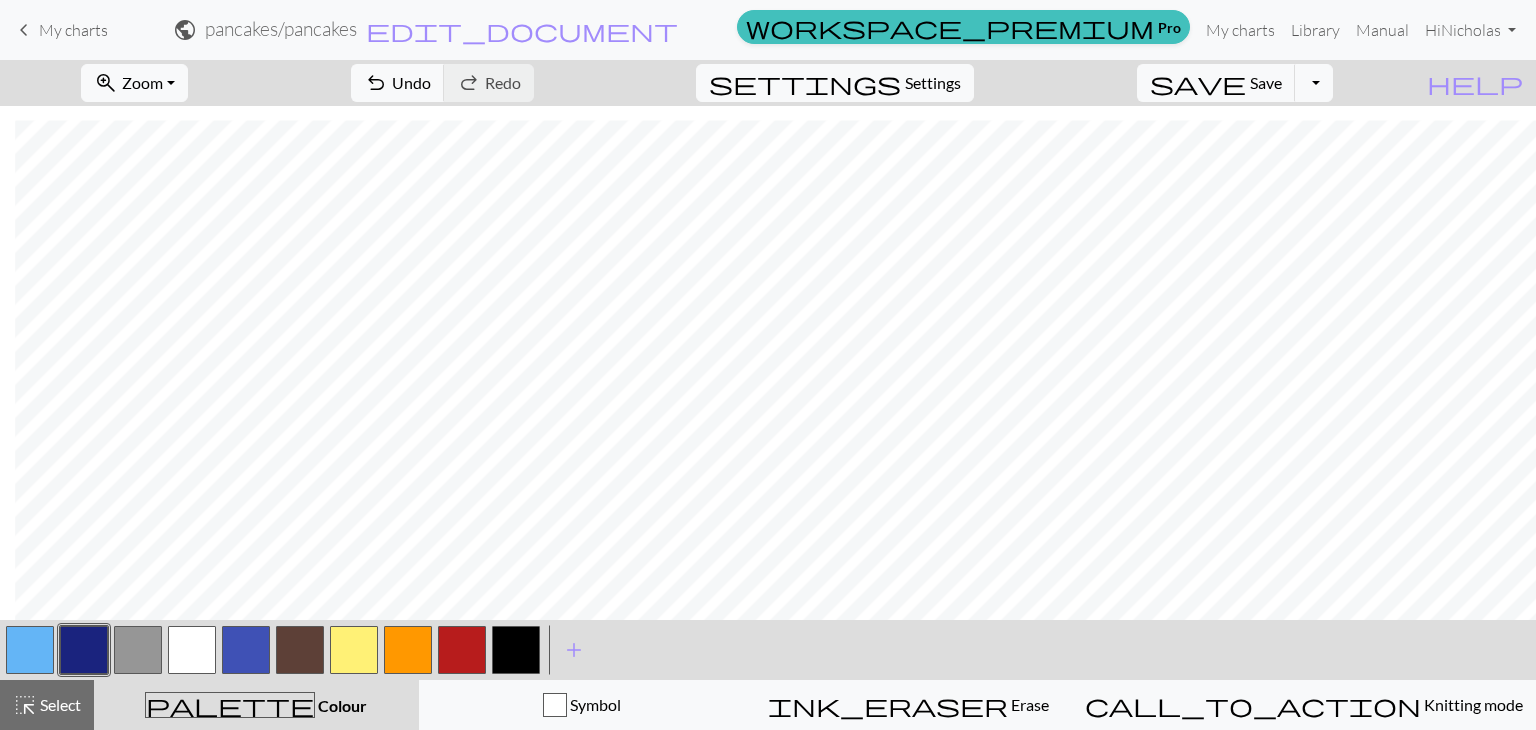 click at bounding box center [246, 650] 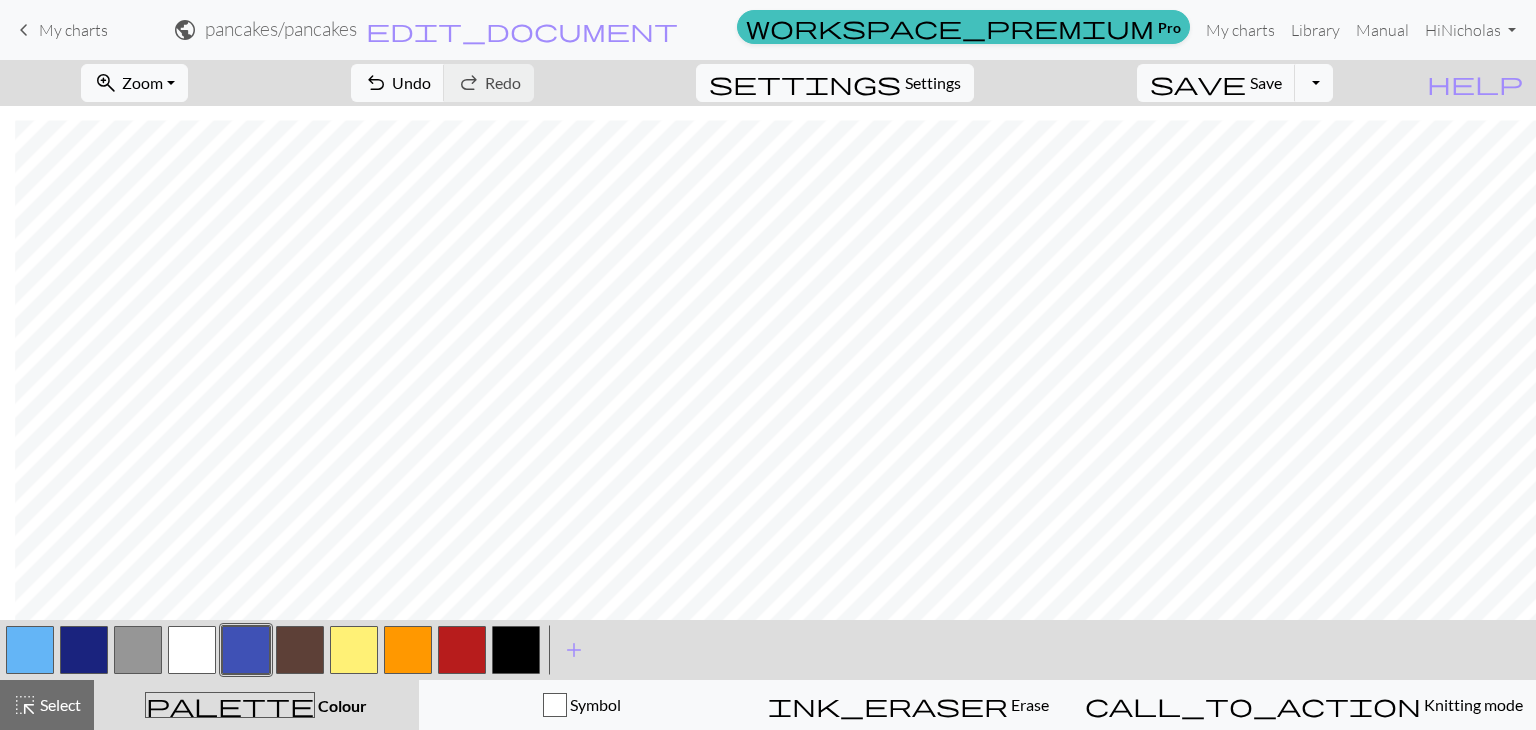 click at bounding box center (84, 650) 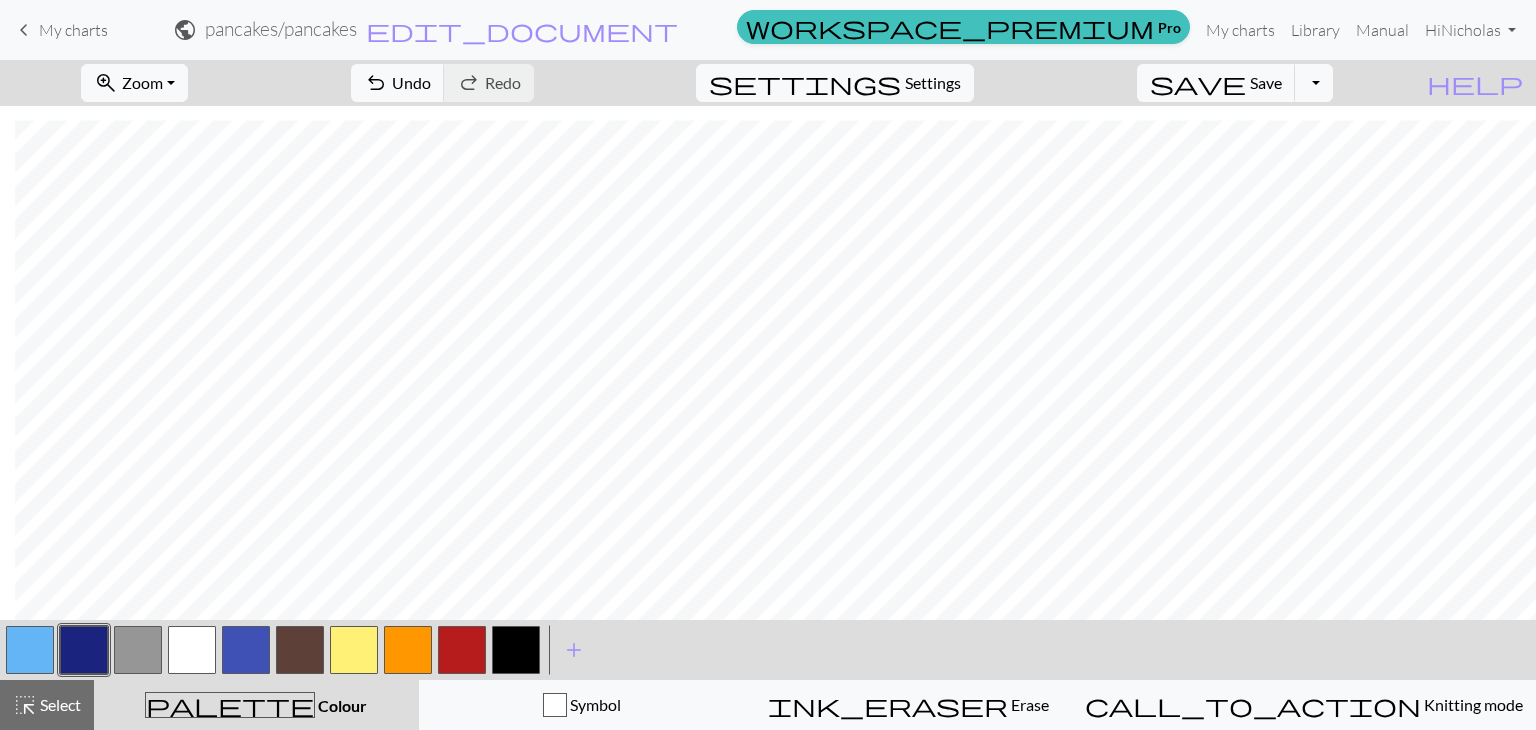 click at bounding box center [462, 650] 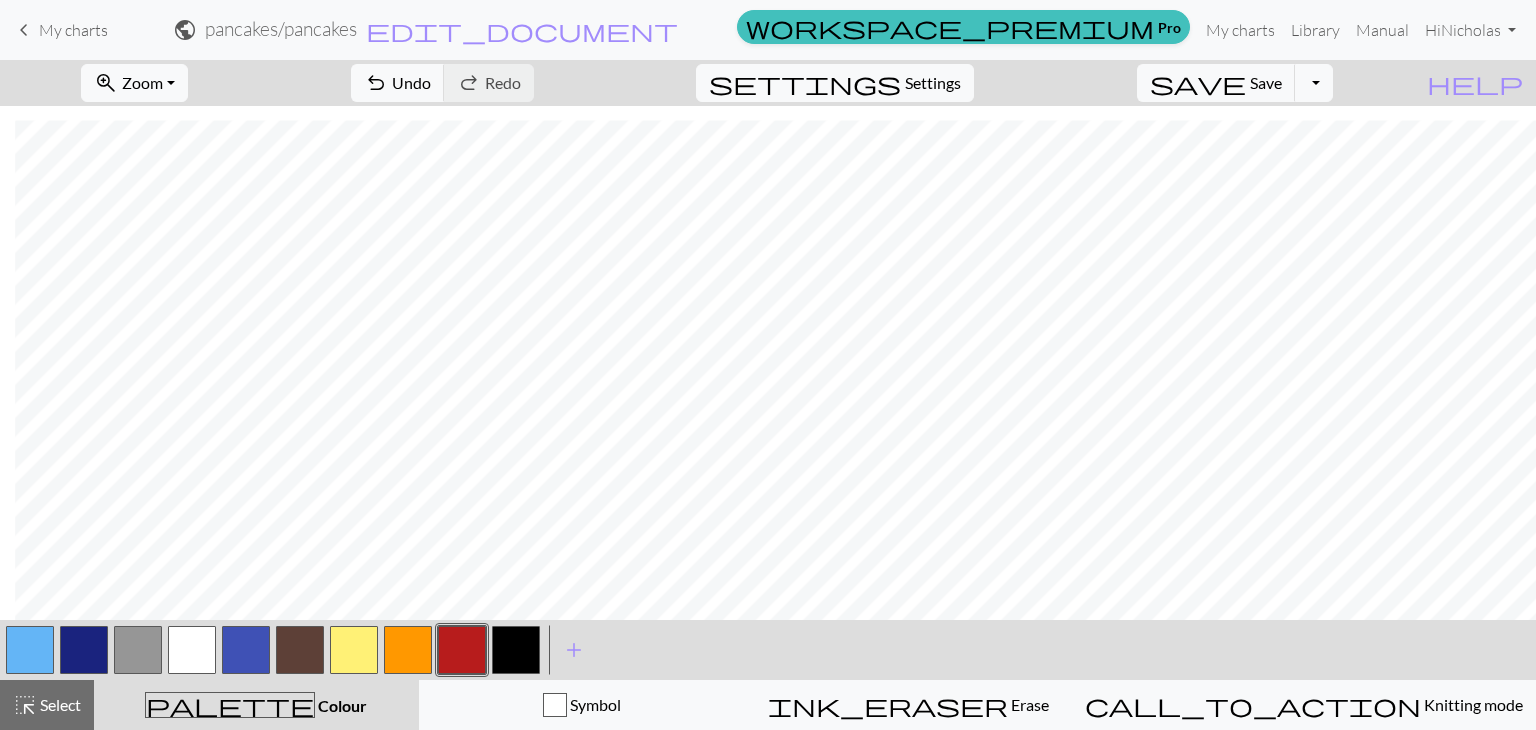 click at bounding box center [84, 650] 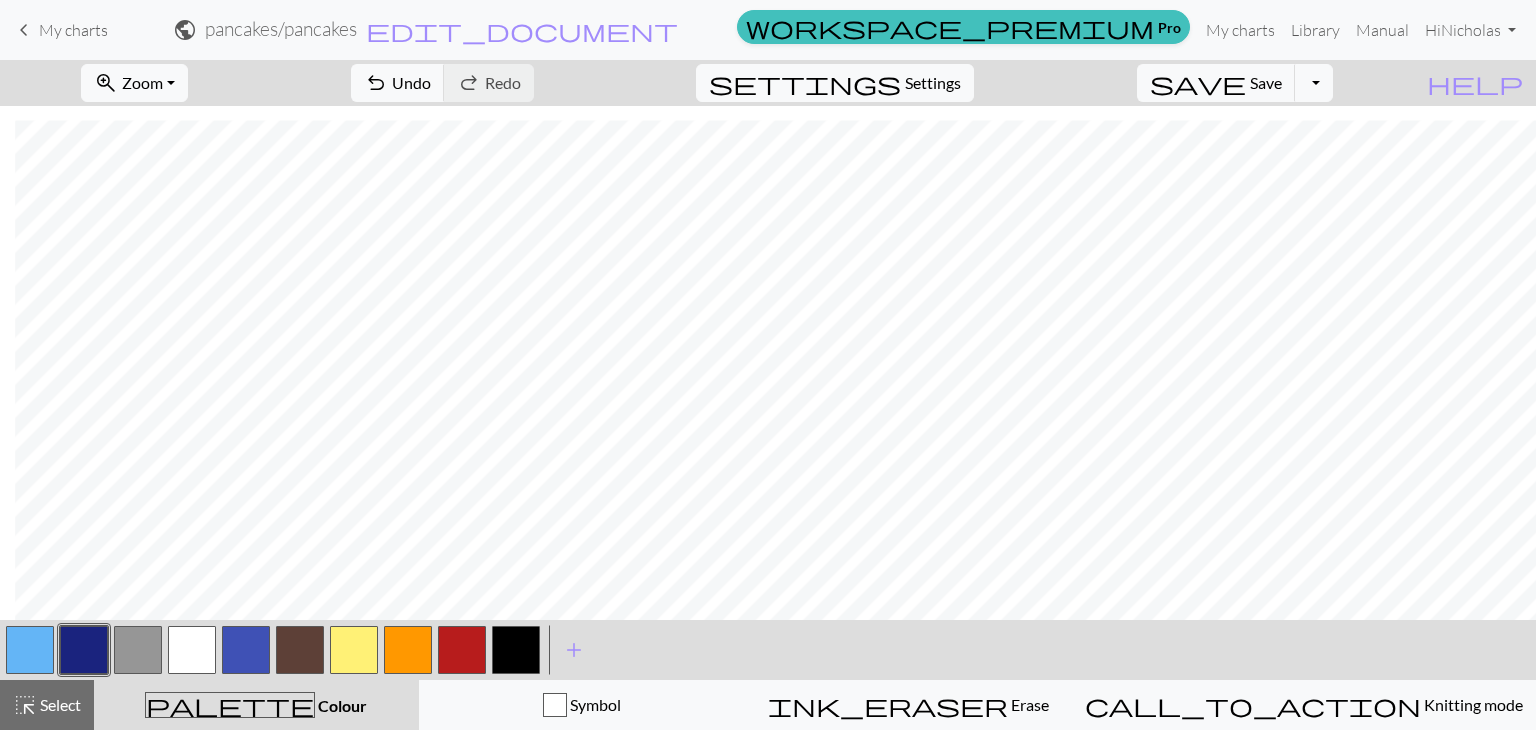 click on "zoom_in Zoom Zoom Fit all Fit width Fit height 50% 100% 150% 200% undo Undo Undo redo Redo Redo settings  Settings save Save Save Toggle Dropdown file_copy  Save a copy save_alt  Download help Show me around < > add Add a  colour highlight_alt   Select   Select palette   Colour   Colour   Symbol ink_eraser   Erase   Erase call_to_action   Knitting mode   Knitting mode" at bounding box center [768, 395] 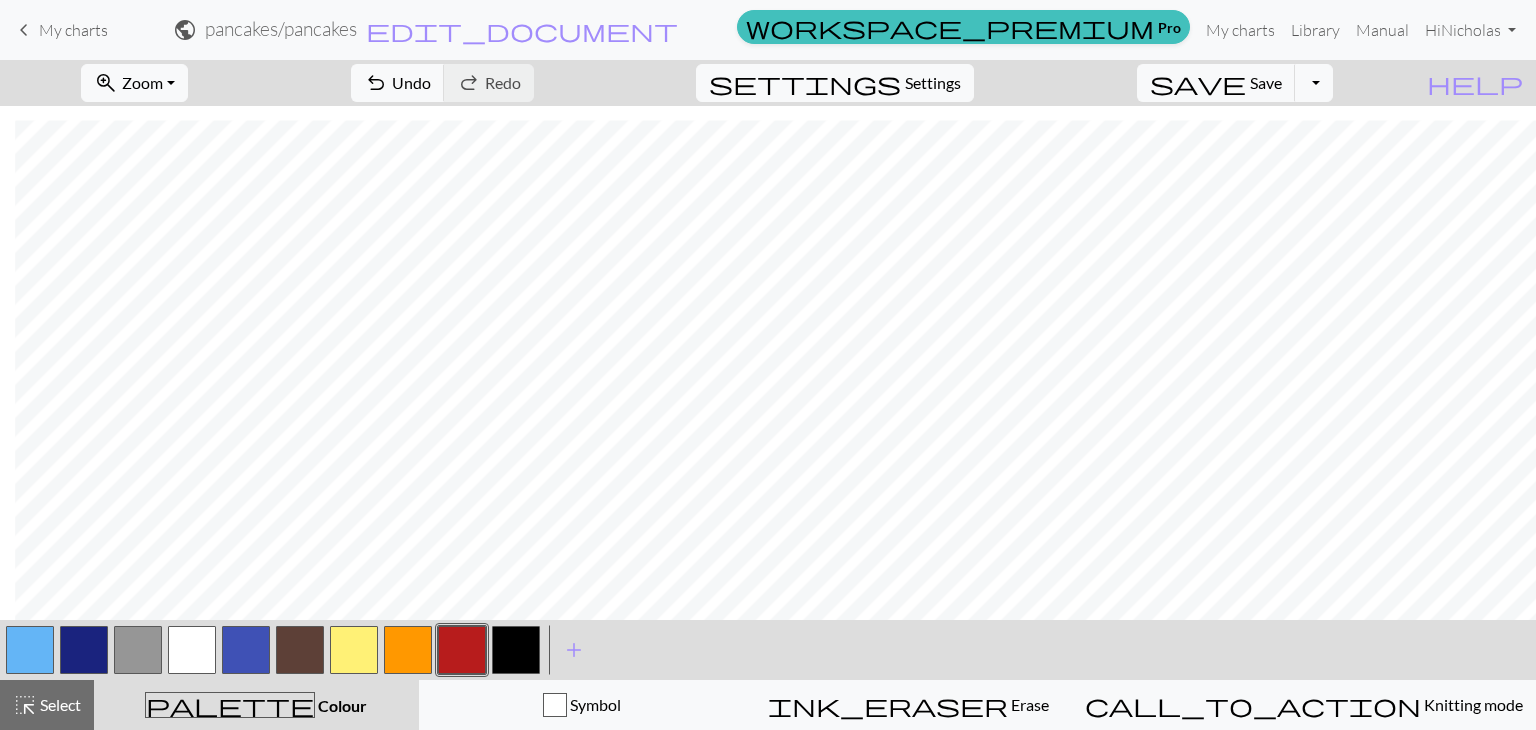 click at bounding box center [138, 650] 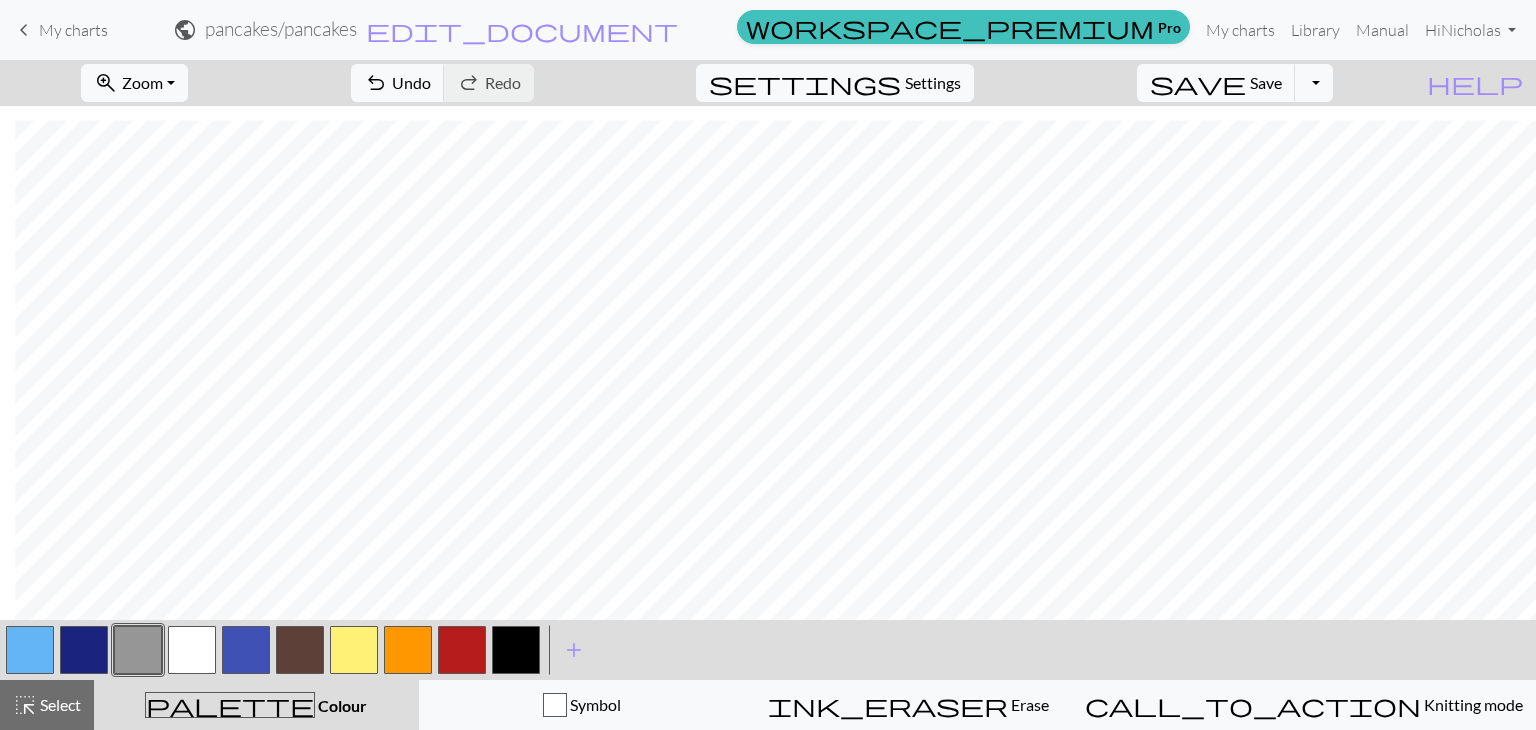 click at bounding box center (462, 650) 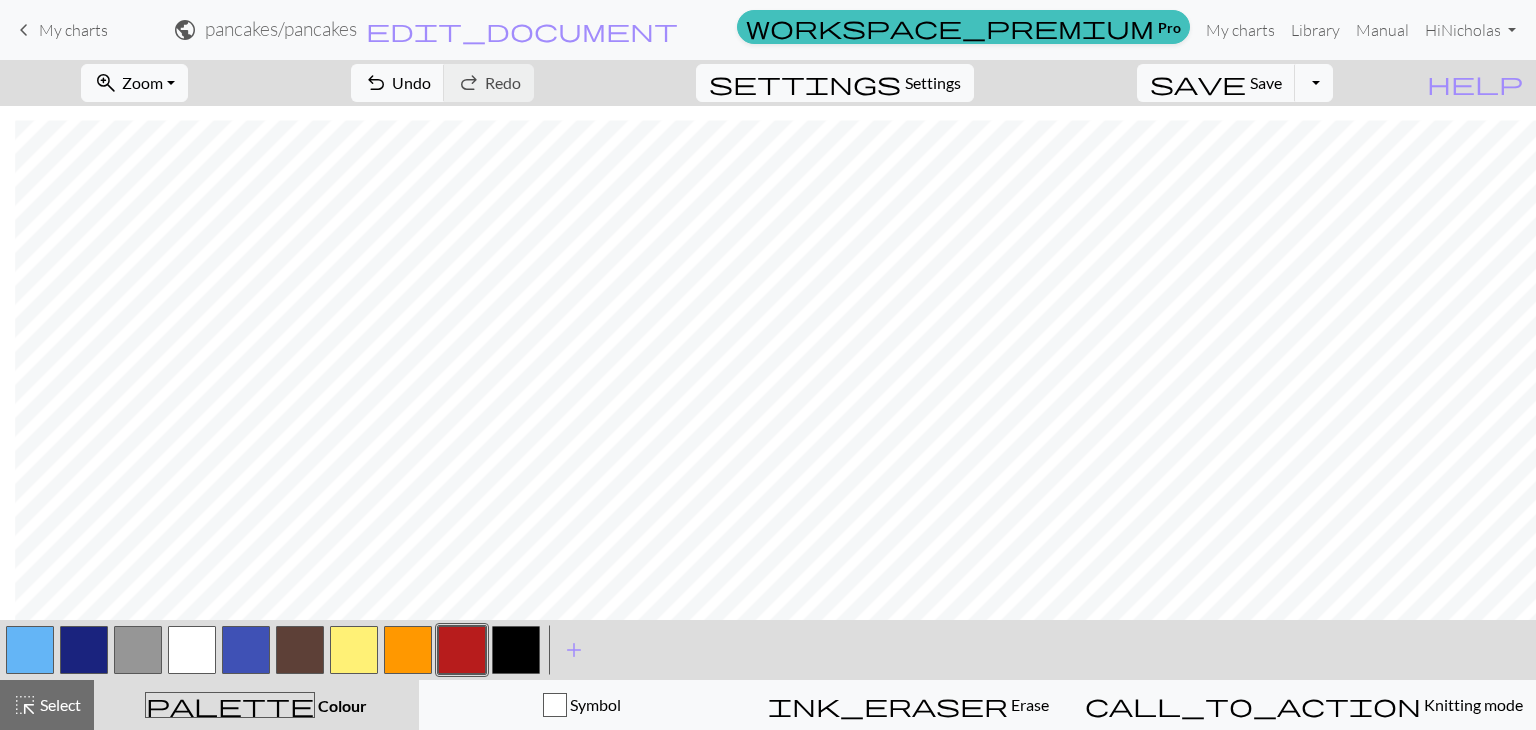 click at bounding box center (246, 650) 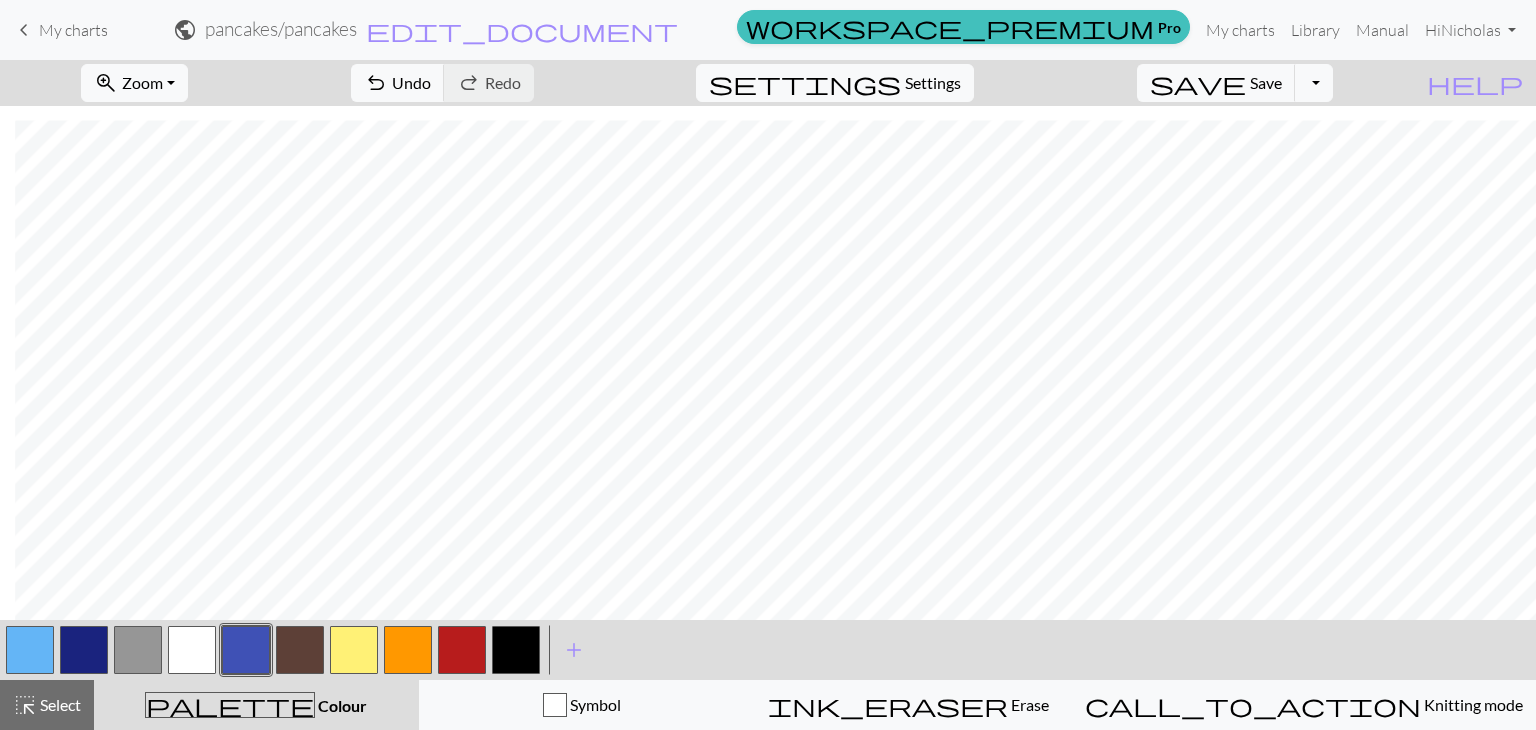 click at bounding box center [138, 650] 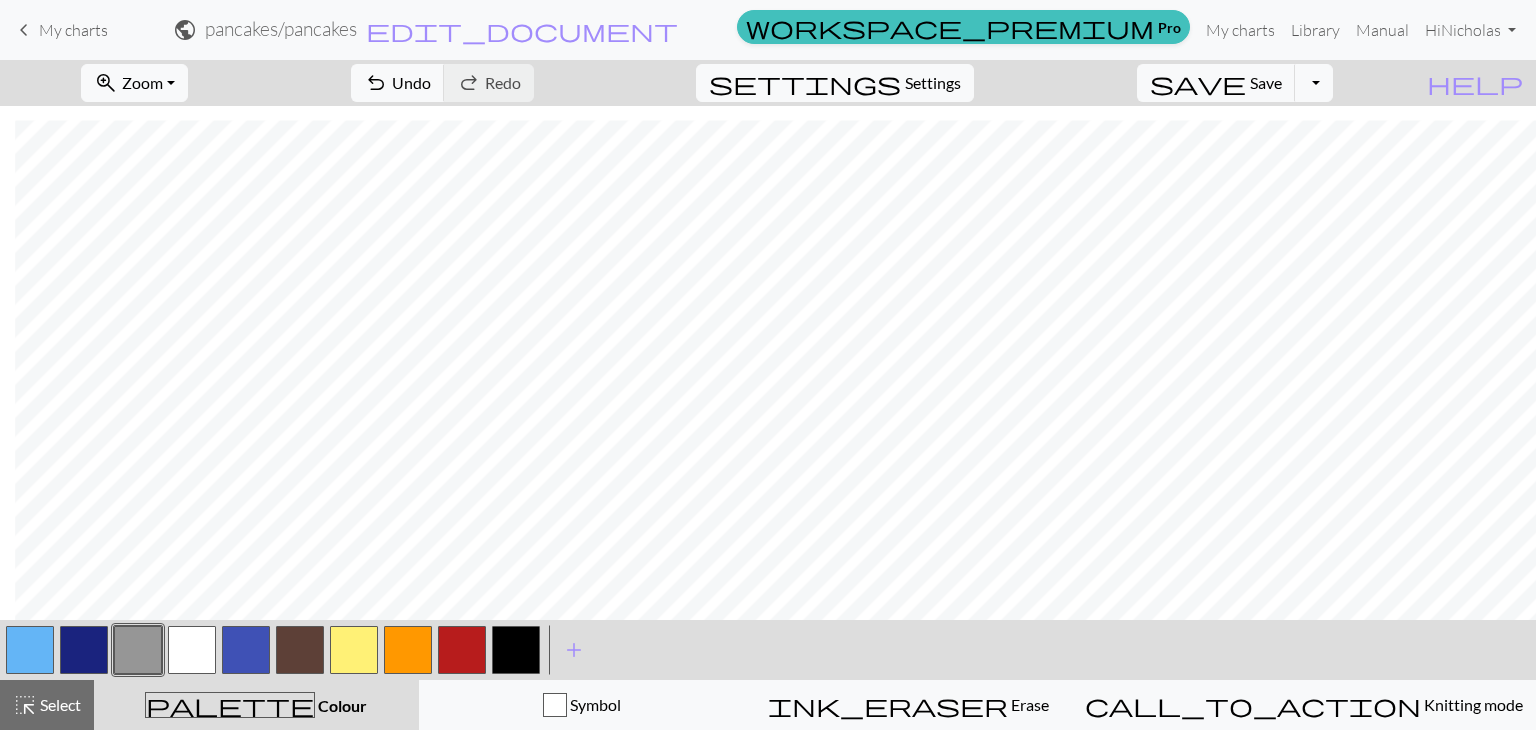 click at bounding box center [84, 650] 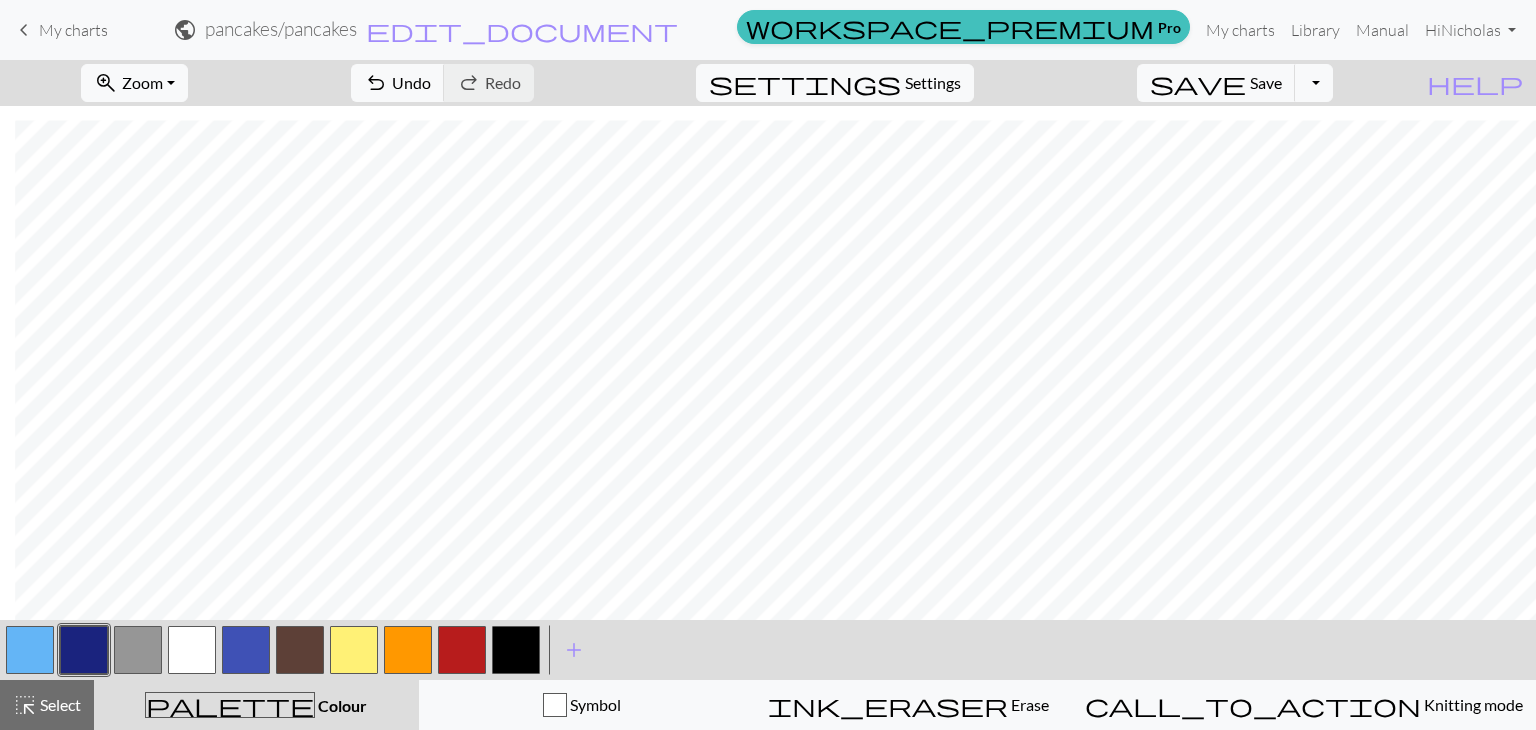 click at bounding box center (192, 650) 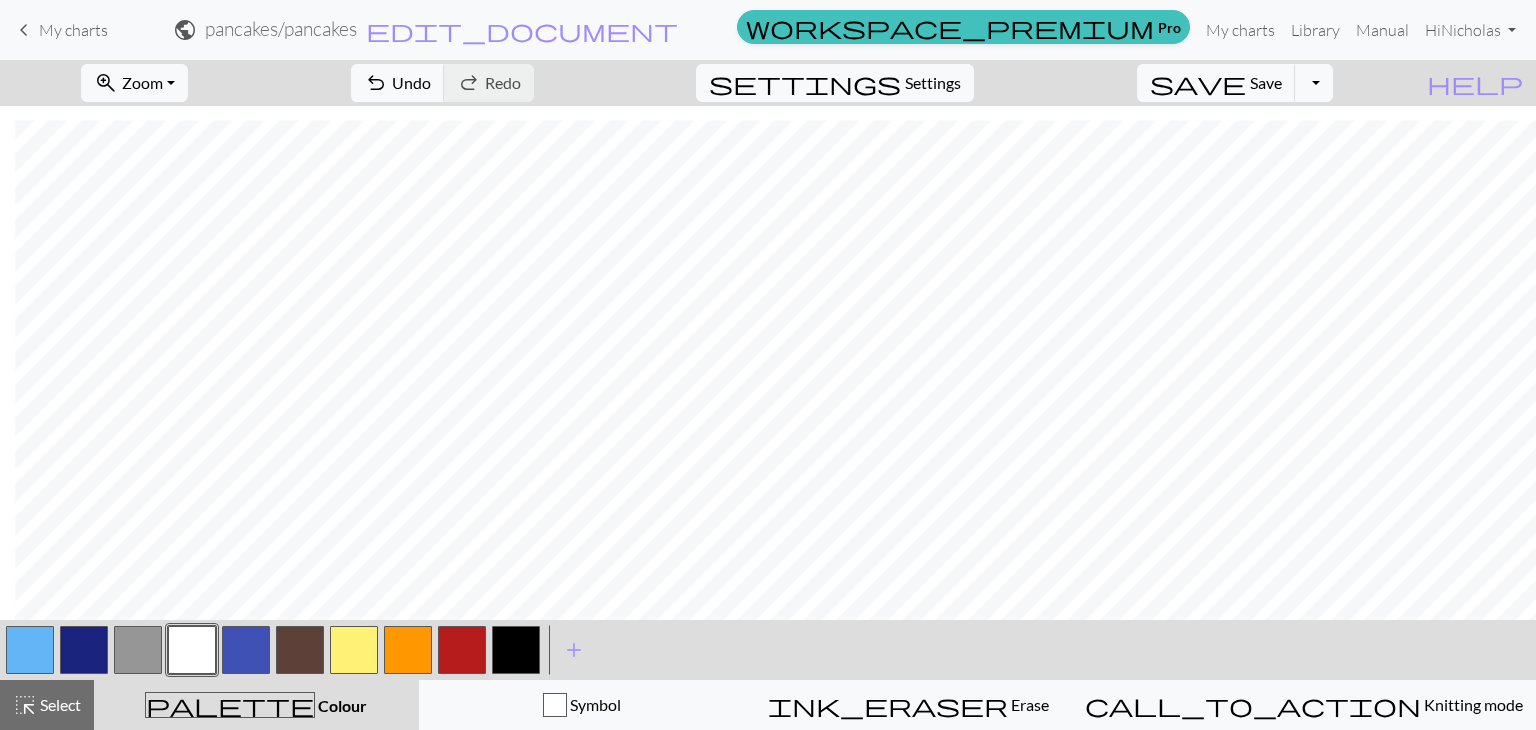 click at bounding box center [408, 650] 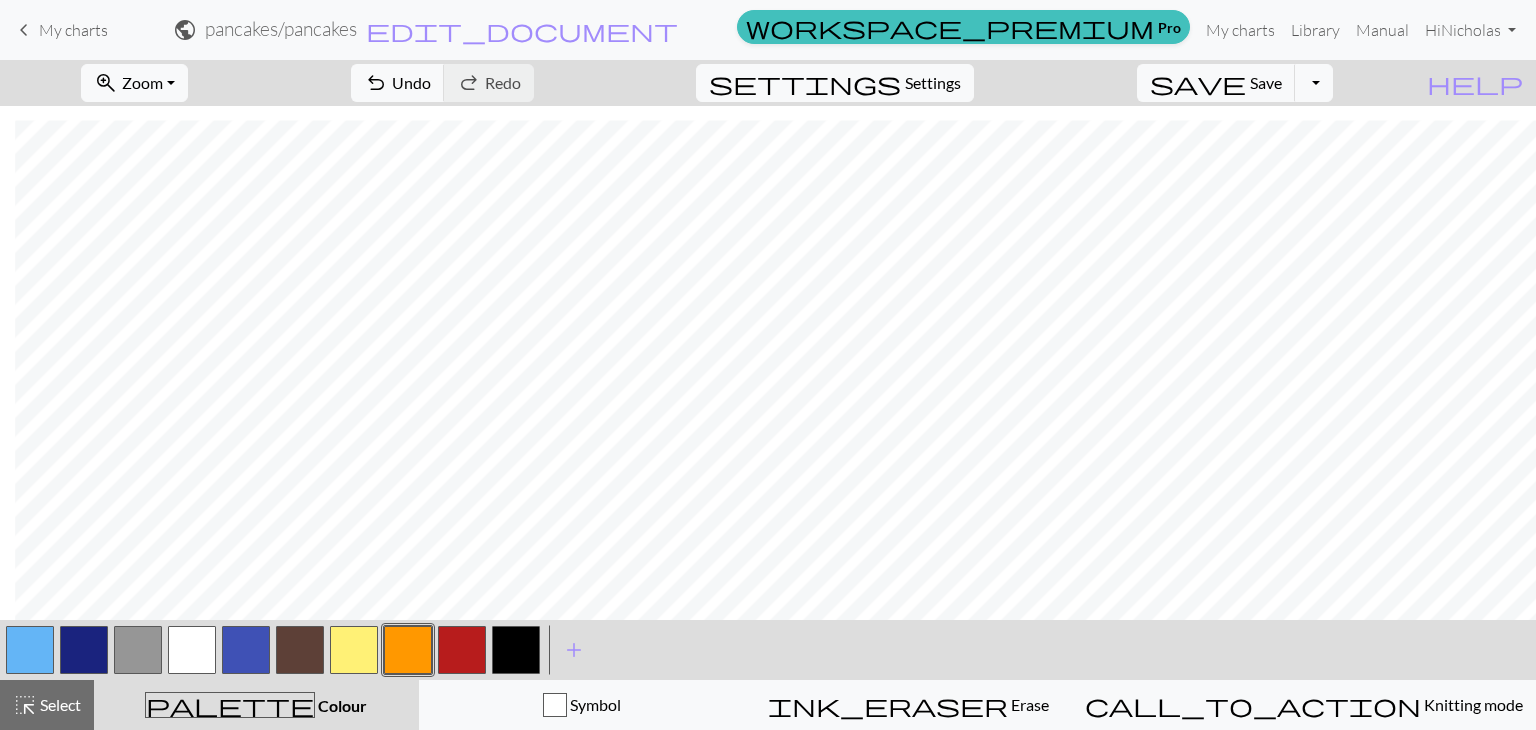click at bounding box center [246, 650] 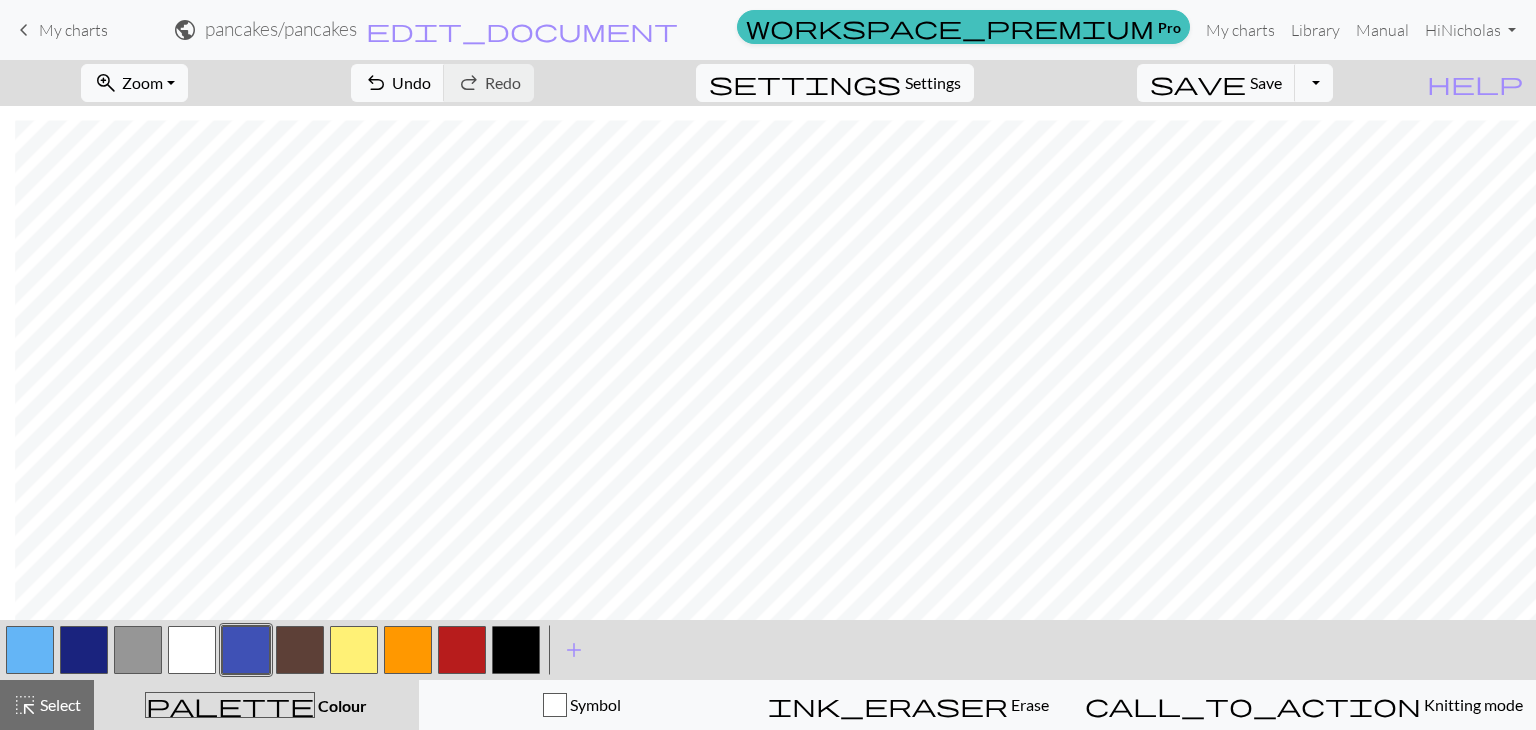 click at bounding box center (30, 650) 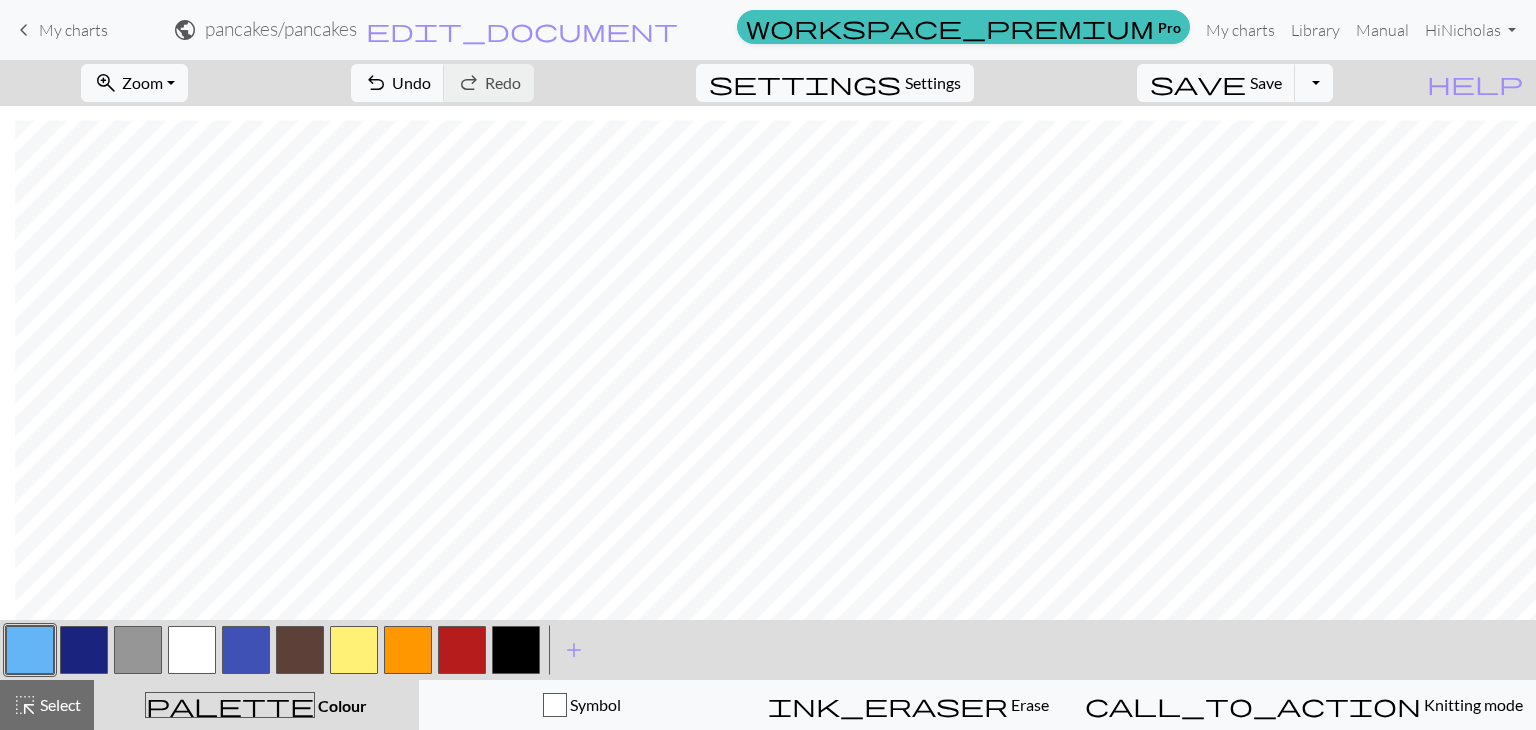 click at bounding box center [84, 650] 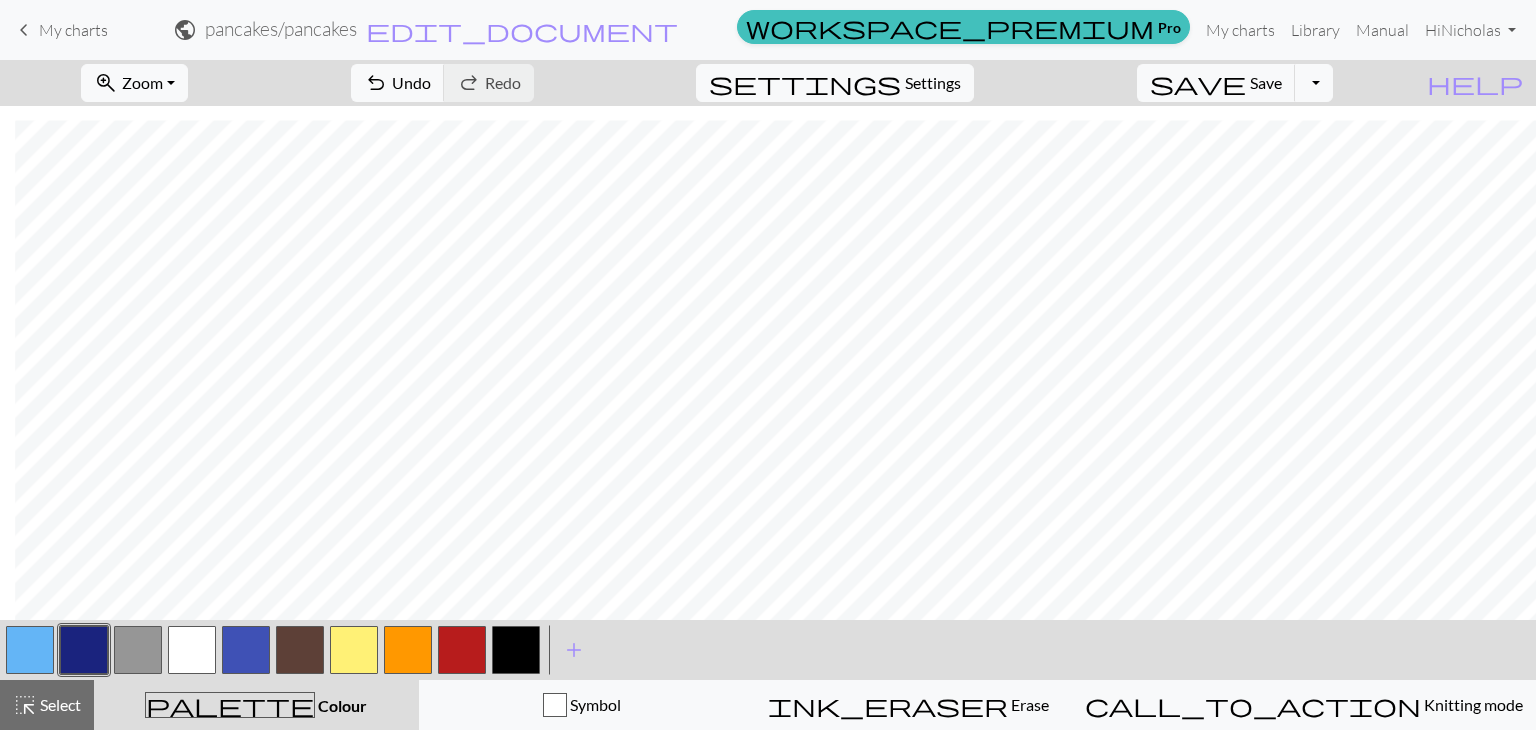 click at bounding box center [30, 650] 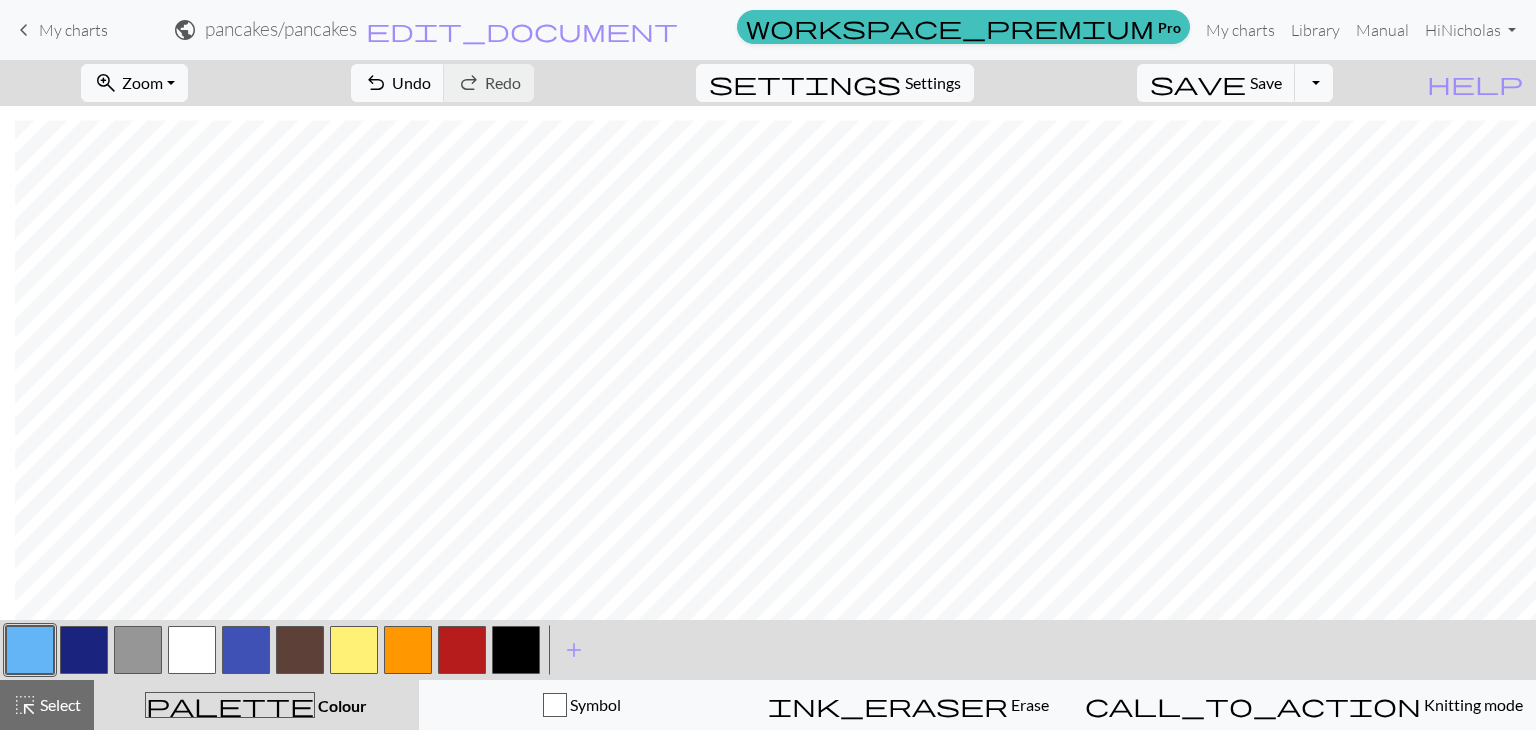 click at bounding box center [246, 650] 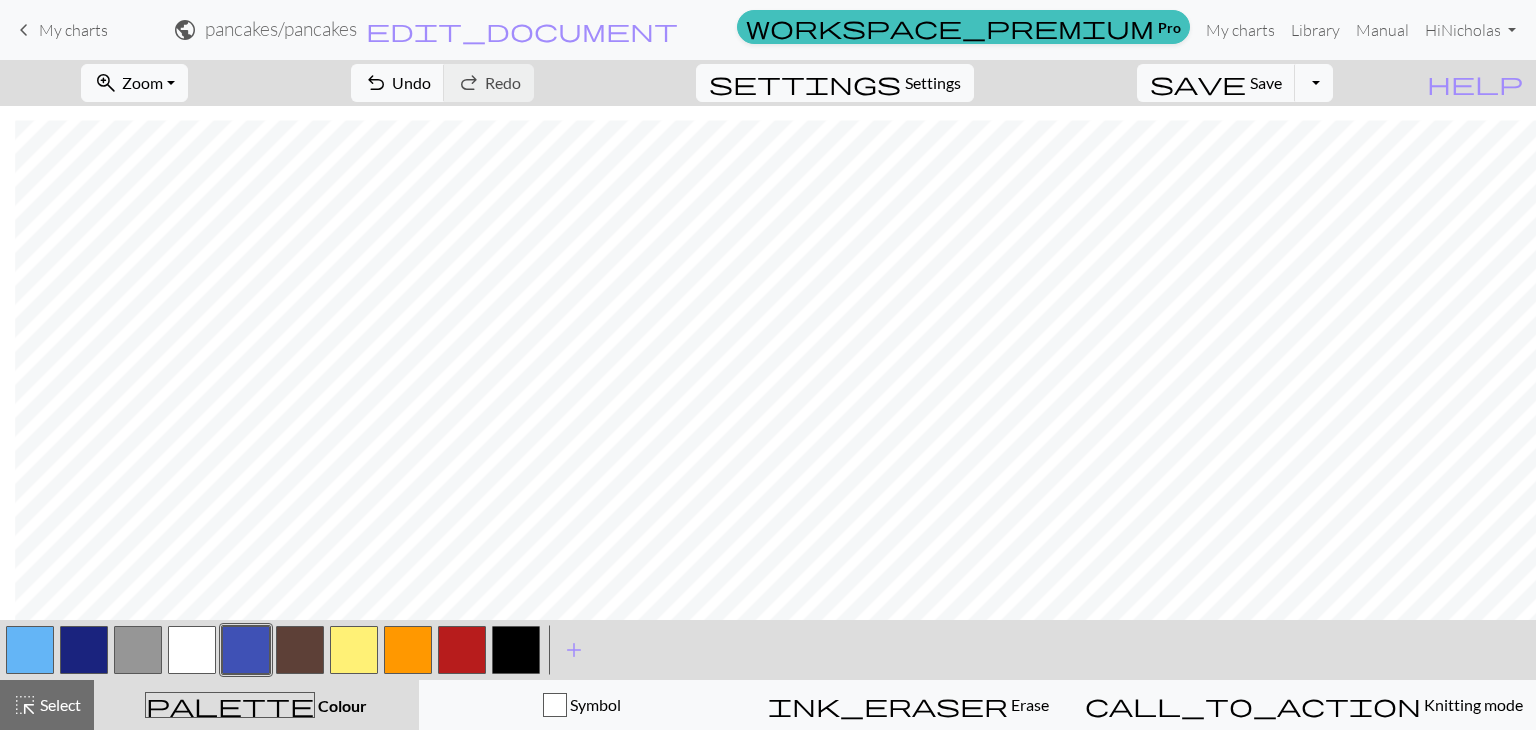 click at bounding box center (30, 650) 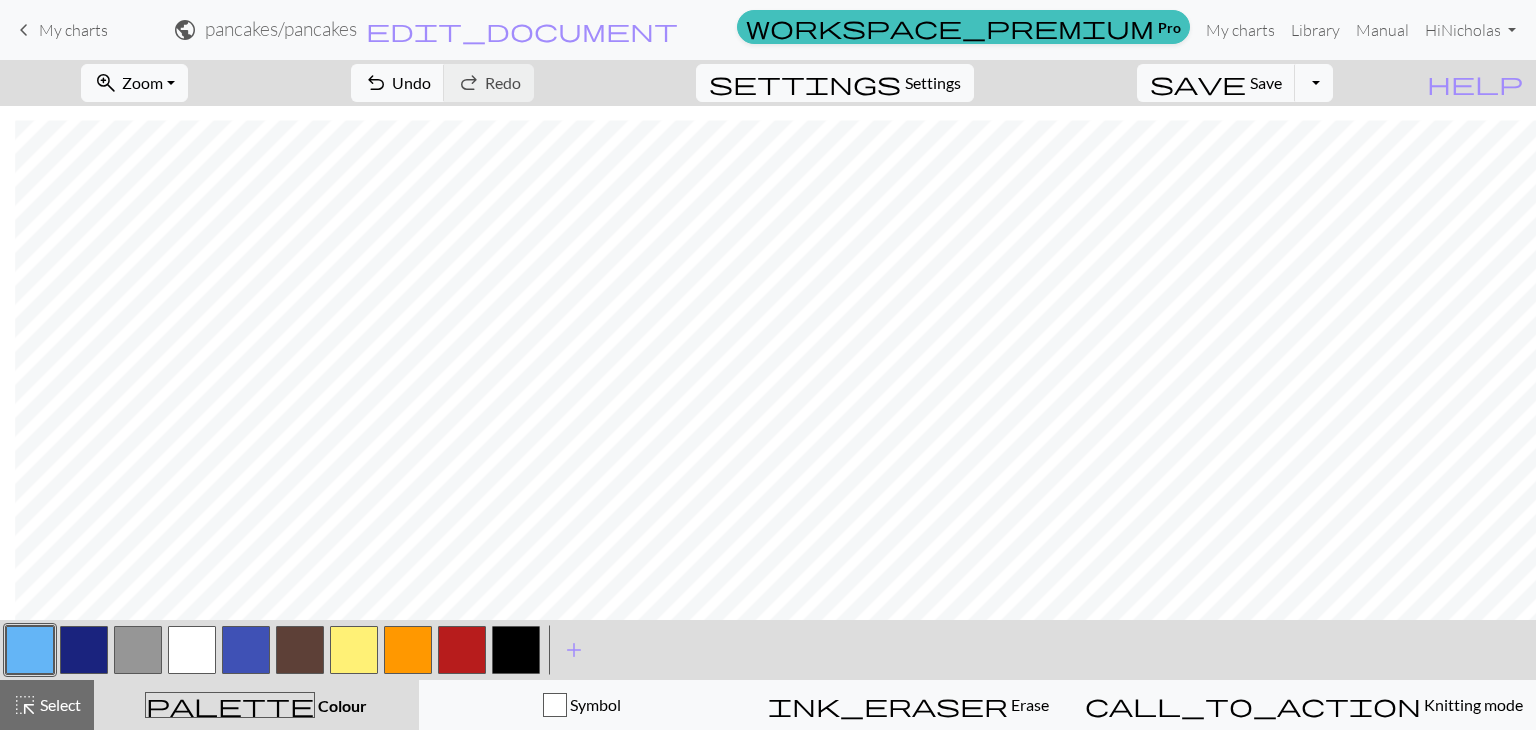 click at bounding box center [84, 650] 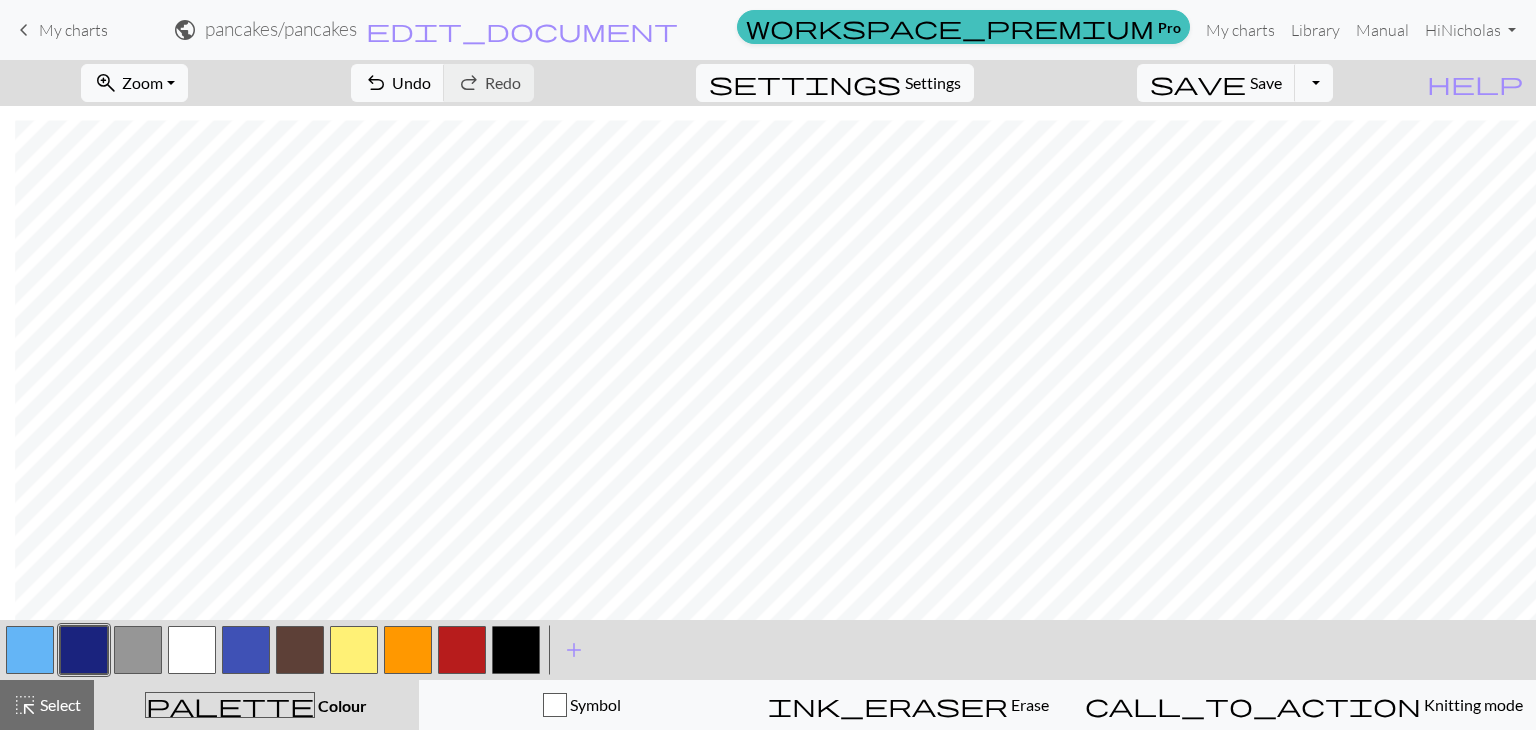 click at bounding box center [246, 650] 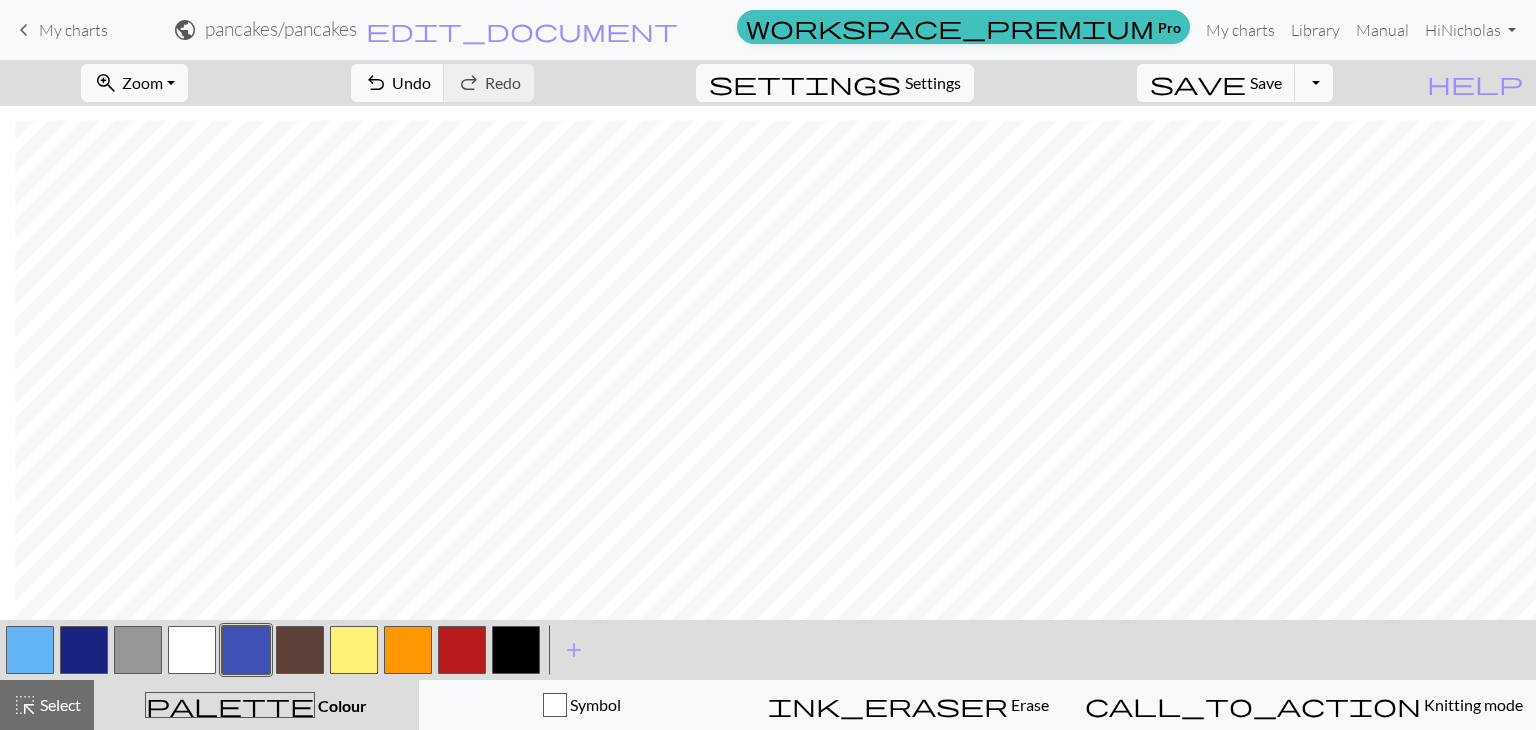 click at bounding box center (84, 650) 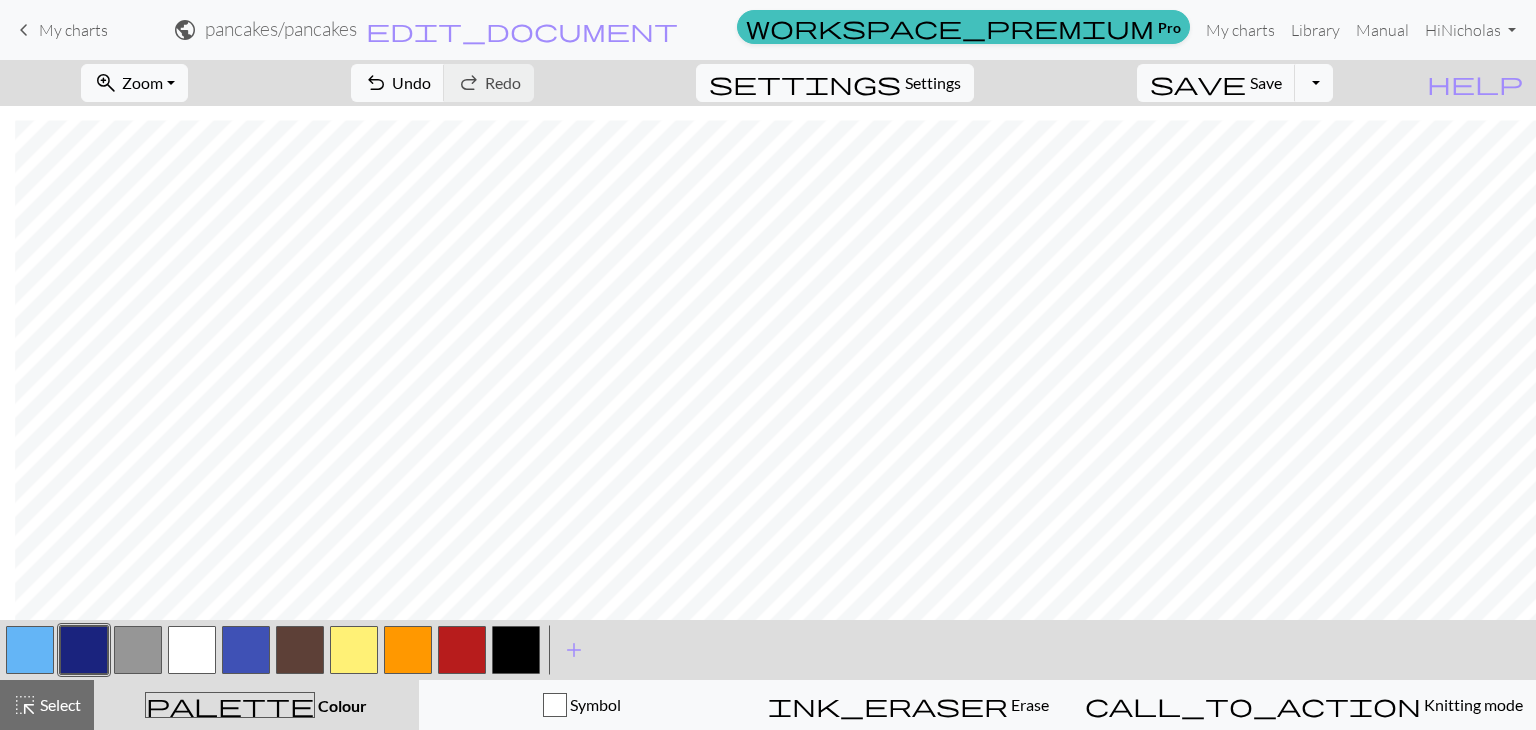 click at bounding box center [30, 650] 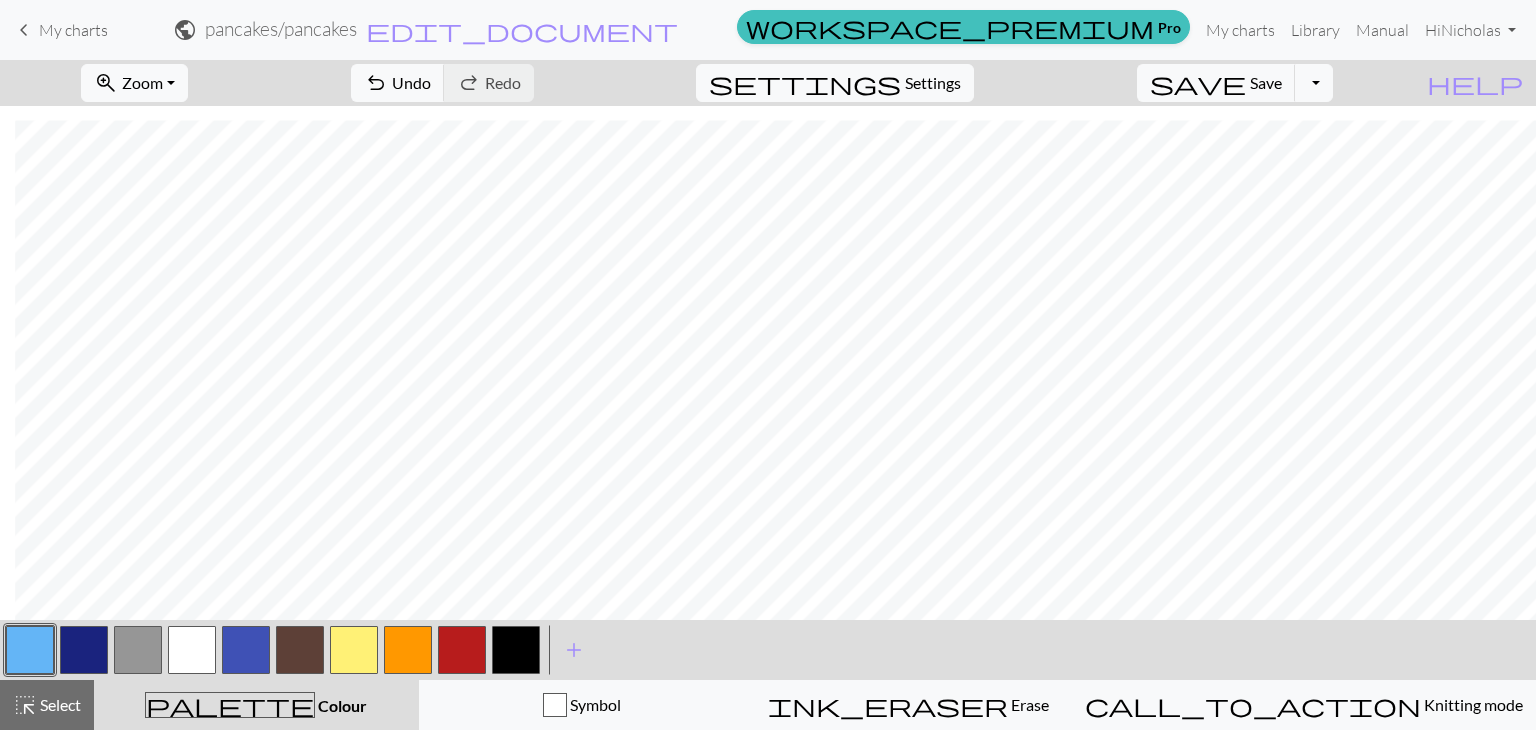 click at bounding box center [84, 650] 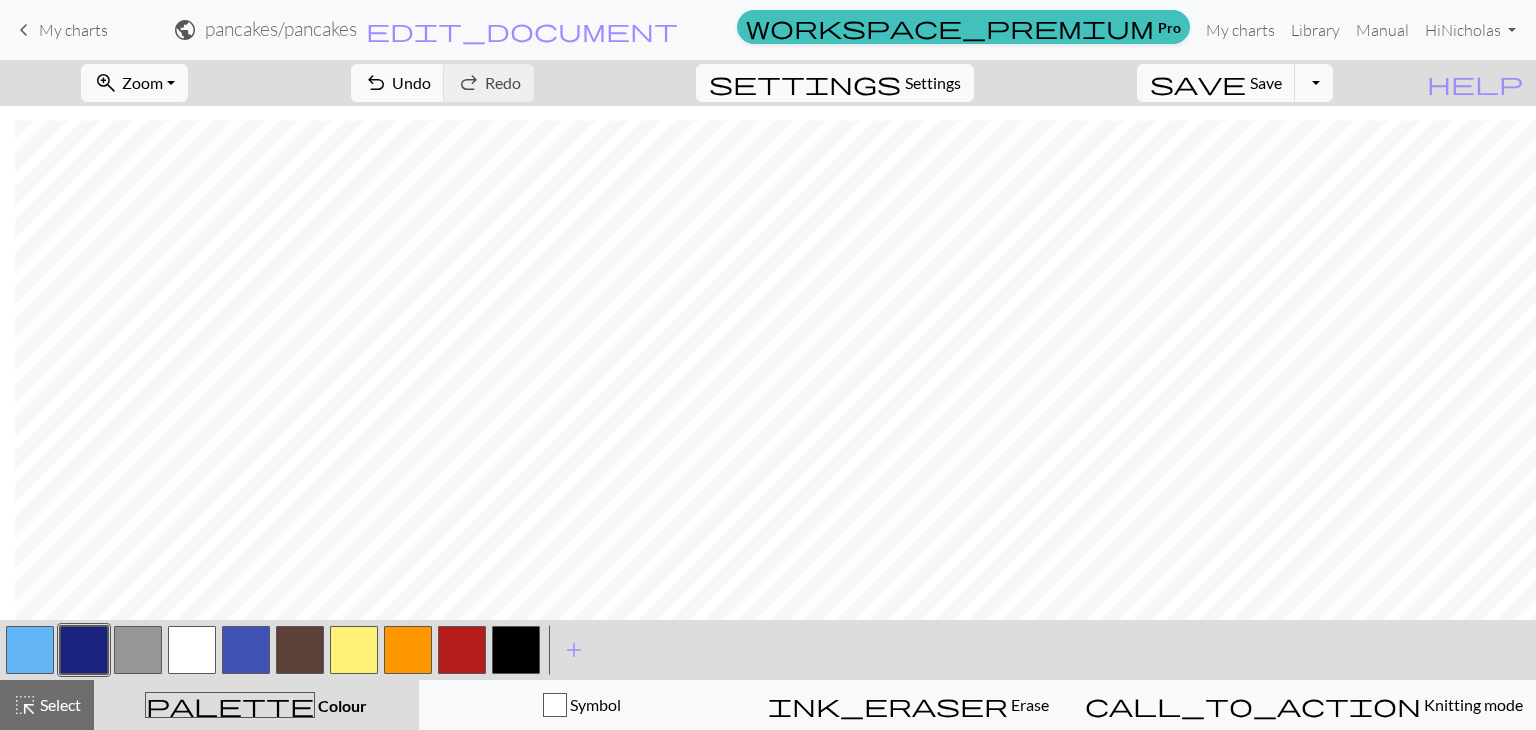 click at bounding box center [462, 650] 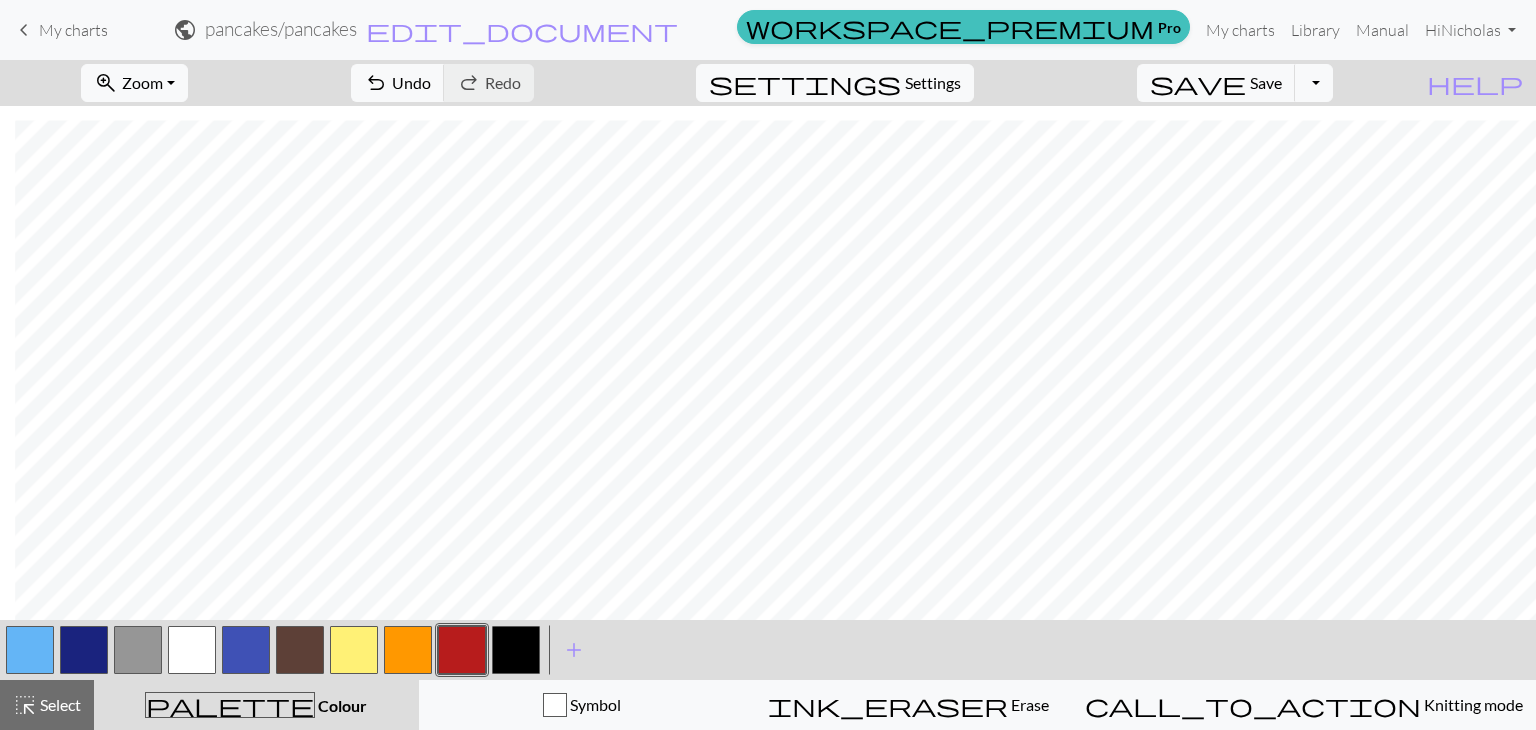 click at bounding box center [30, 650] 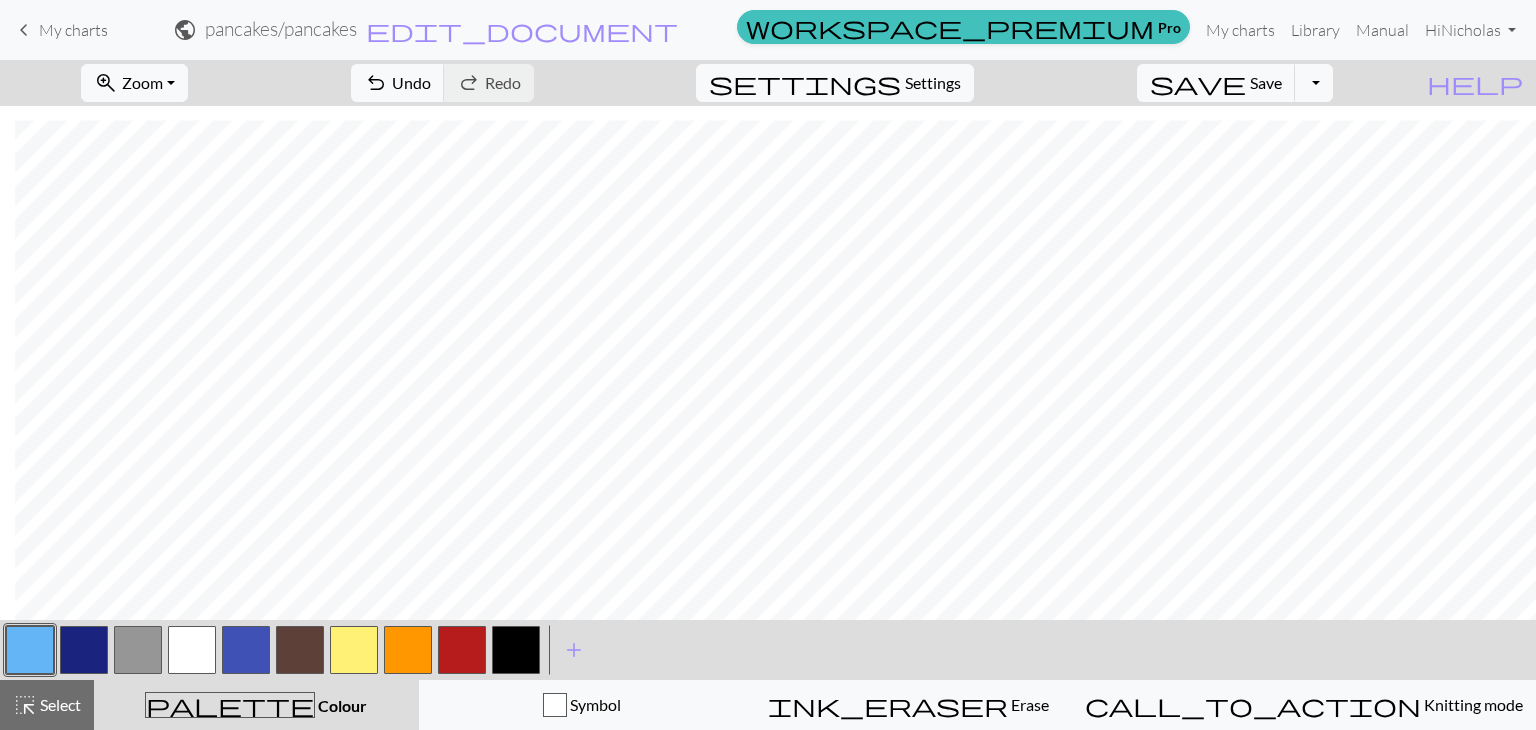 click at bounding box center (462, 650) 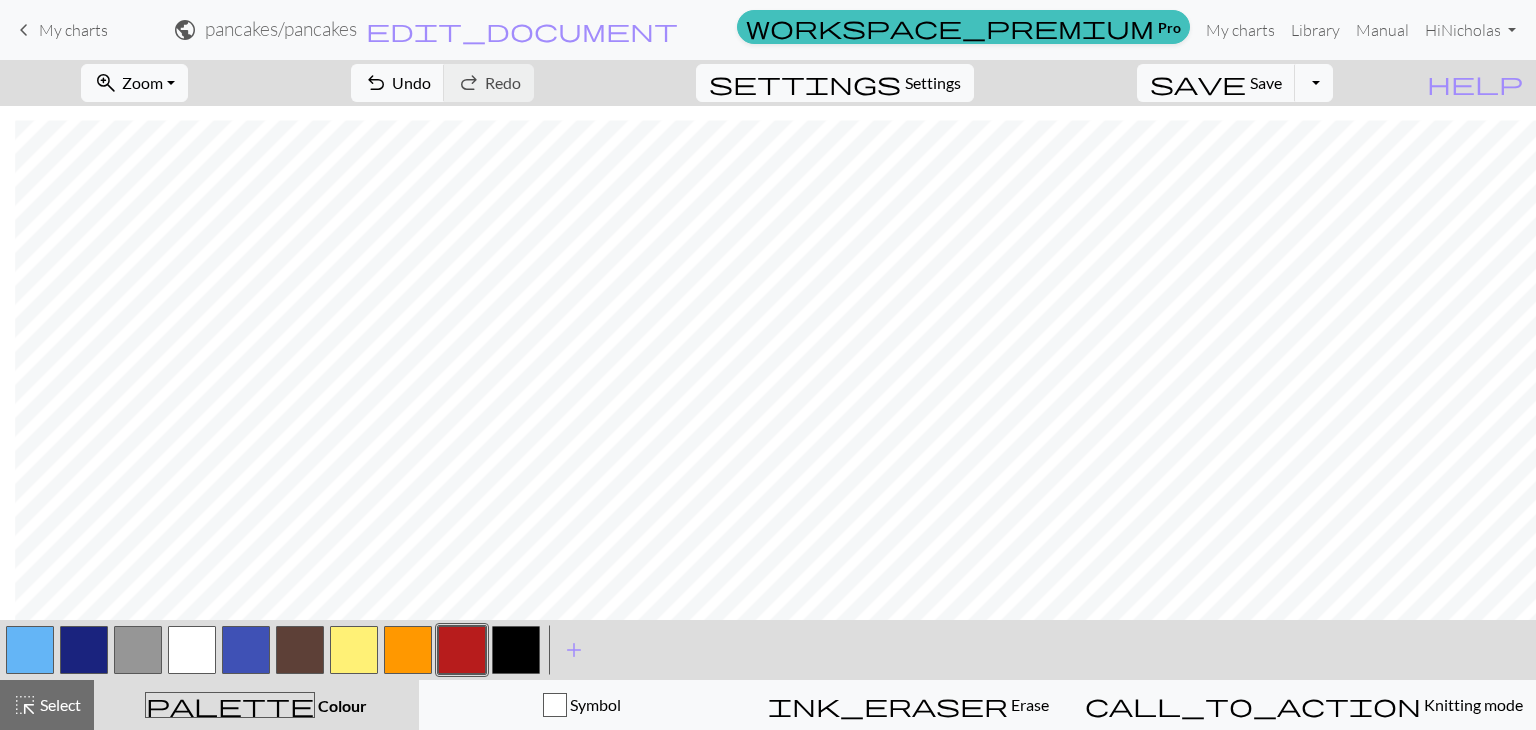 click on "zoom_in Zoom Zoom Fit all Fit width Fit height 50% 100% 150% 200% undo Undo Undo redo Redo Redo settings  Settings save Save Save Toggle Dropdown file_copy  Save a copy save_alt  Download help Show me around < > add Add a  colour highlight_alt   Select   Select palette   Colour   Colour   Symbol ink_eraser   Erase   Erase call_to_action   Knitting mode   Knitting mode" at bounding box center (768, 395) 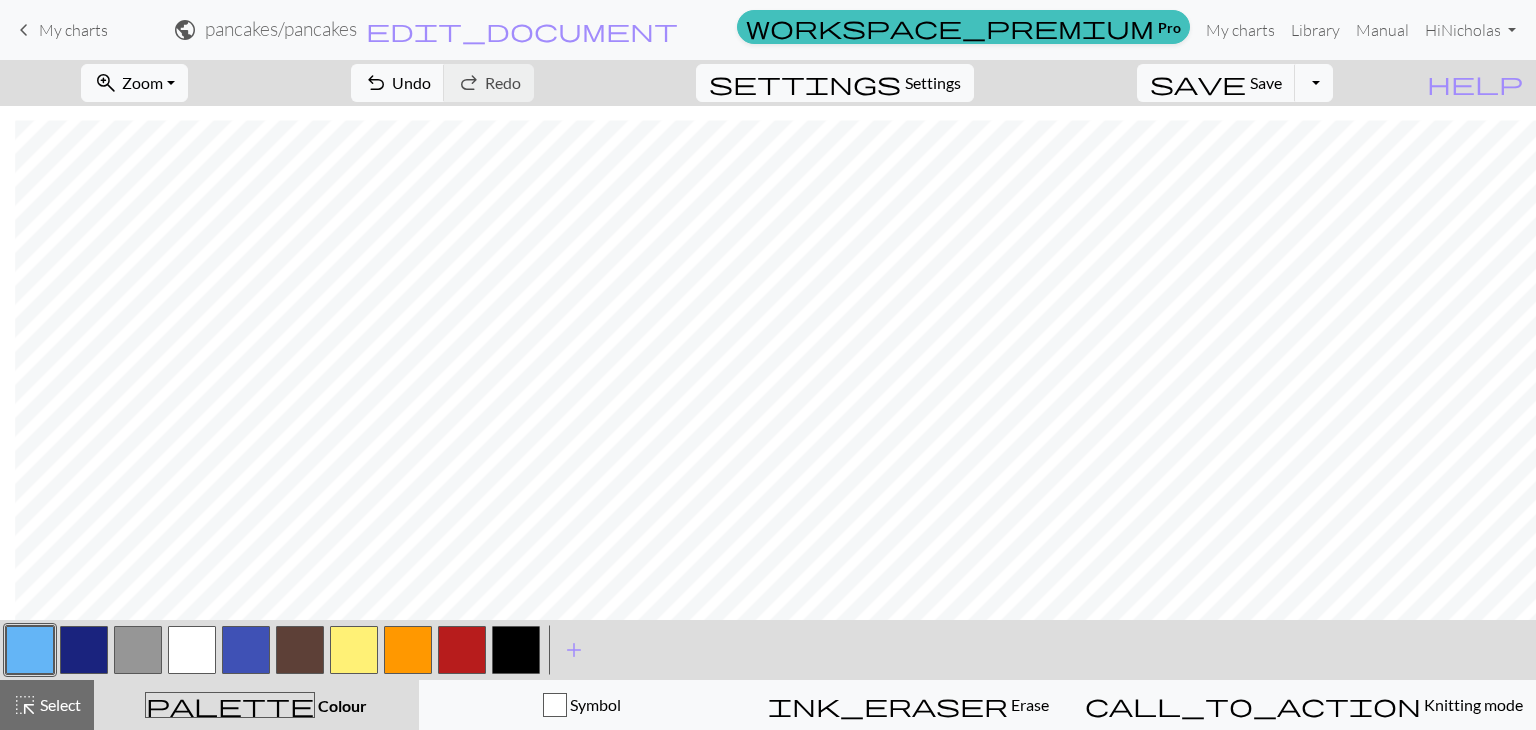 click at bounding box center [462, 650] 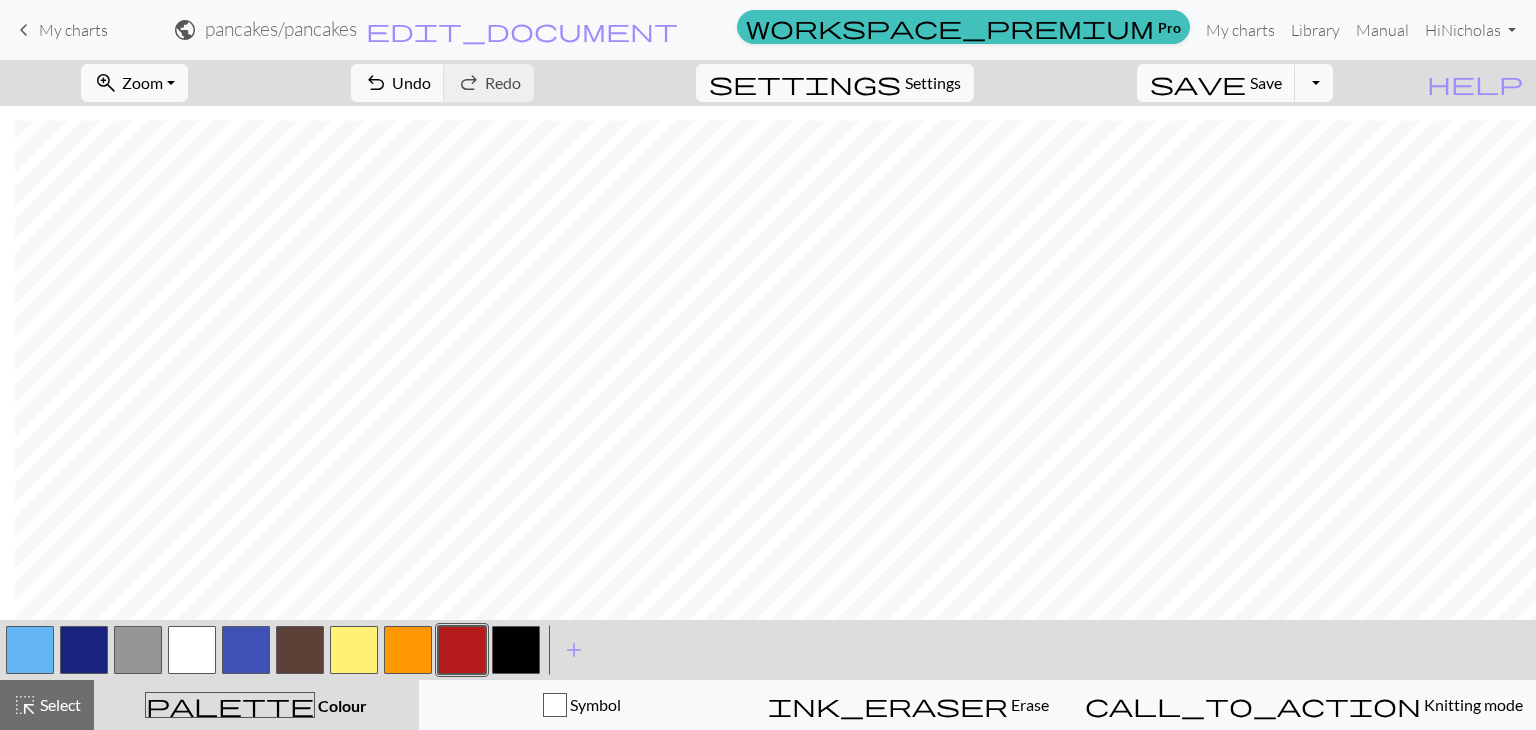 click at bounding box center (246, 650) 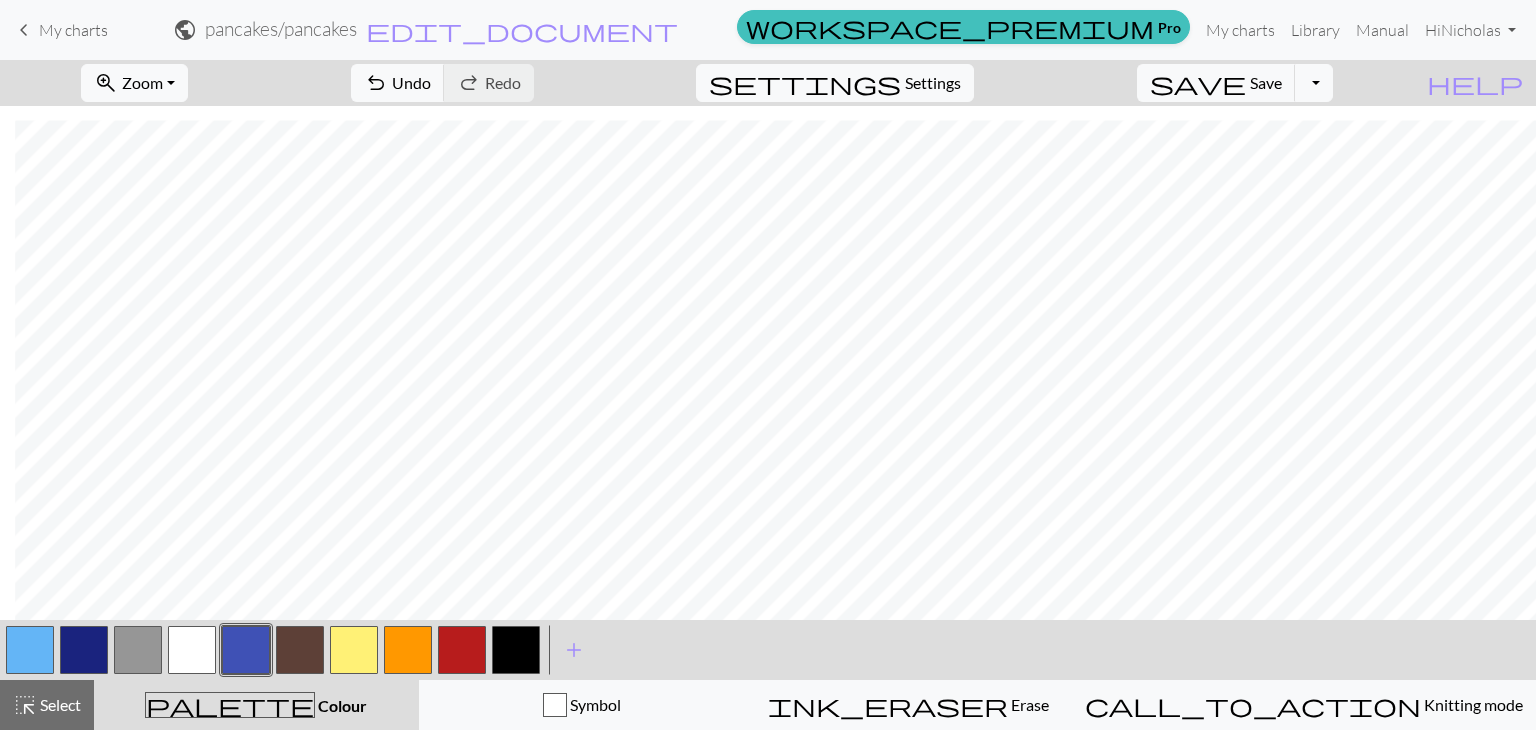 click at bounding box center [462, 650] 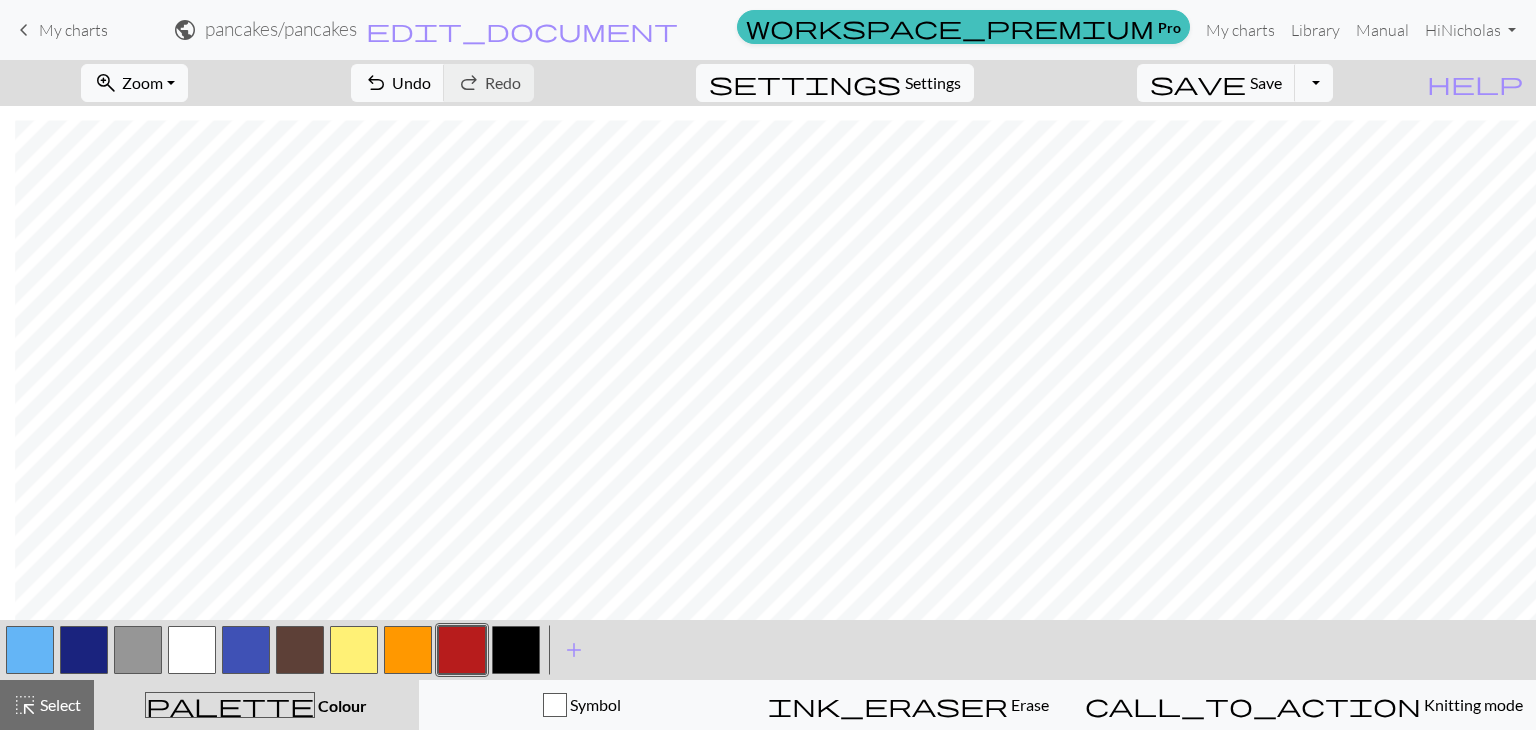 click at bounding box center [408, 650] 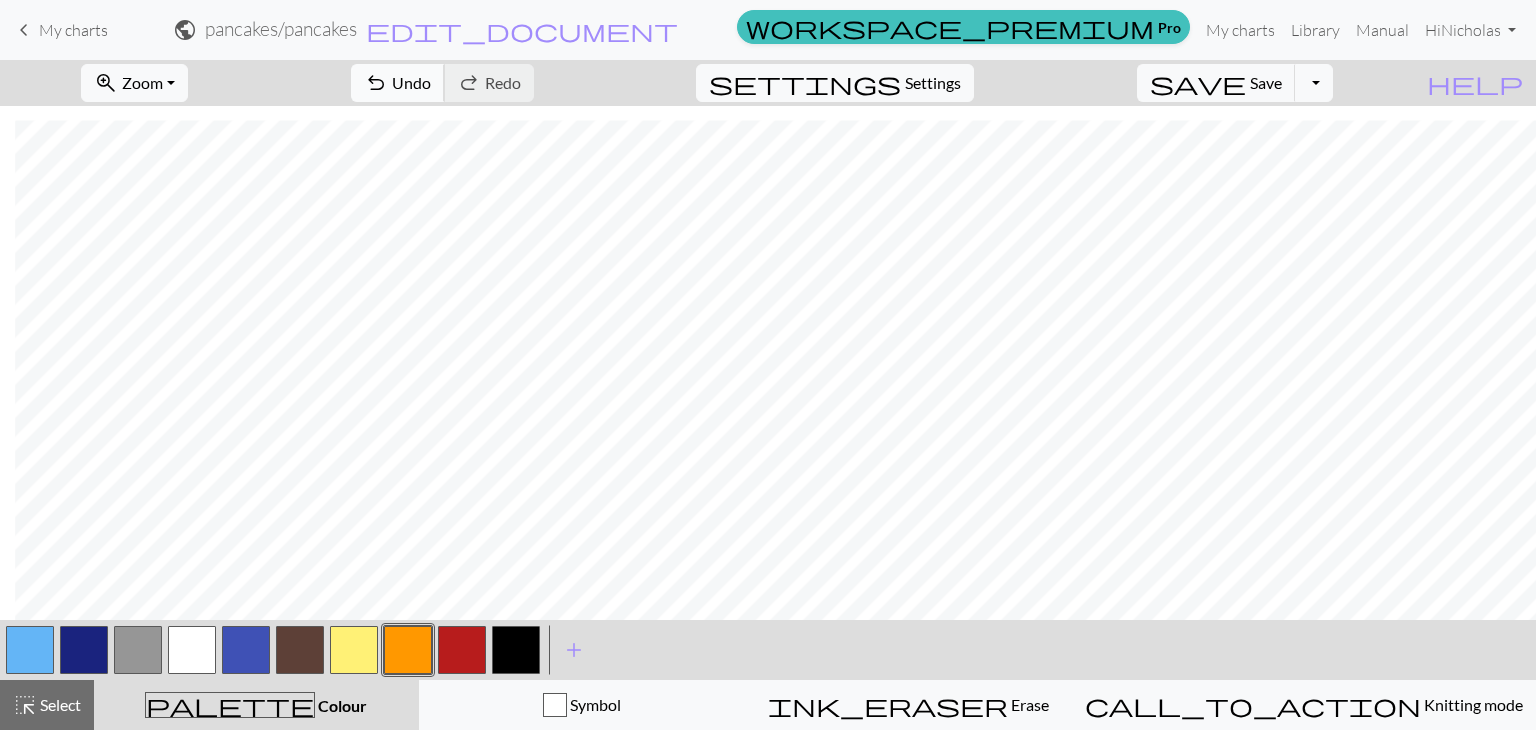 click on "undo" at bounding box center (376, 83) 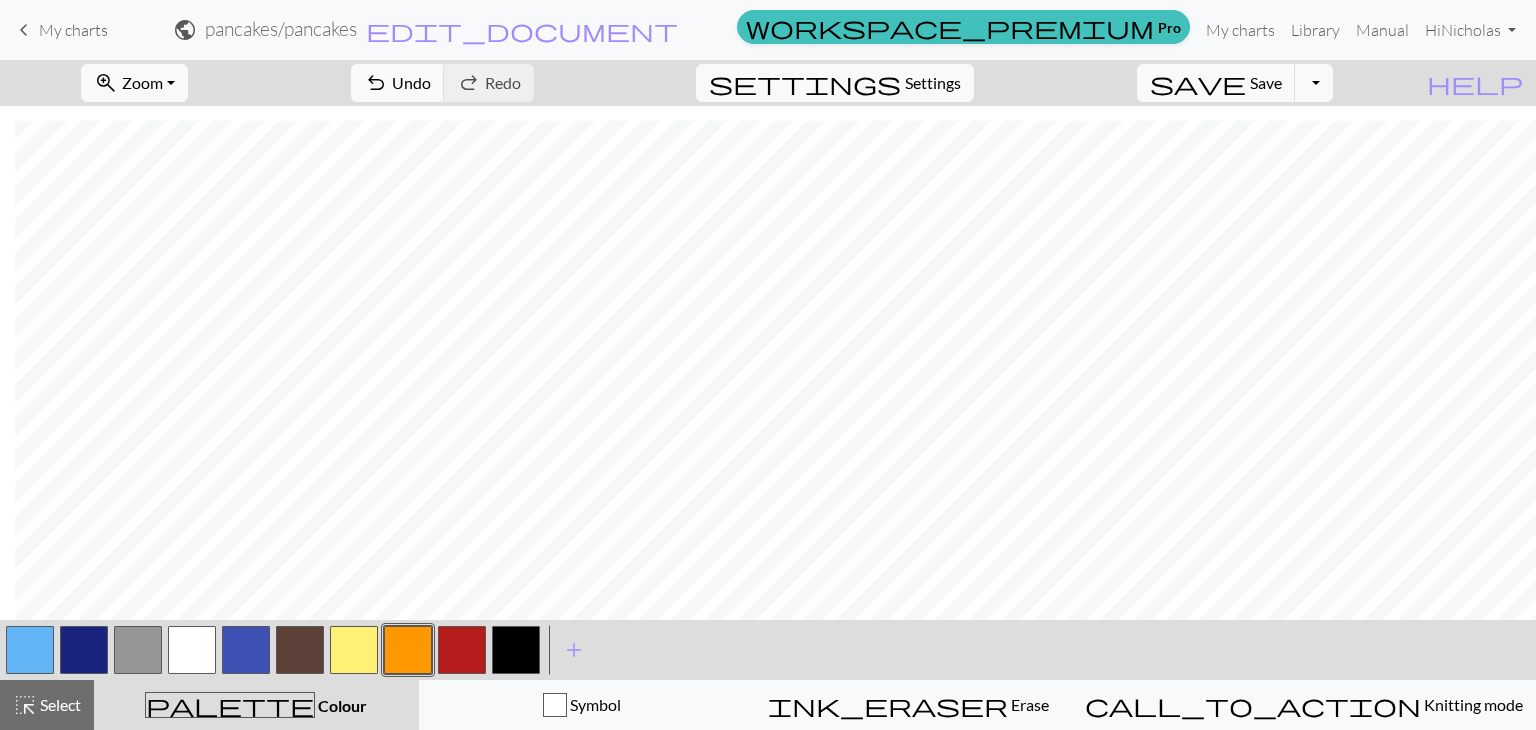 click at bounding box center [354, 650] 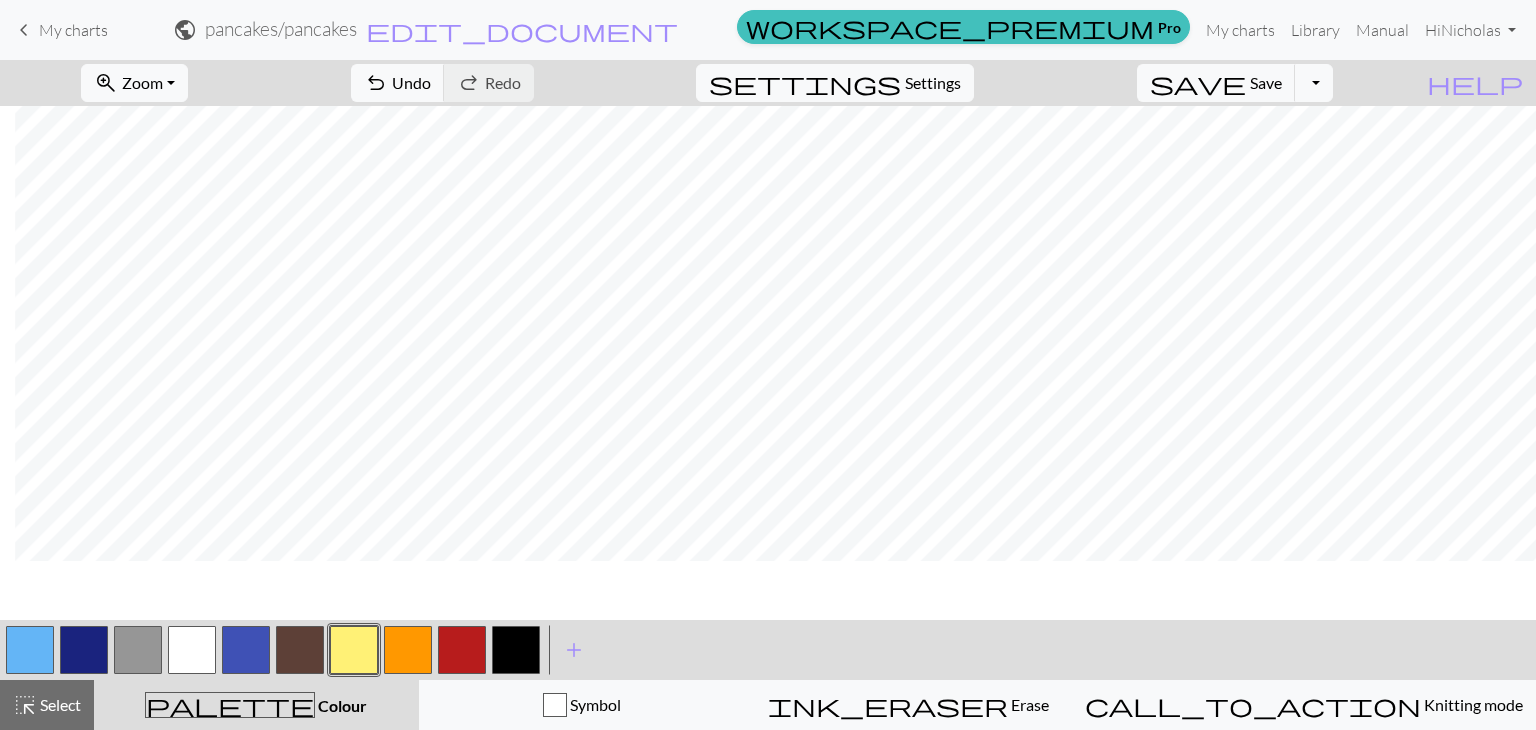 scroll, scrollTop: 592, scrollLeft: 15, axis: both 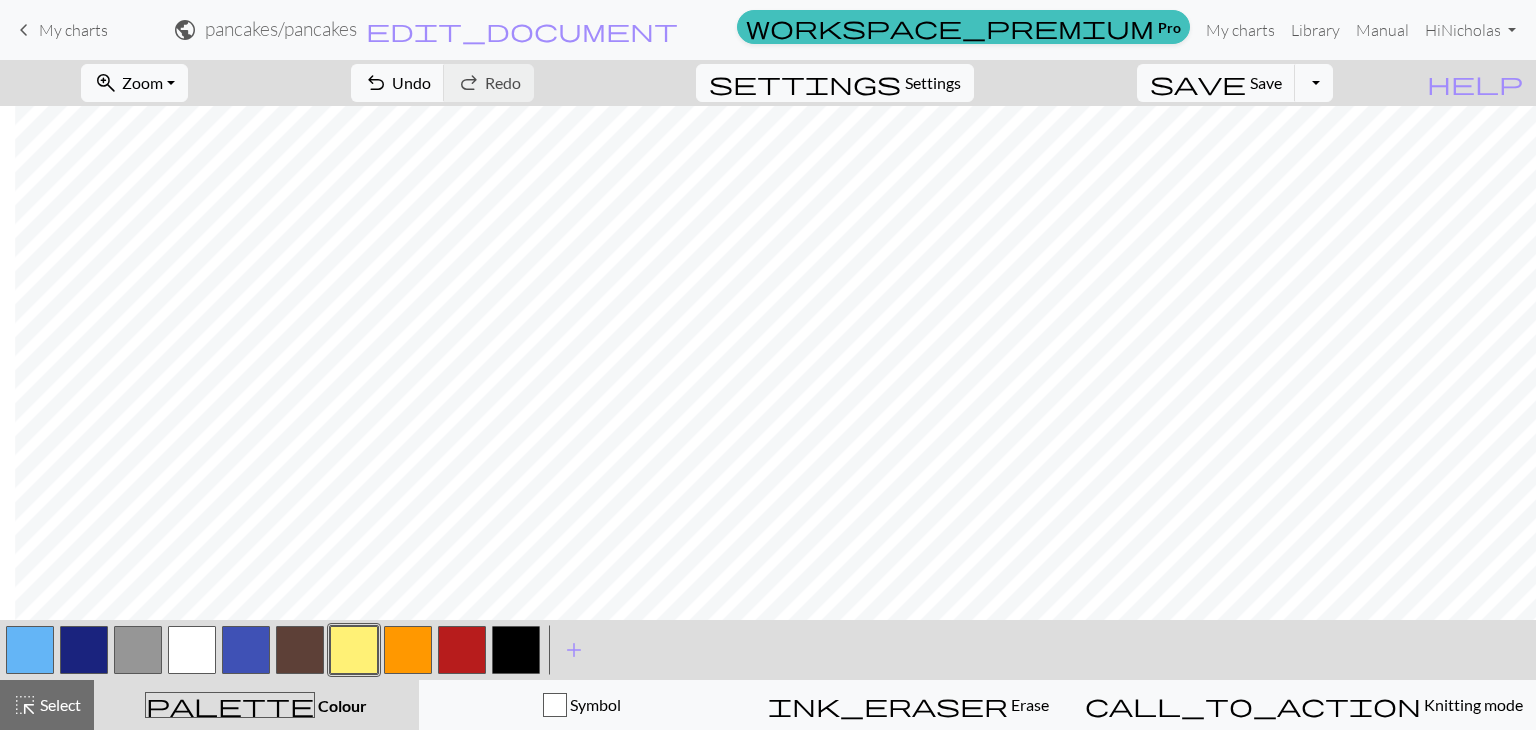 click at bounding box center (408, 650) 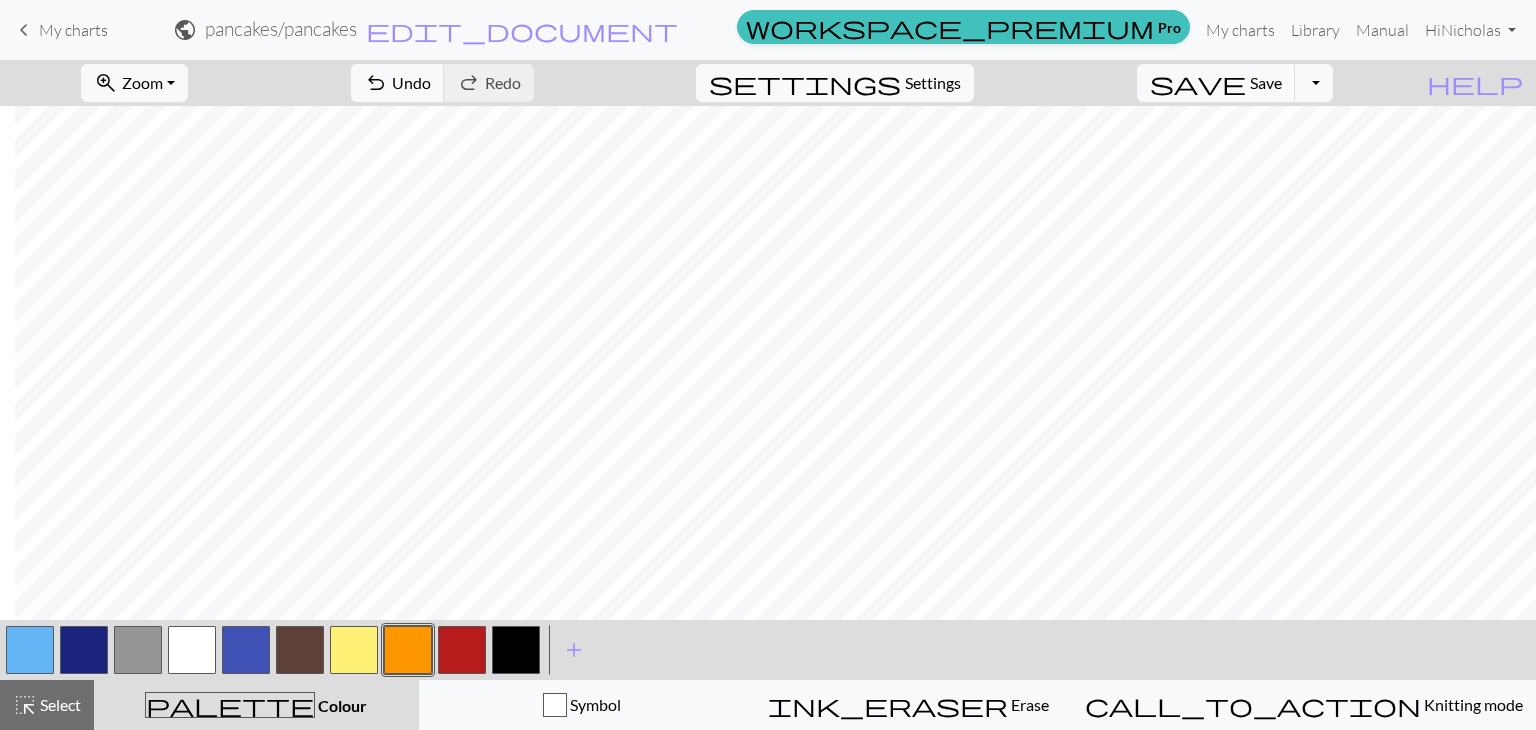 click at bounding box center (462, 650) 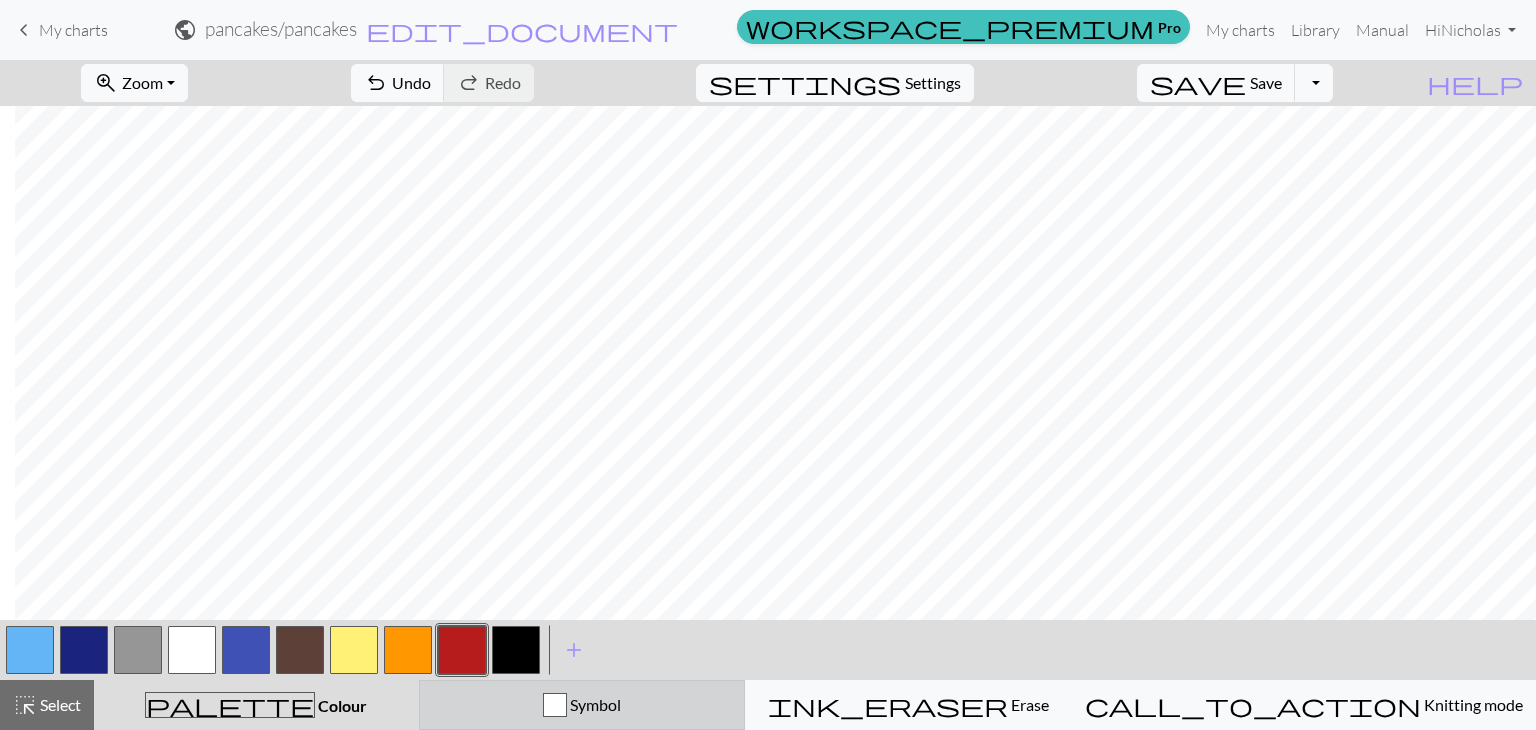 click on "Symbol" at bounding box center [594, 704] 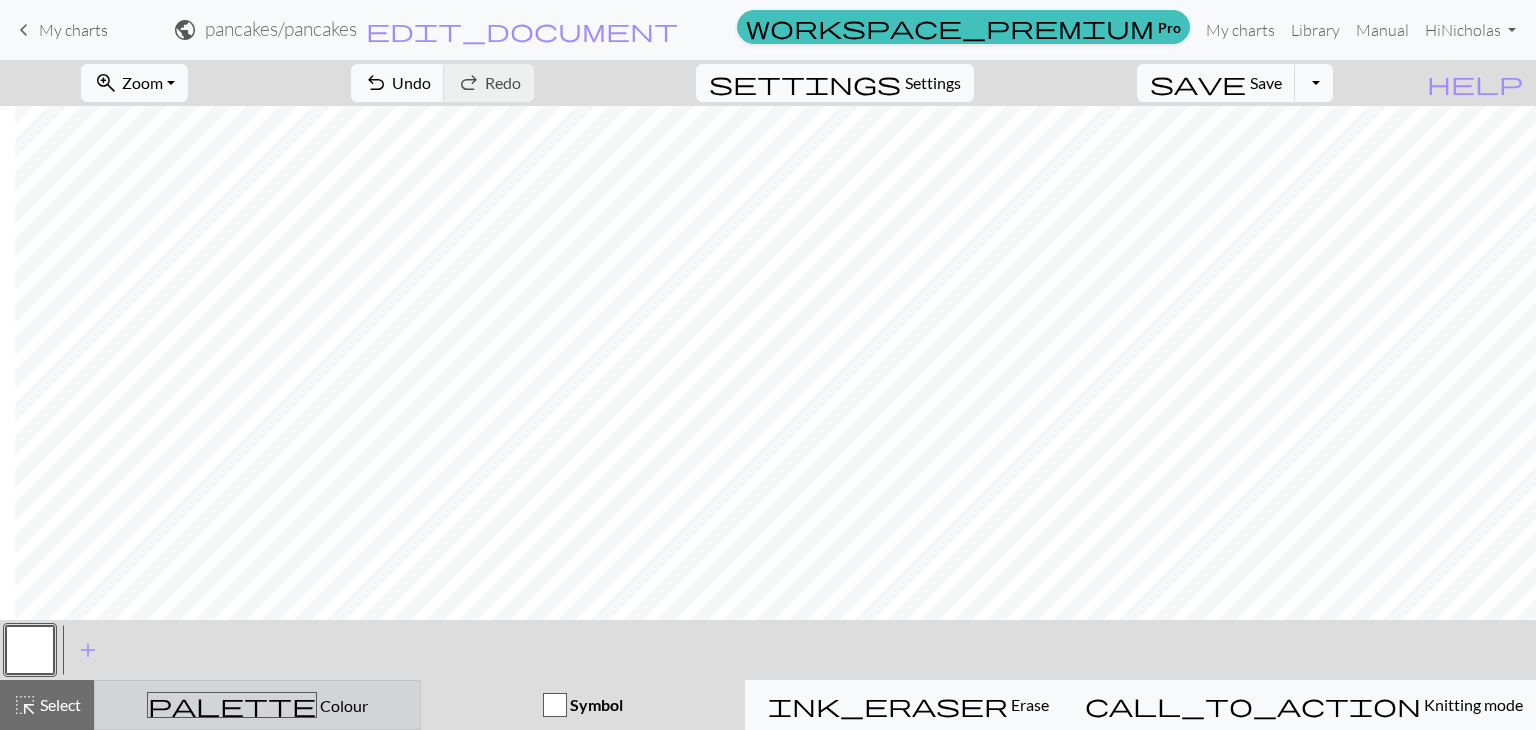 click on "palette   Colour   Colour" at bounding box center [257, 705] 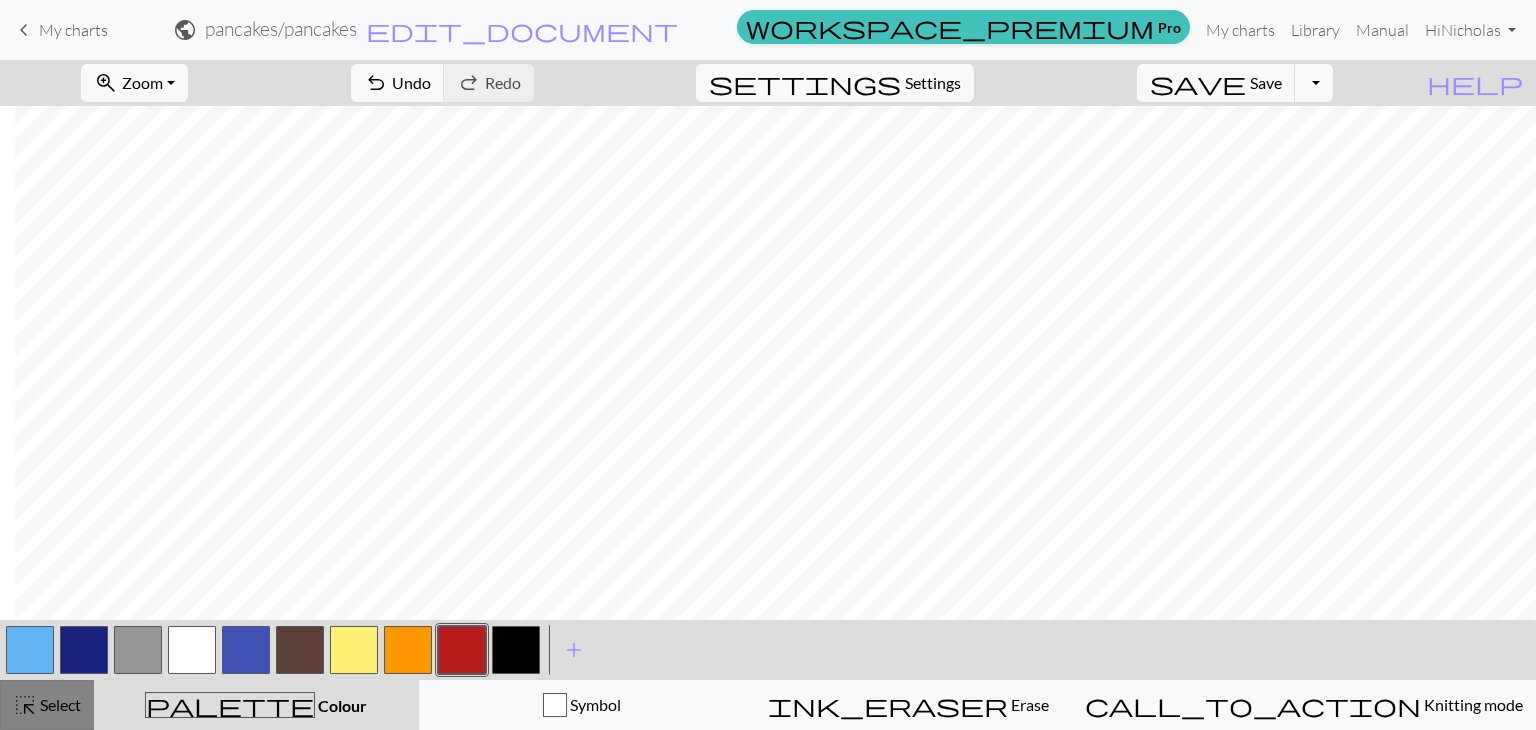 click on "highlight_alt" at bounding box center [25, 705] 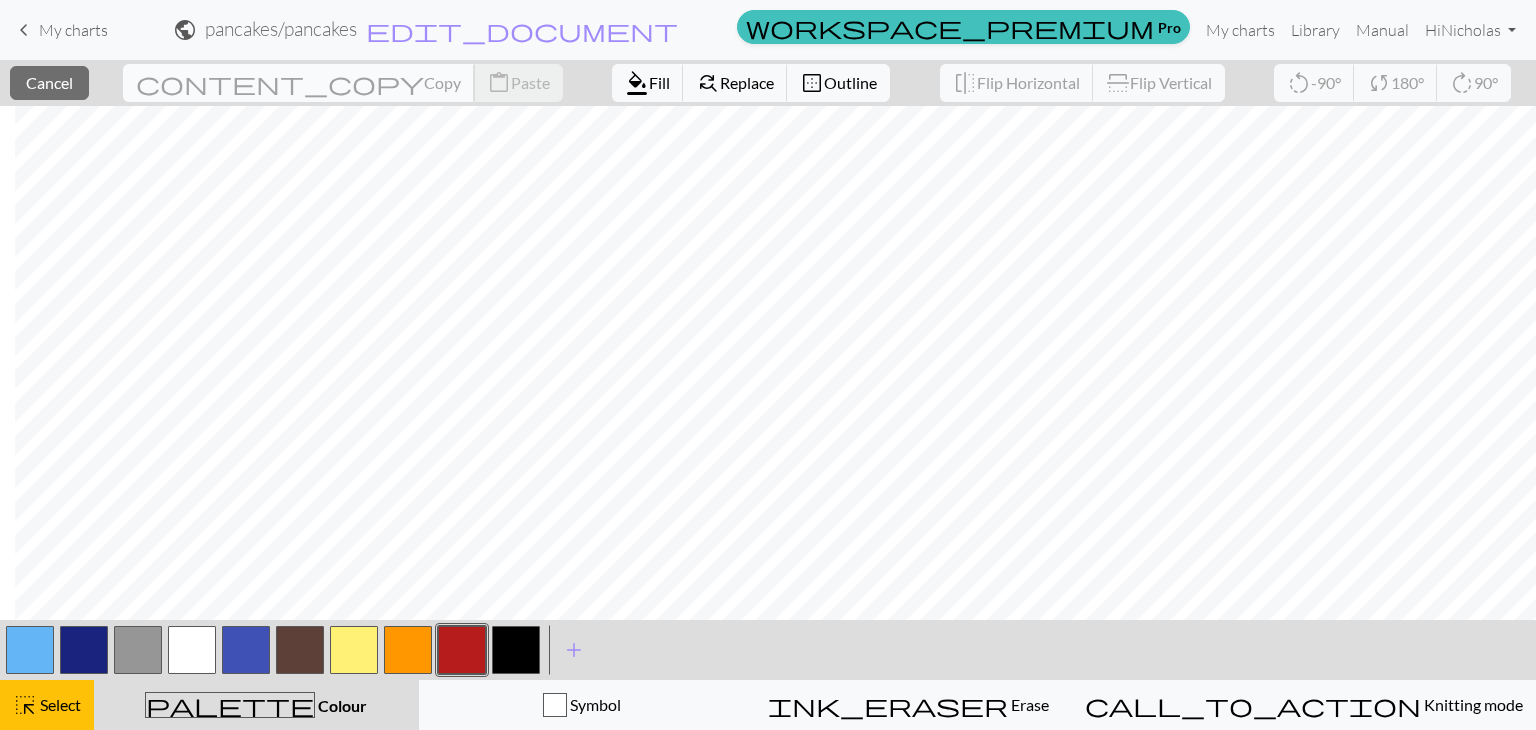 click on "Copy" at bounding box center (442, 82) 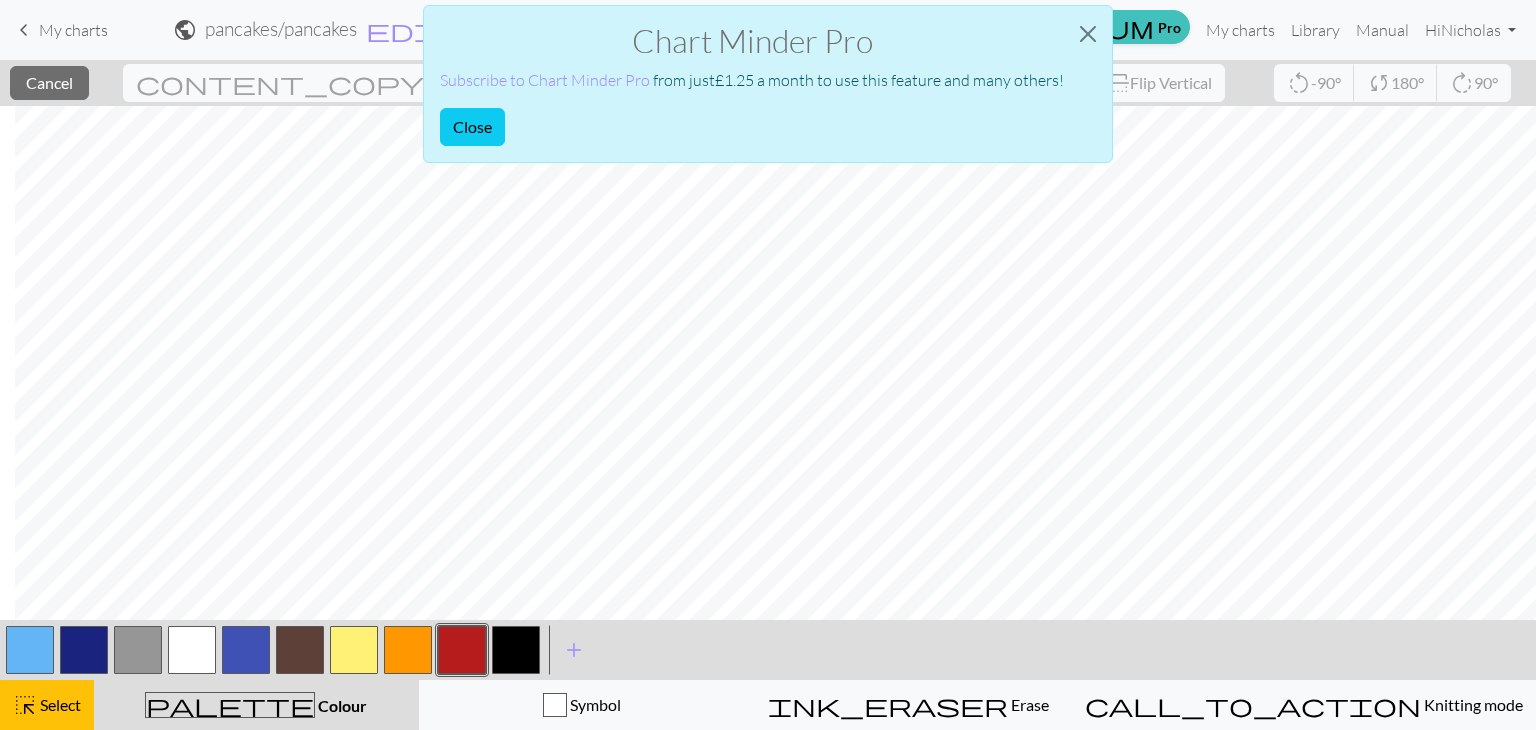 type 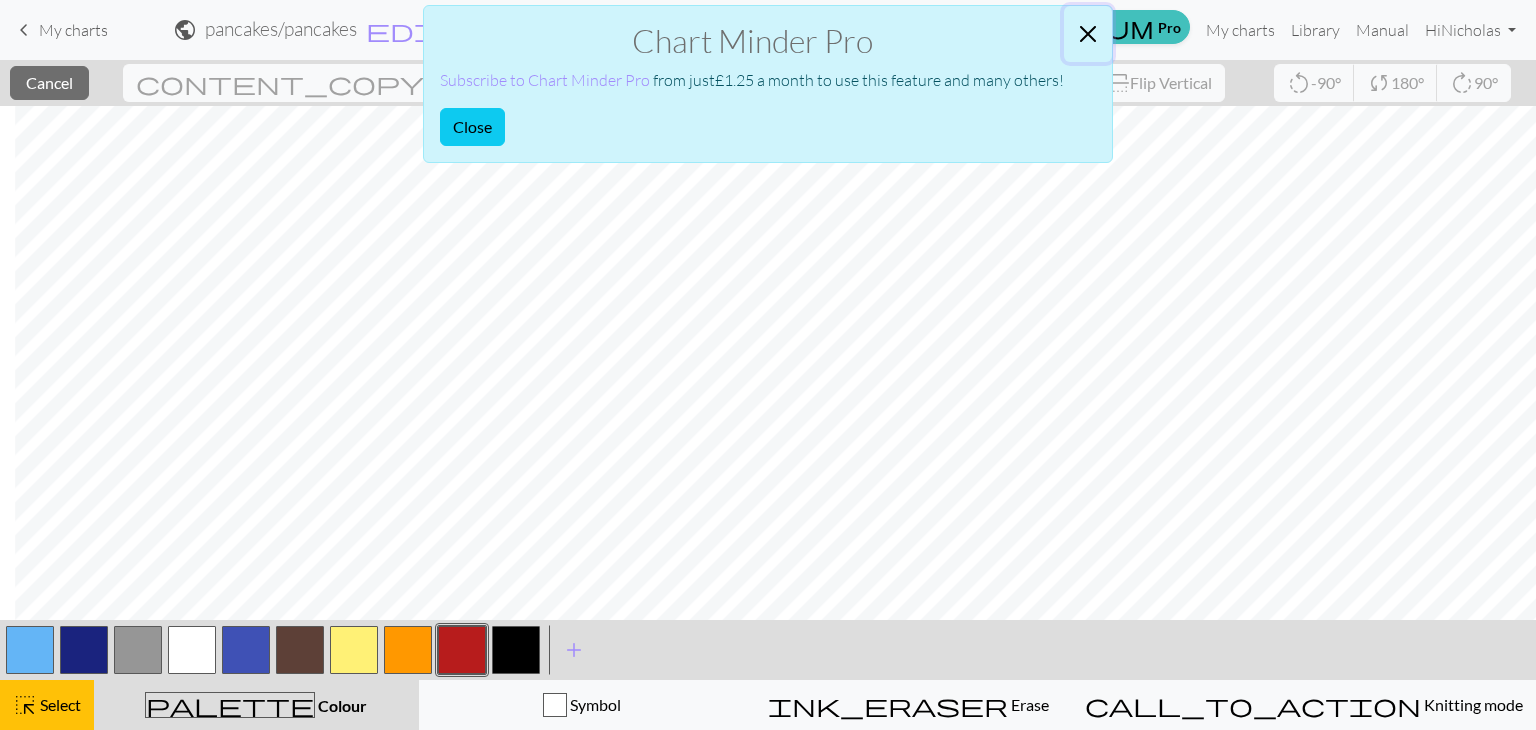click at bounding box center [1088, 34] 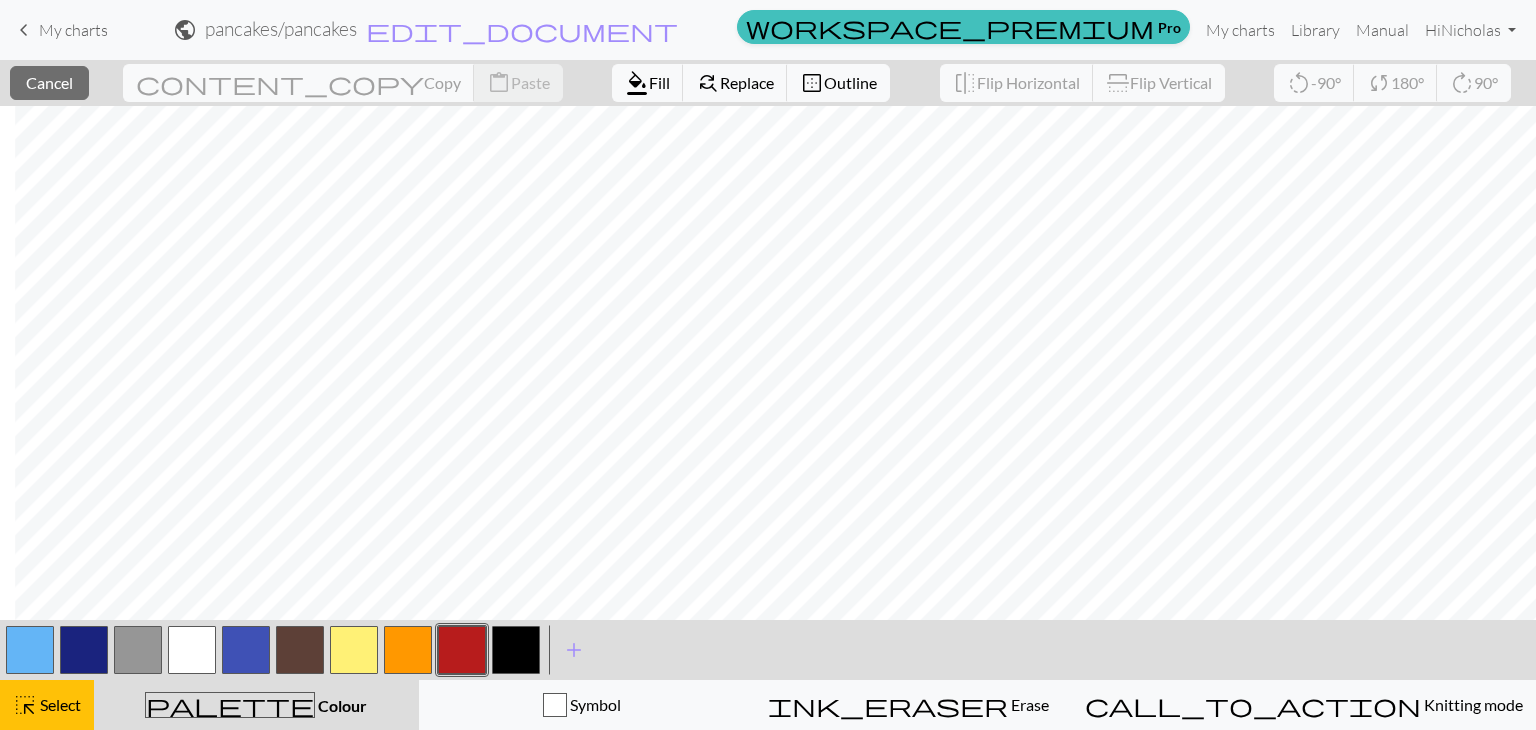 click on "content_copy  Copy content_paste  Paste" at bounding box center [343, 83] 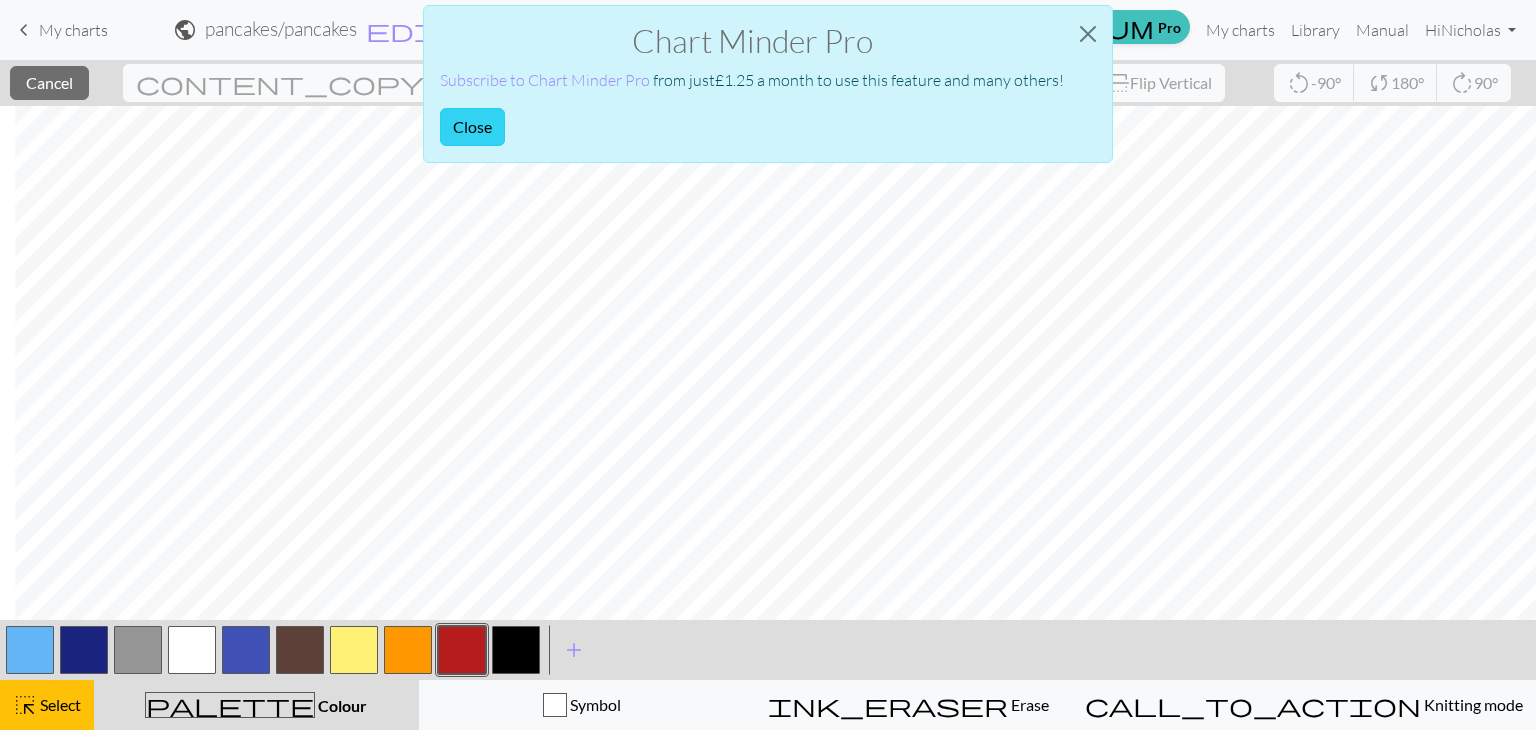 click on "Close" at bounding box center (472, 127) 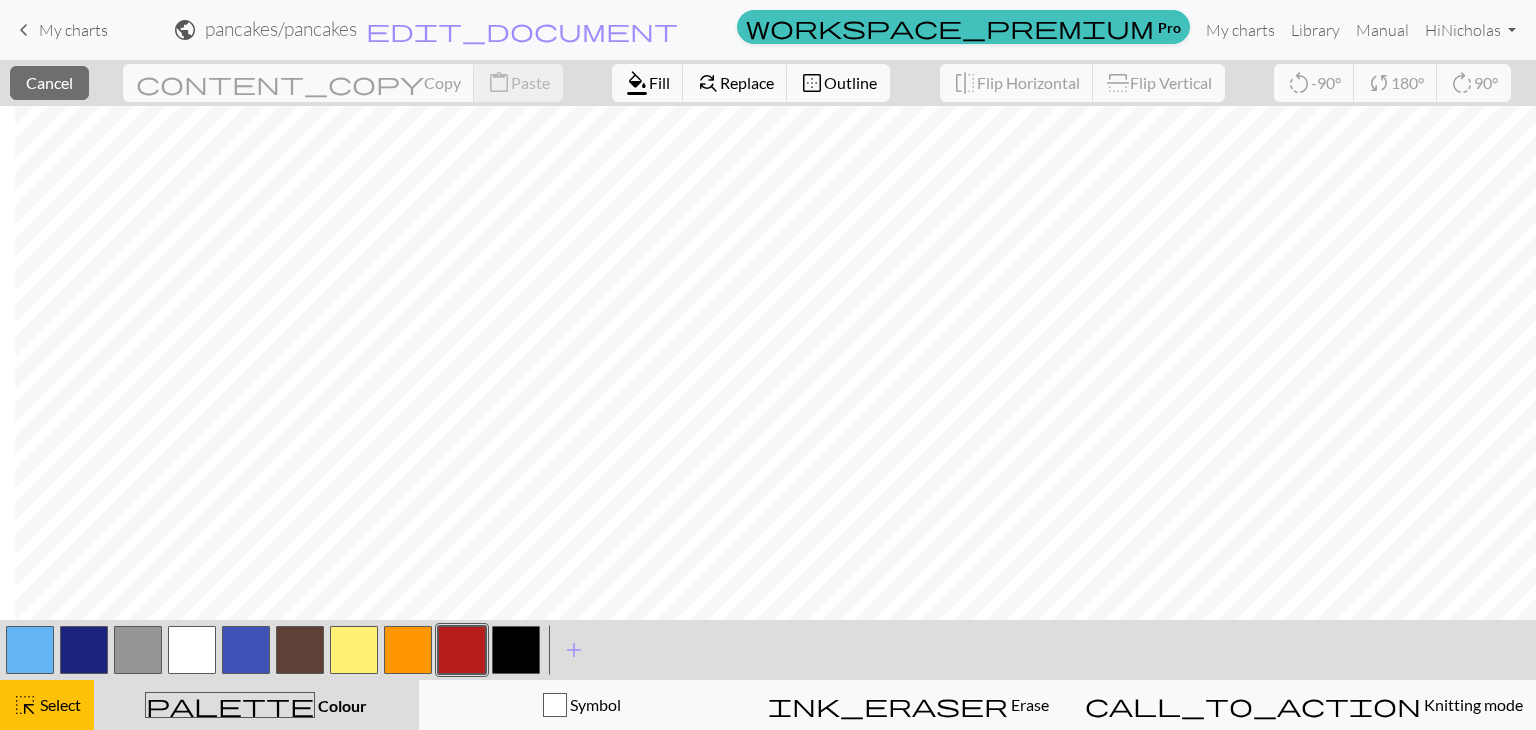 click on "palette   Colour   Colour" at bounding box center (256, 705) 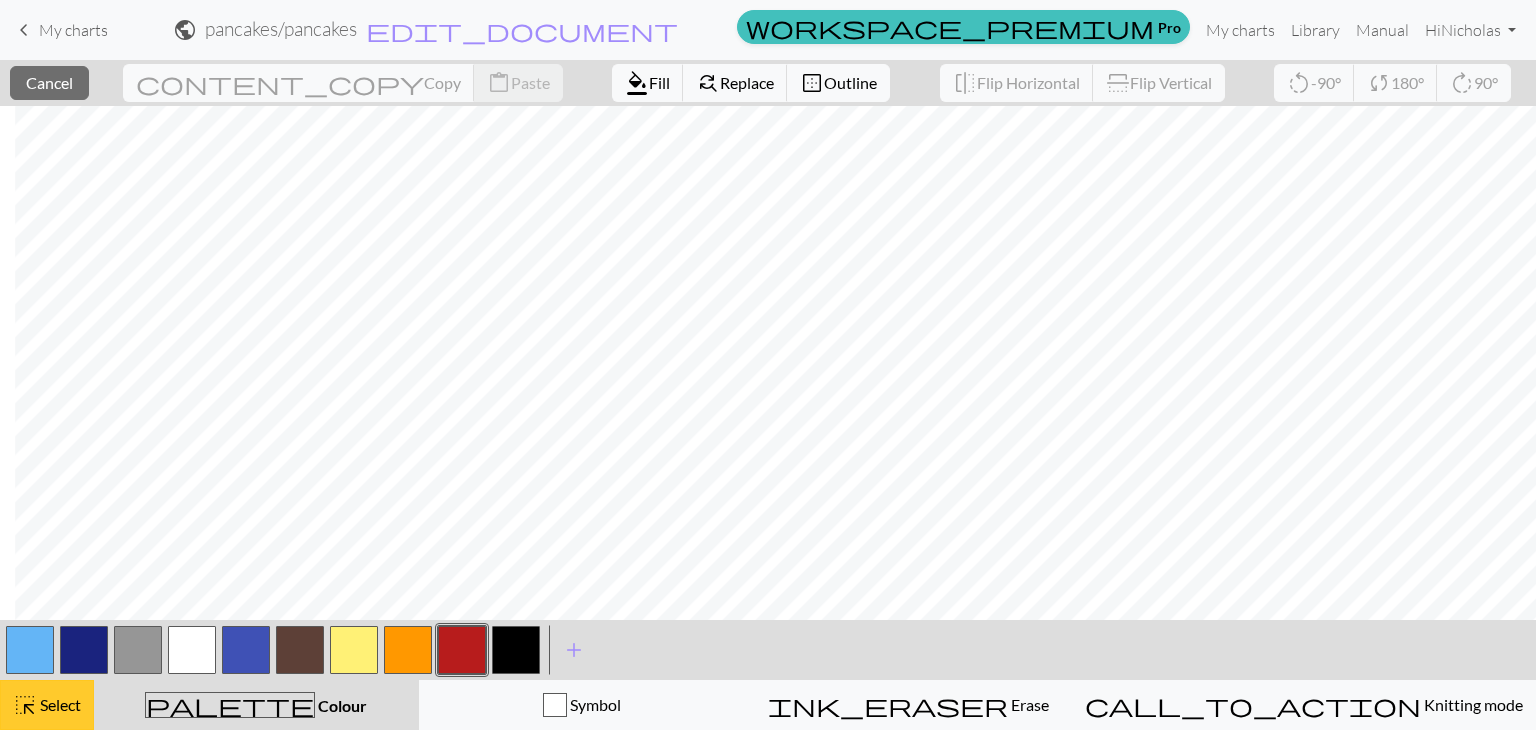 click on "Select" at bounding box center (59, 704) 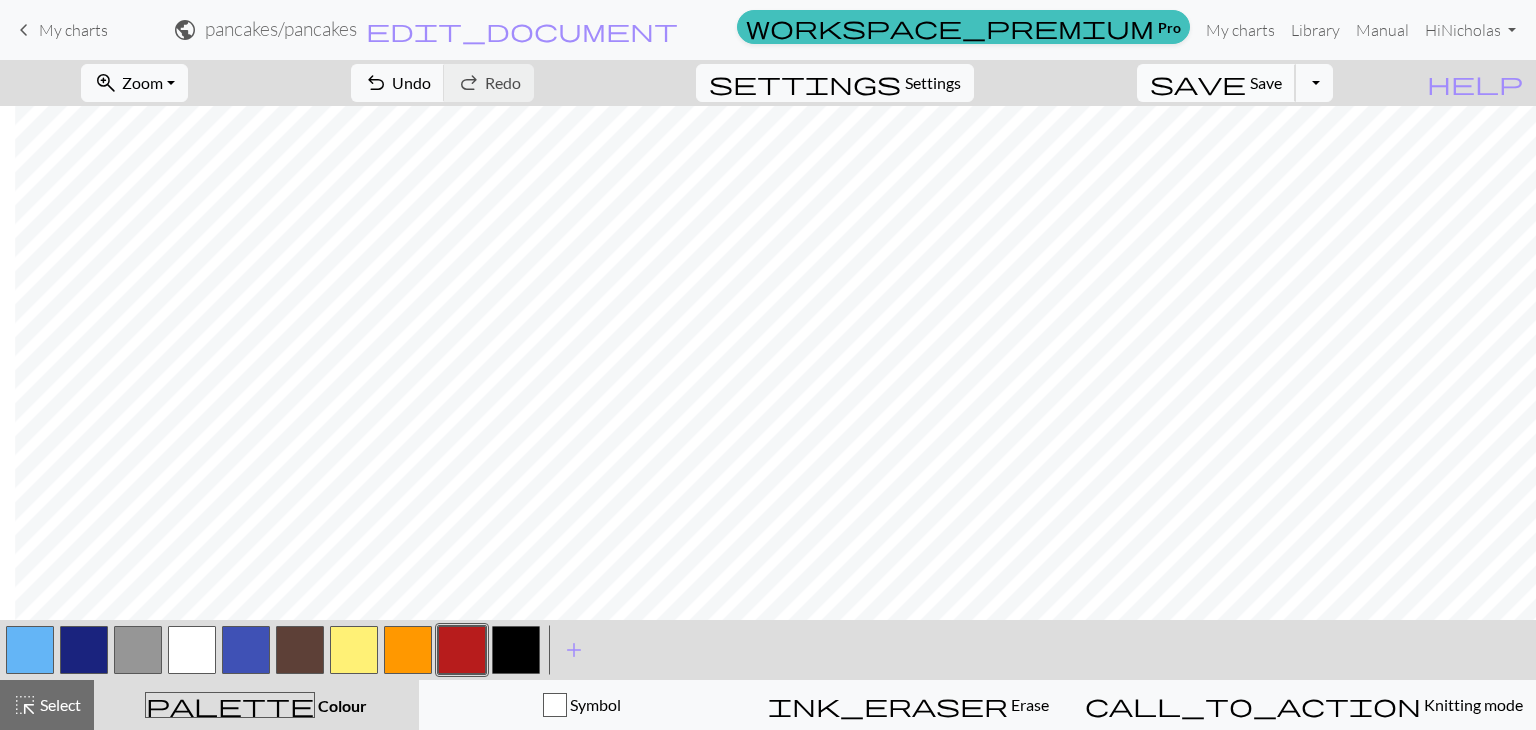 click on "save" at bounding box center (1198, 83) 